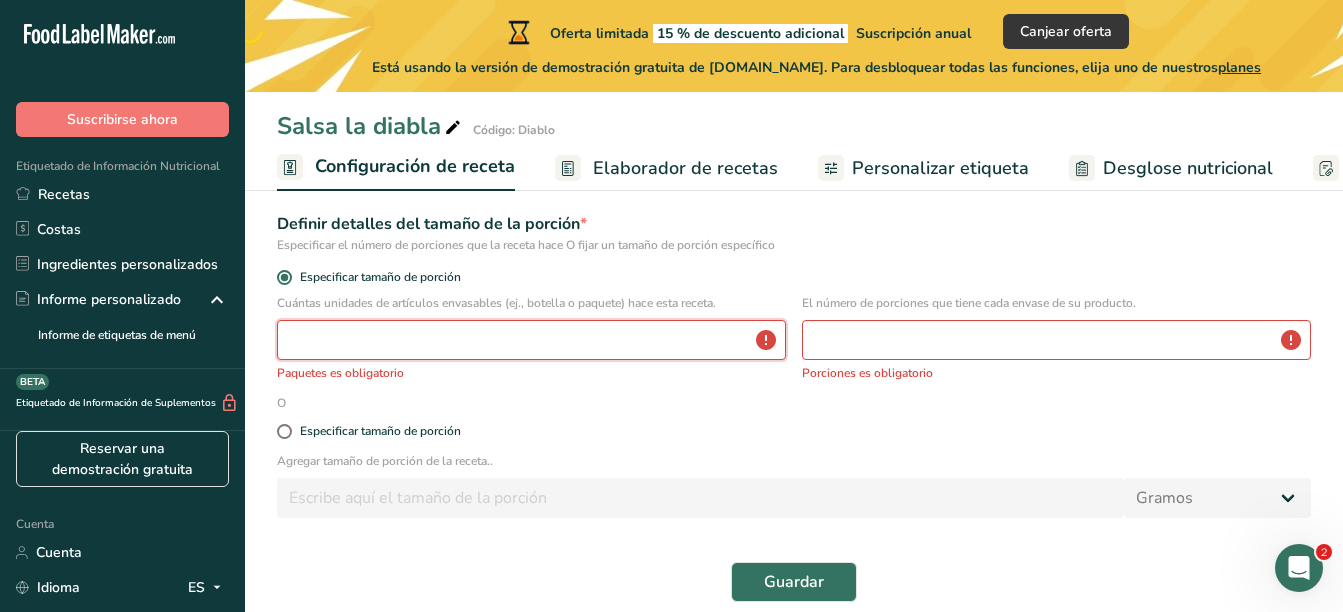 scroll, scrollTop: 270, scrollLeft: 0, axis: vertical 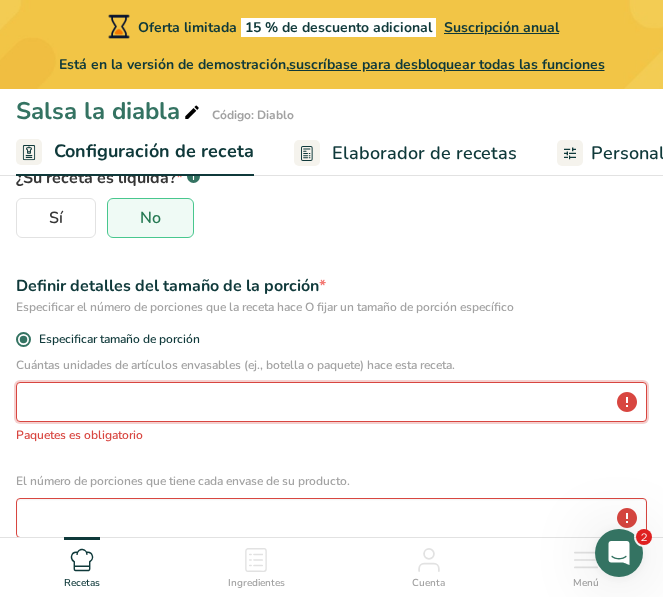 click at bounding box center (331, 402) 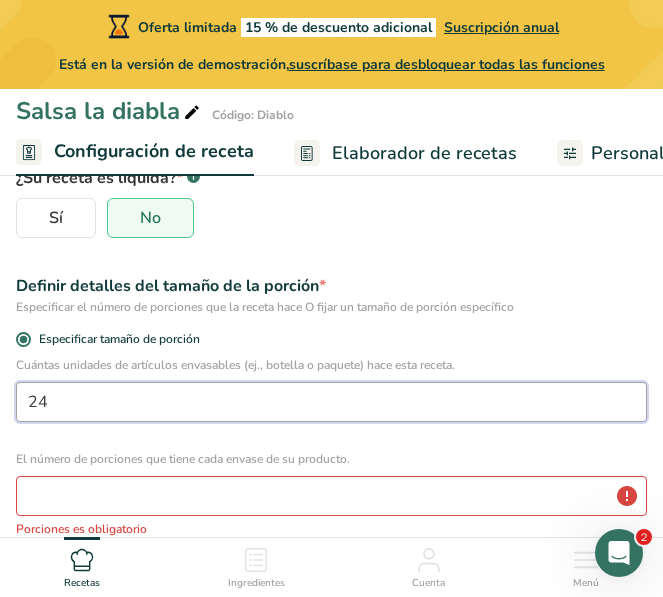 type on "24" 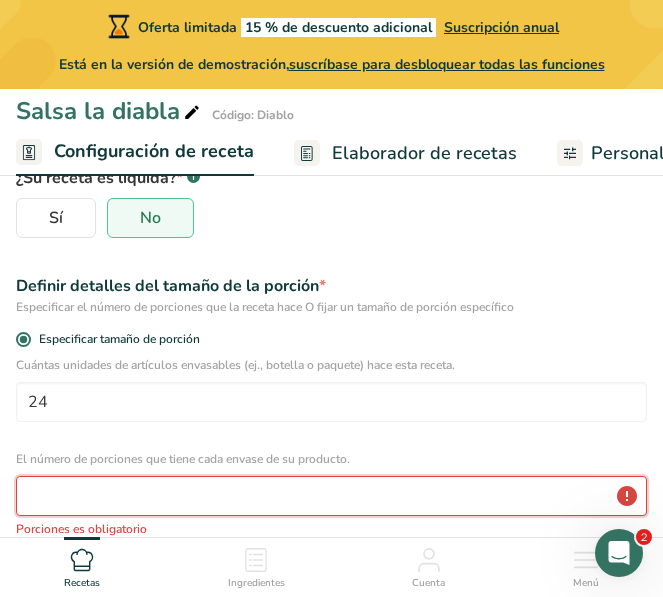 click at bounding box center [331, 496] 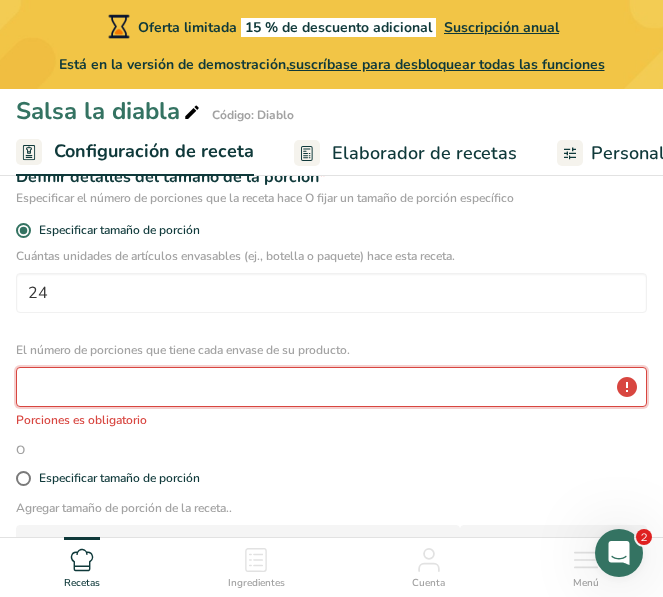scroll, scrollTop: 524, scrollLeft: 0, axis: vertical 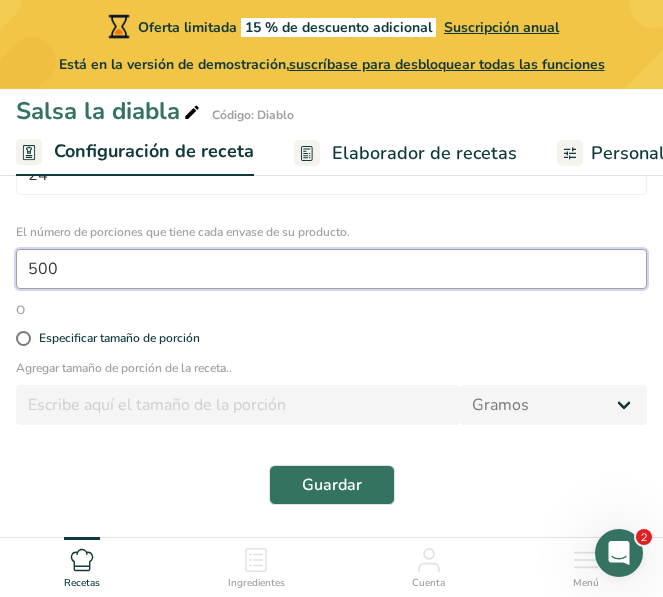 type on "500" 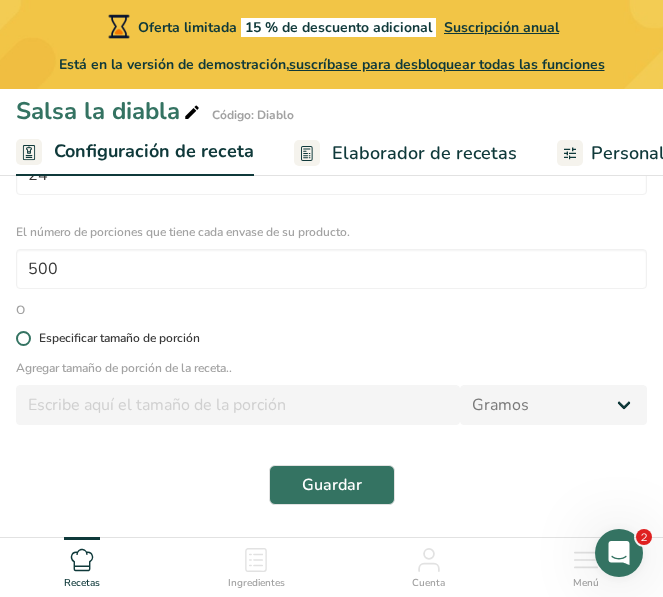 click at bounding box center (23, 338) 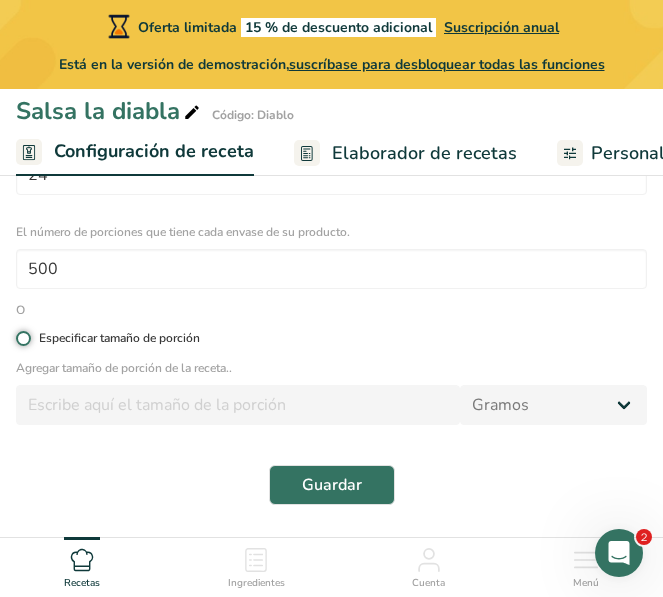 click on "Especificar tamaño de porción" at bounding box center (22, 338) 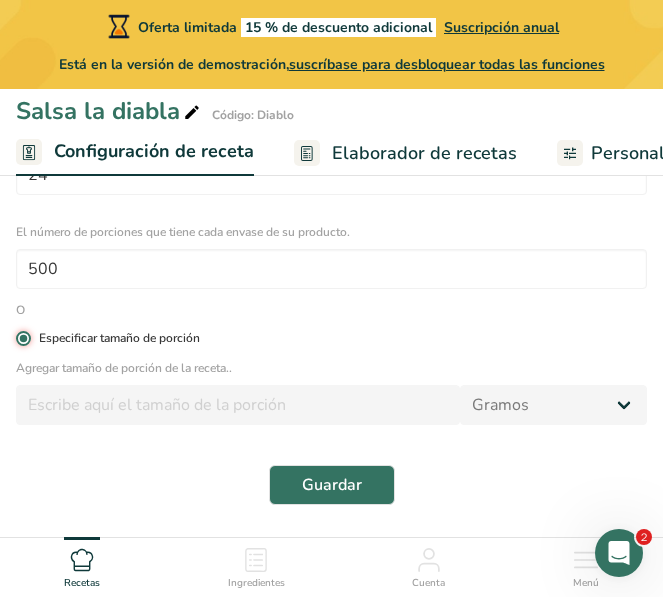 radio on "false" 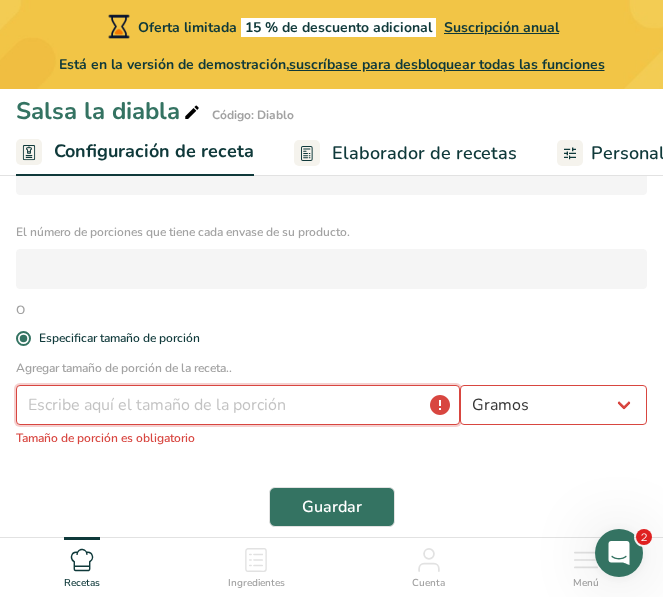 click at bounding box center [238, 405] 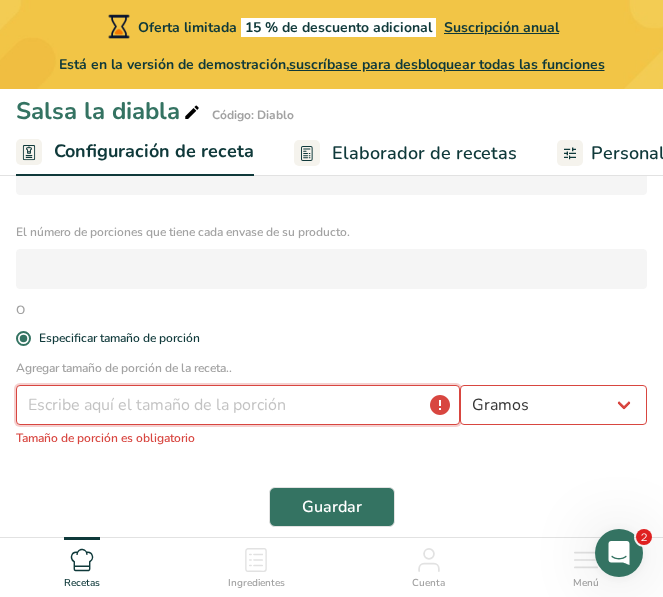 click at bounding box center [238, 405] 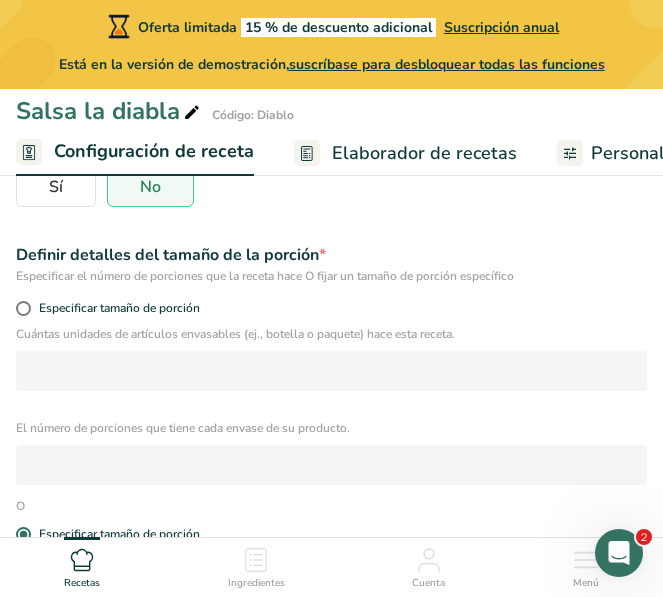 scroll, scrollTop: 430, scrollLeft: 0, axis: vertical 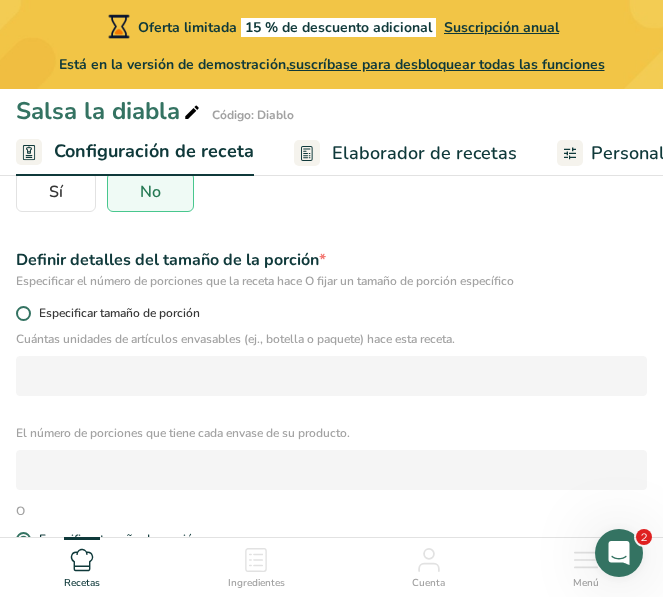 type on "500" 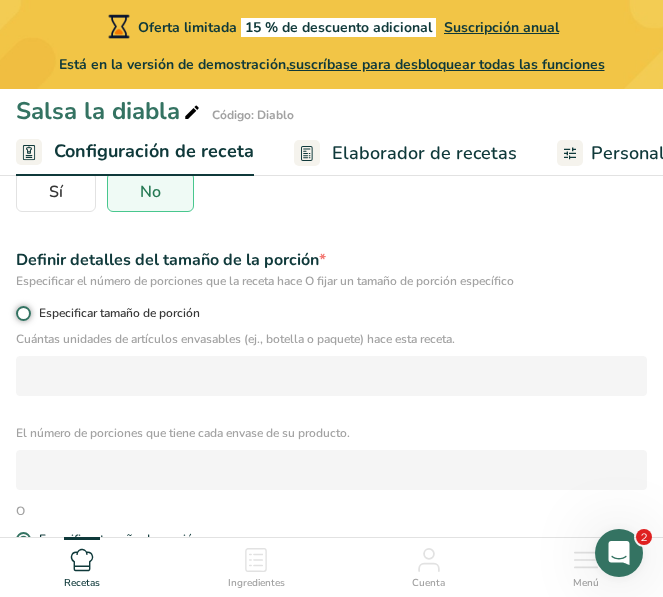 click on "Especificar tamaño de porción" at bounding box center [22, 313] 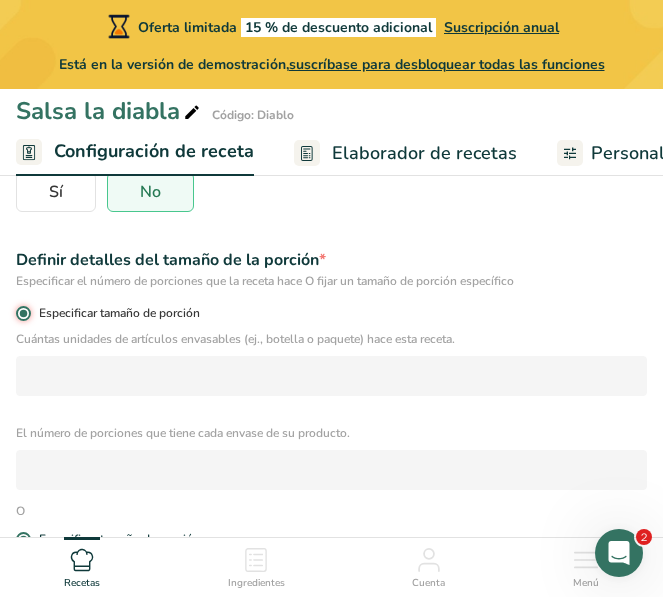 radio on "false" 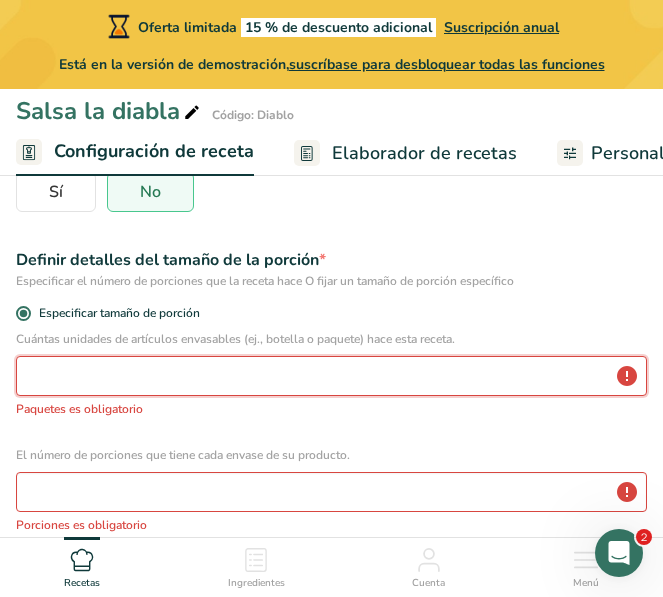 click at bounding box center [331, 376] 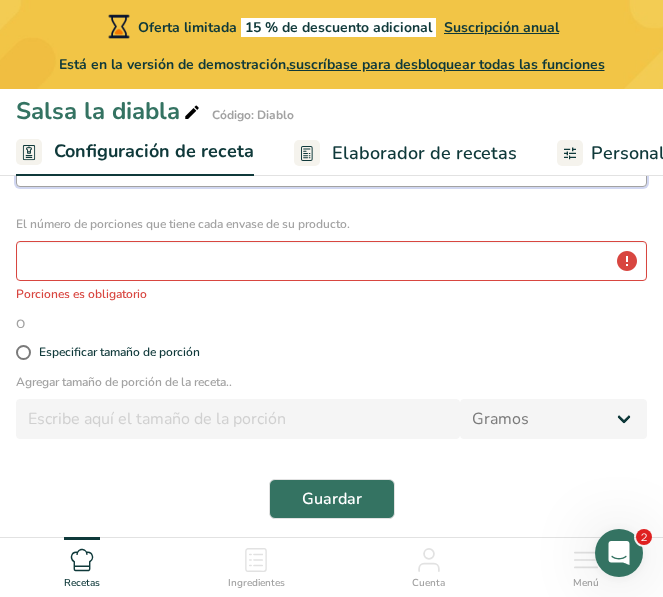 scroll, scrollTop: 653, scrollLeft: 0, axis: vertical 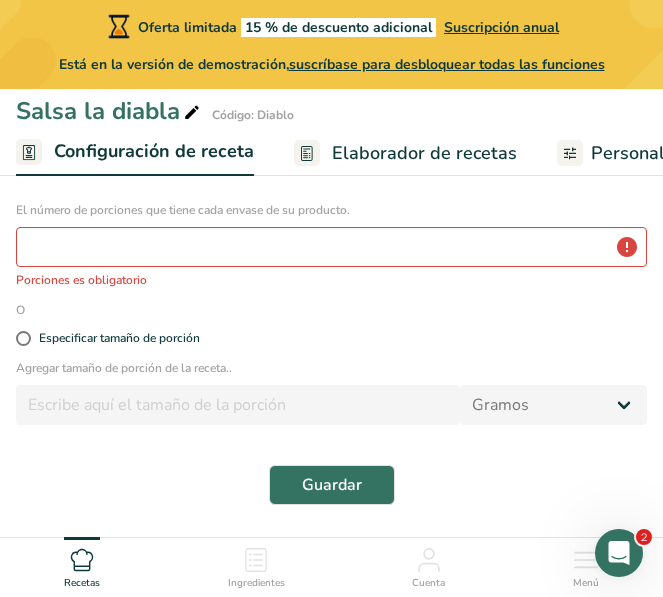 type on "24" 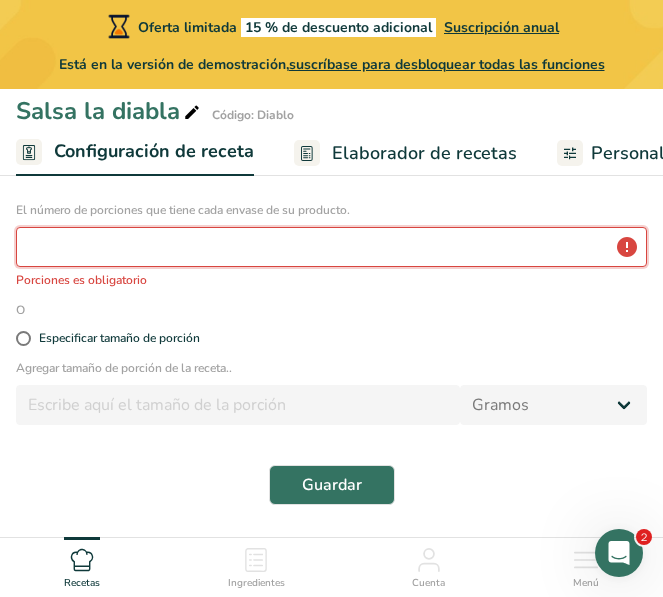 click at bounding box center (331, 247) 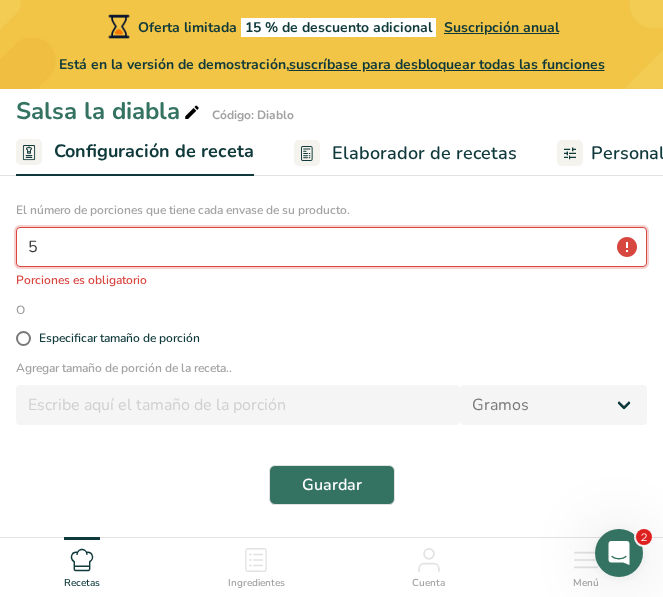 scroll, scrollTop: 631, scrollLeft: 0, axis: vertical 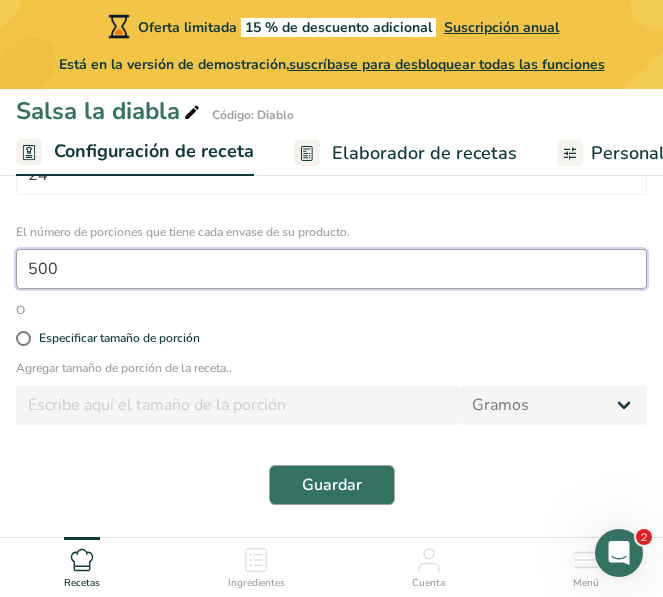 type on "500" 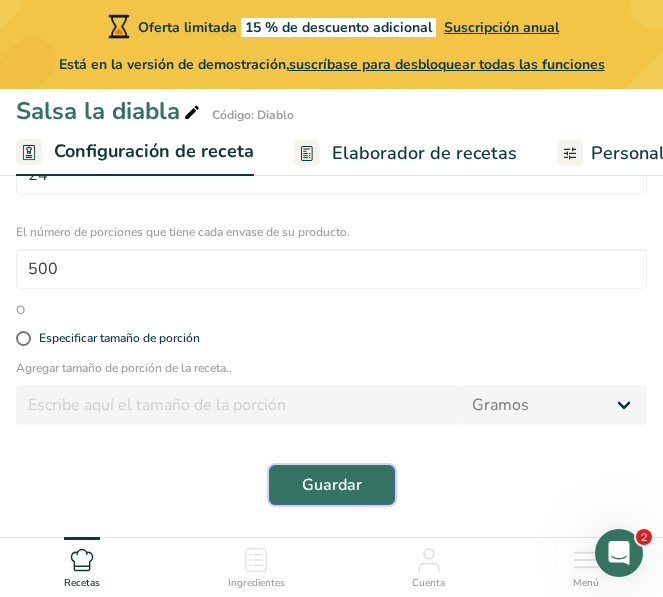 click on "Guardar" at bounding box center (332, 485) 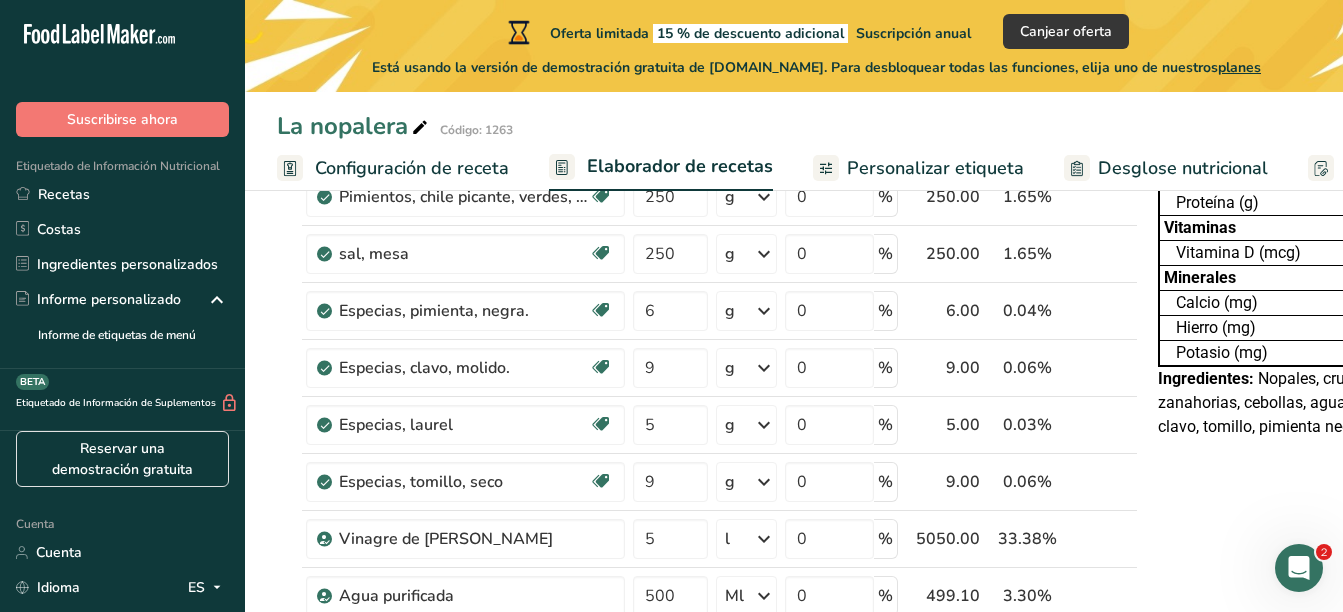 scroll, scrollTop: 0, scrollLeft: 0, axis: both 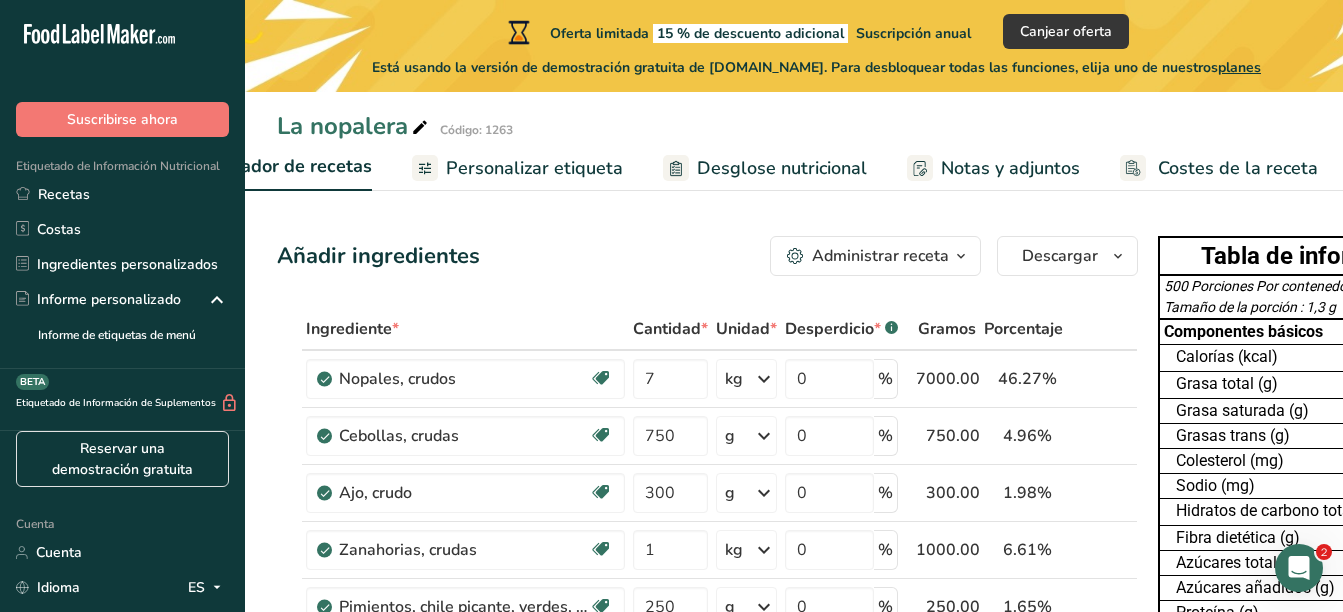 click on "Tabla de información nutricional" at bounding box center (1375, 256) 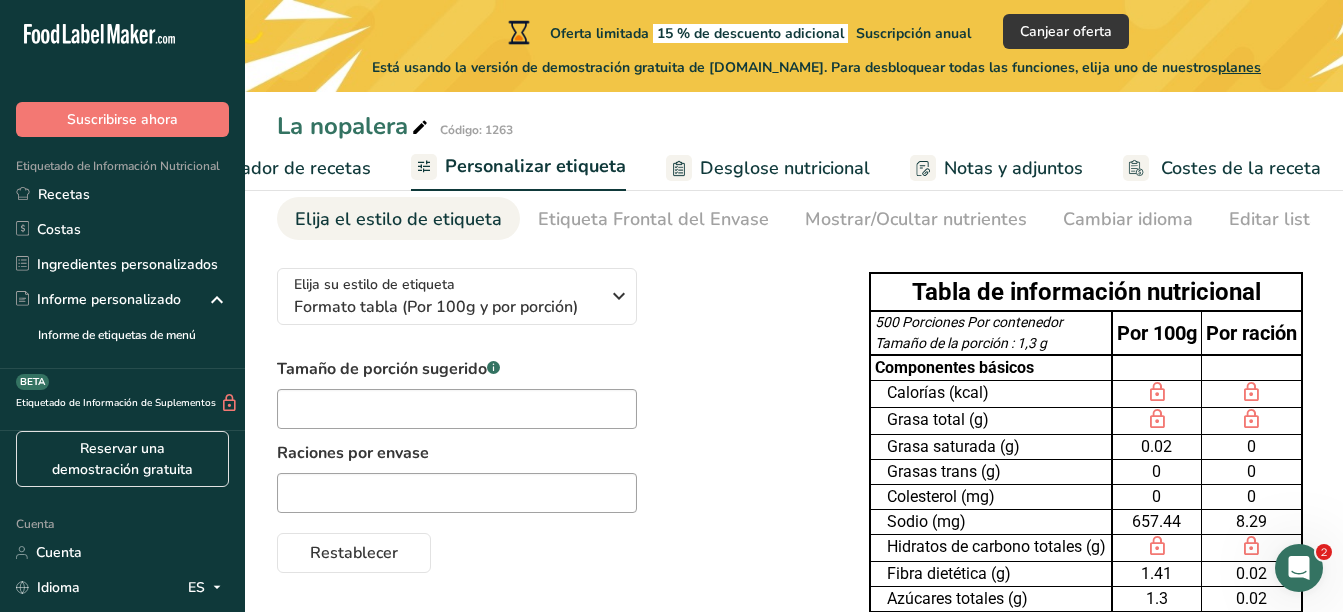 scroll, scrollTop: 83, scrollLeft: 0, axis: vertical 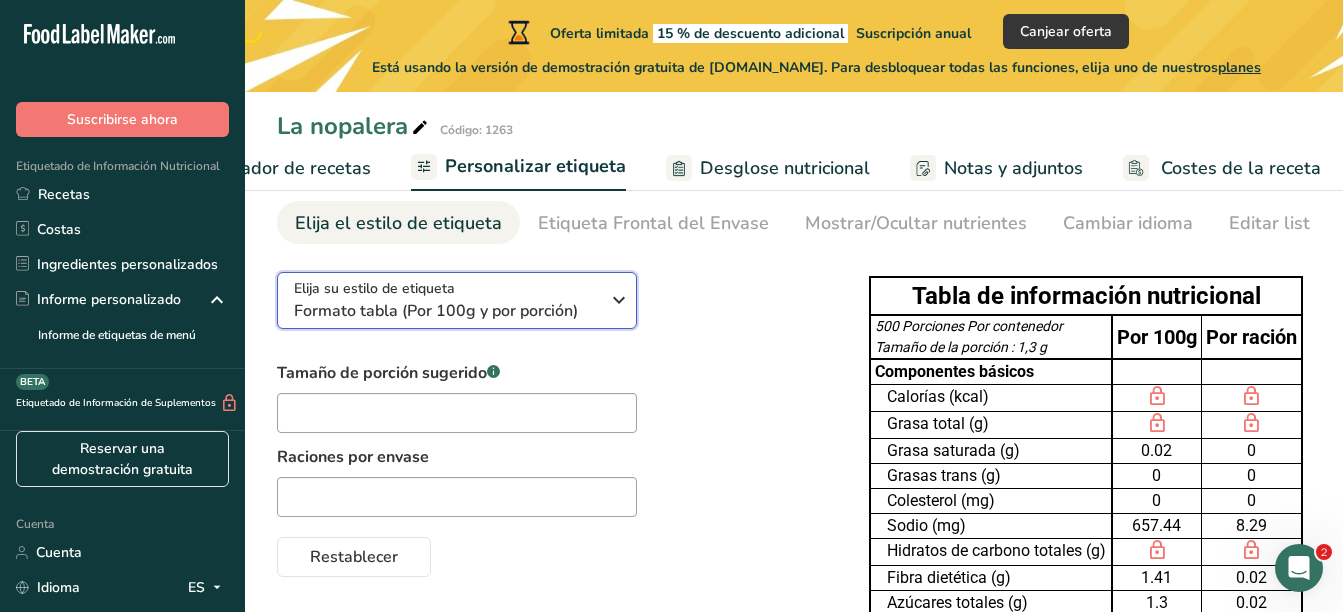 click at bounding box center (619, 300) 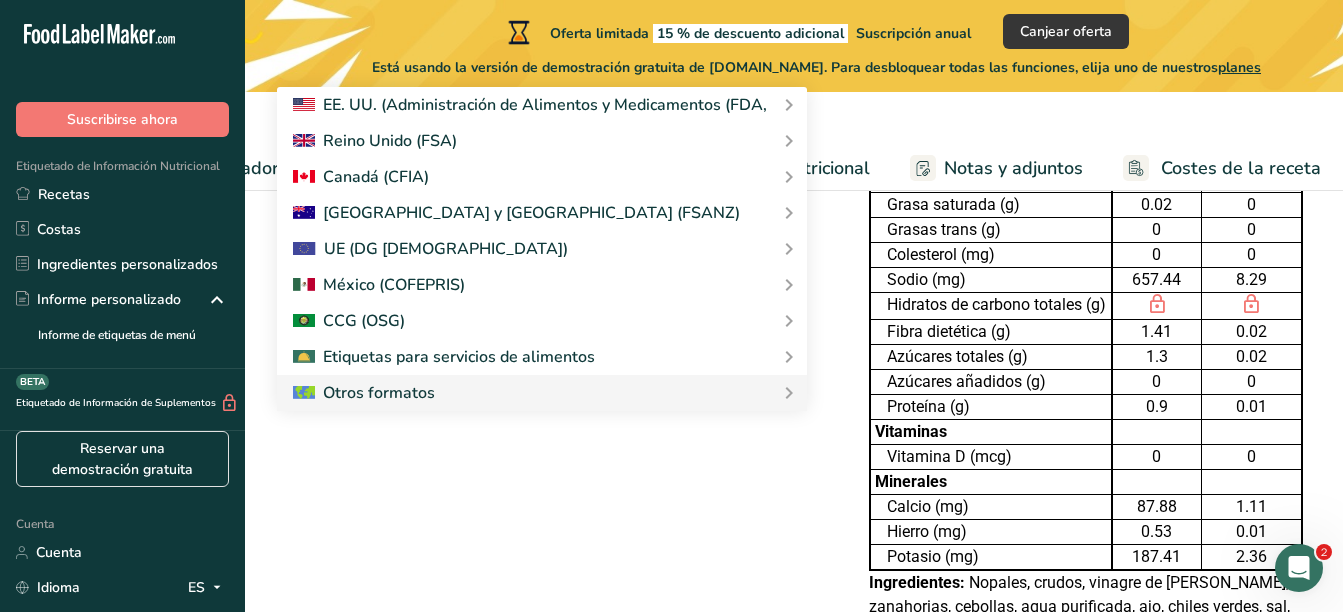 scroll, scrollTop: 325, scrollLeft: 0, axis: vertical 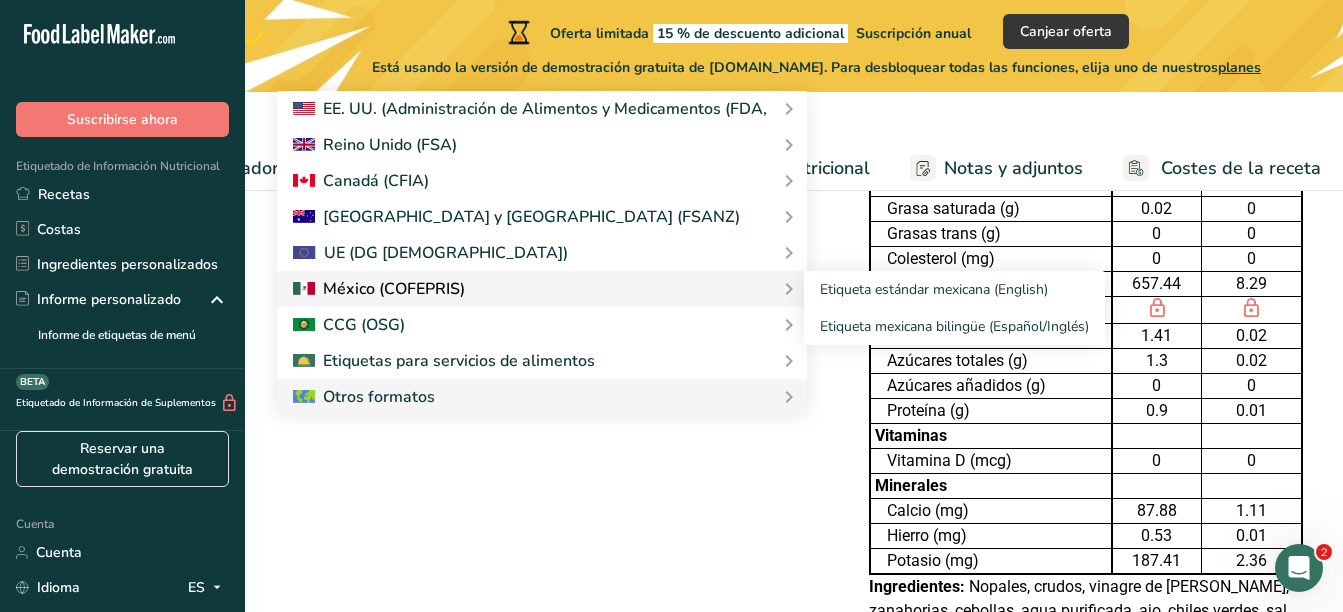 click on "México (COFEPRIS)" at bounding box center (394, 289) 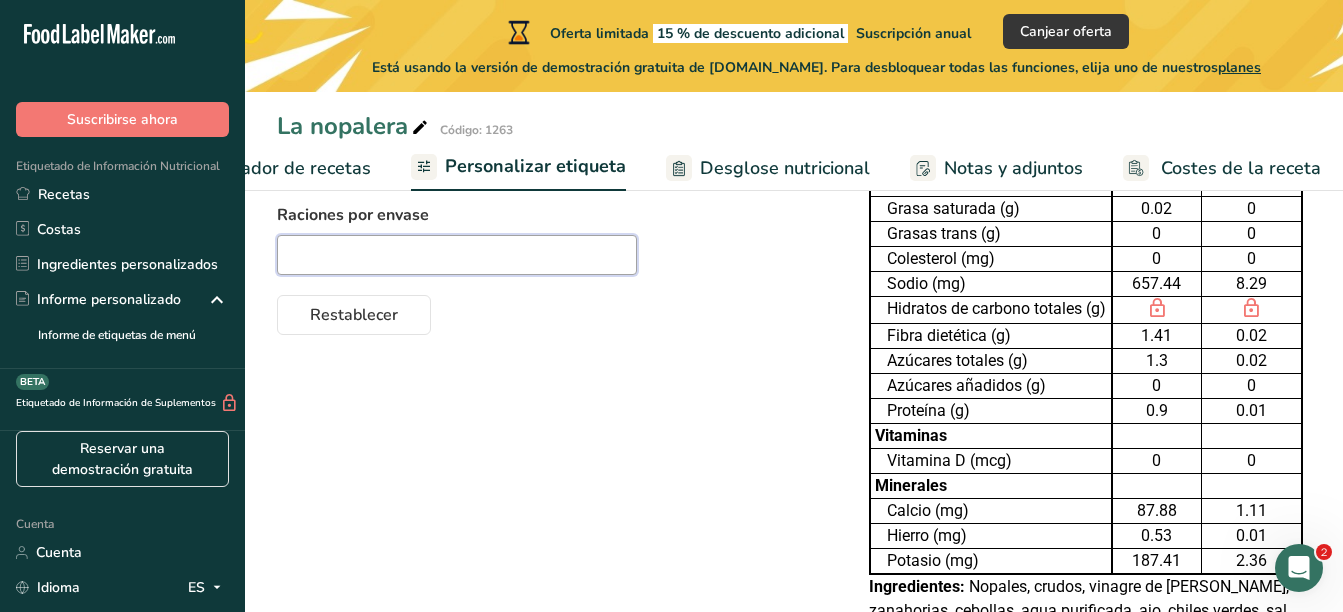 click at bounding box center (457, 255) 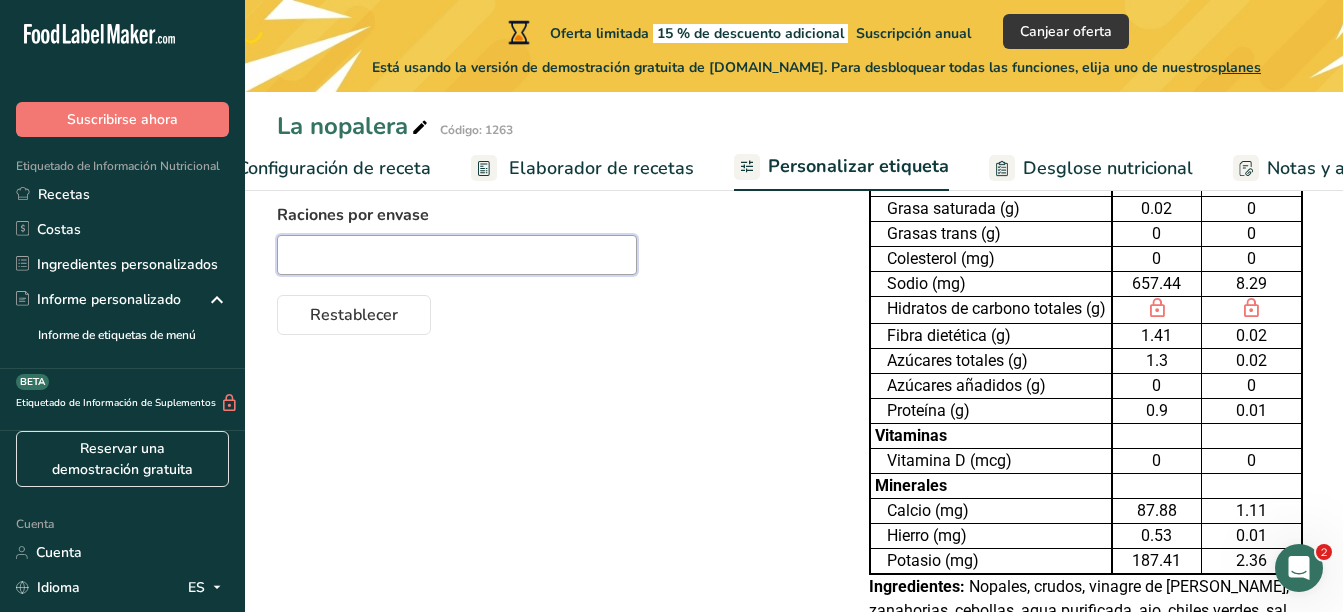 scroll, scrollTop: 0, scrollLeft: 0, axis: both 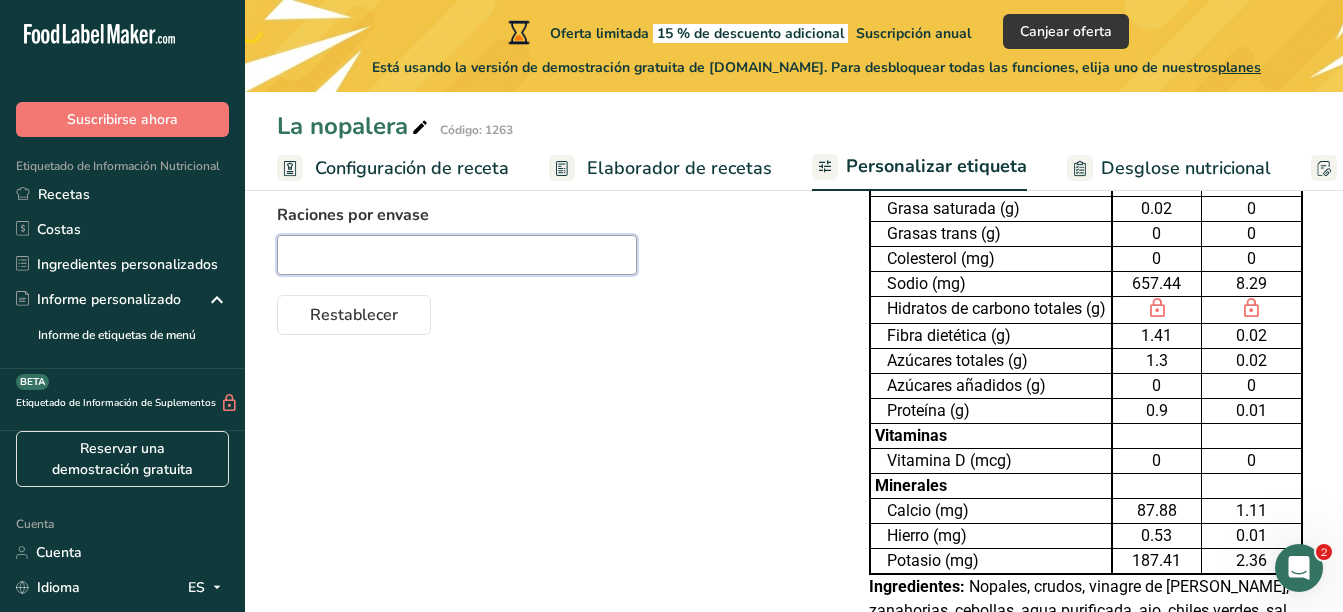 click at bounding box center [457, 255] 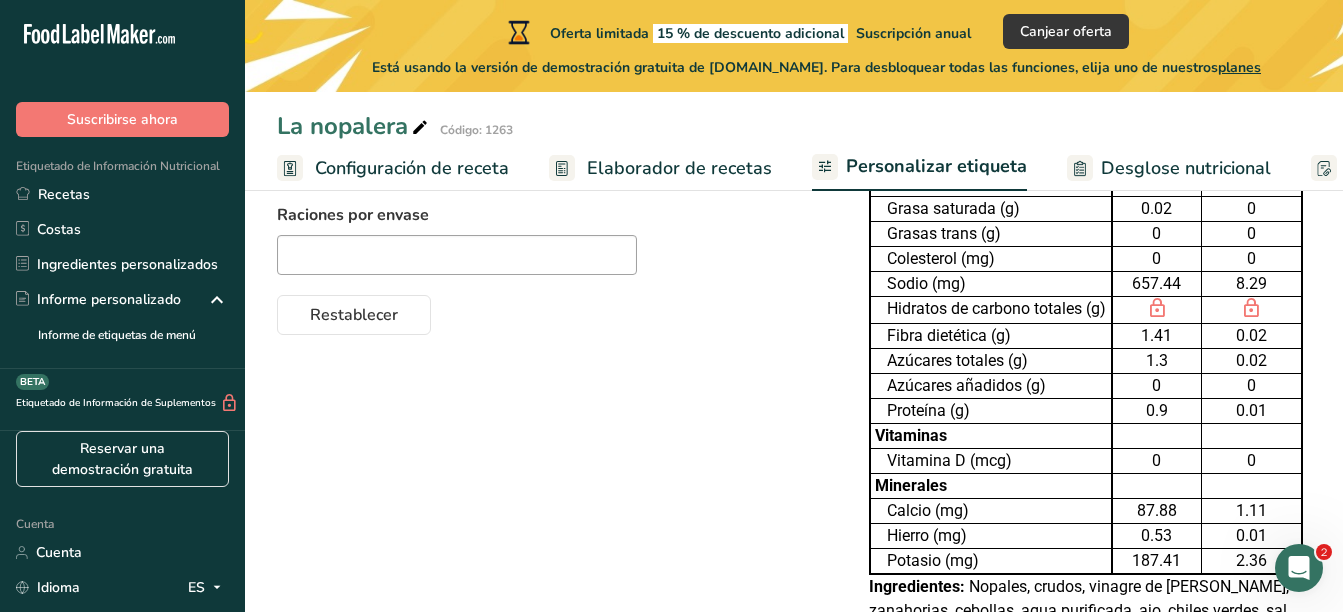 click on "Elija su estilo de etiqueta
Formato tabla (Por 100g y por porción)
EE. UU. (Administración de Alimentos y Medicamentos (FDA,
Etiqueta estándar FDA
Etiqueta tabular FDA
Etiqueta lineal FDA
Etiqueta simplificada FDA
Etiqueta FDA de dos columnas (Por porción/Por envase)
Etiqueta FDA de dos columnas (Tal como se vende/Tal como se prepara)
Etiqueta estándar FDA agregada
Etiqueta estándar FDA con micronutrientes listados lado a lado
Reino Unido (FSA)
Etiqueta obligatoria del Reino Unido "Parte trasera del envase"
Etiqueta de semáforo del Reino Unido "Parte frontal del envase"" at bounding box center (794, 340) 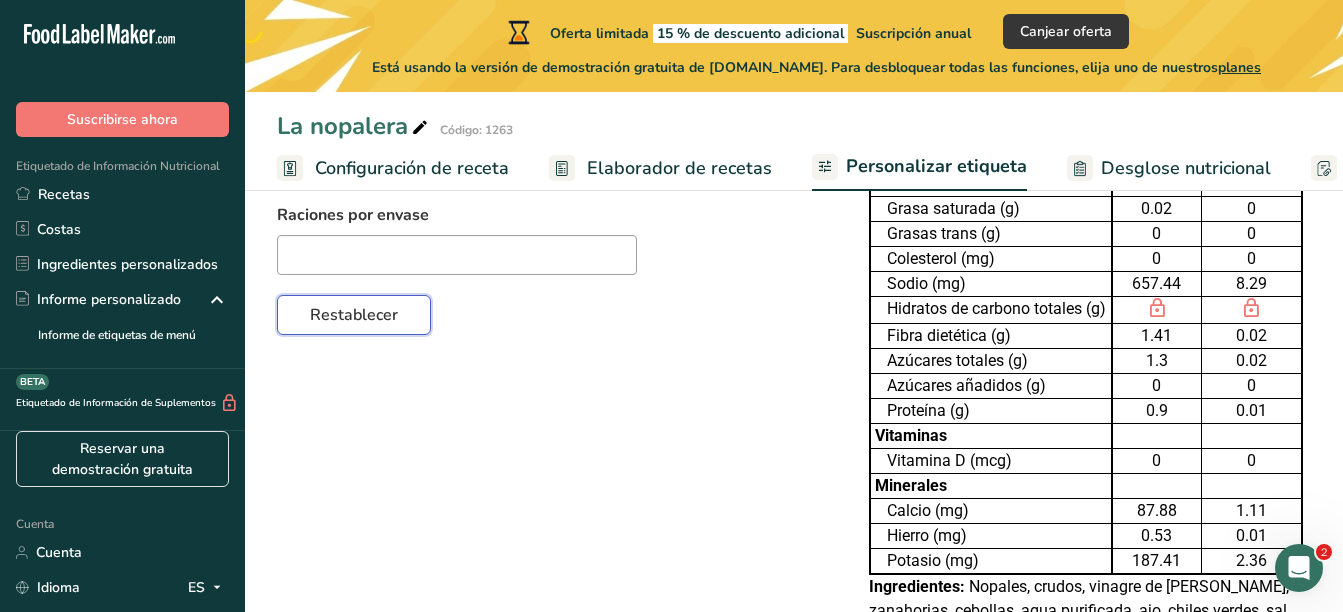 click on "Restablecer" at bounding box center (354, 315) 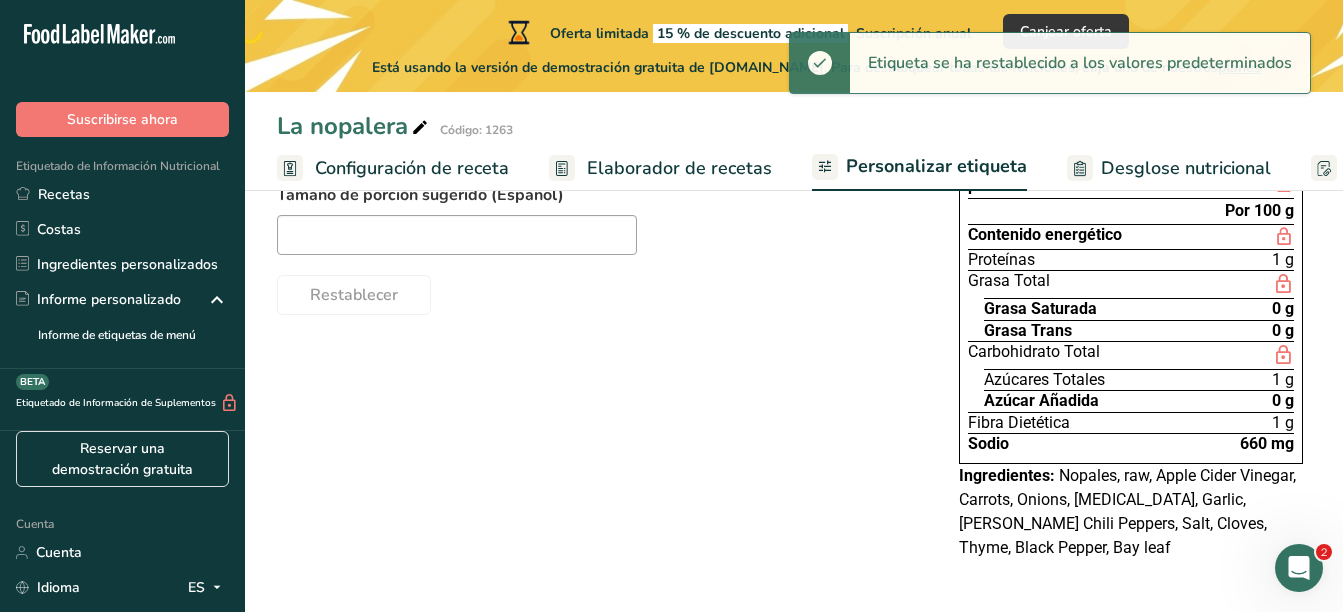 scroll, scrollTop: 282, scrollLeft: 0, axis: vertical 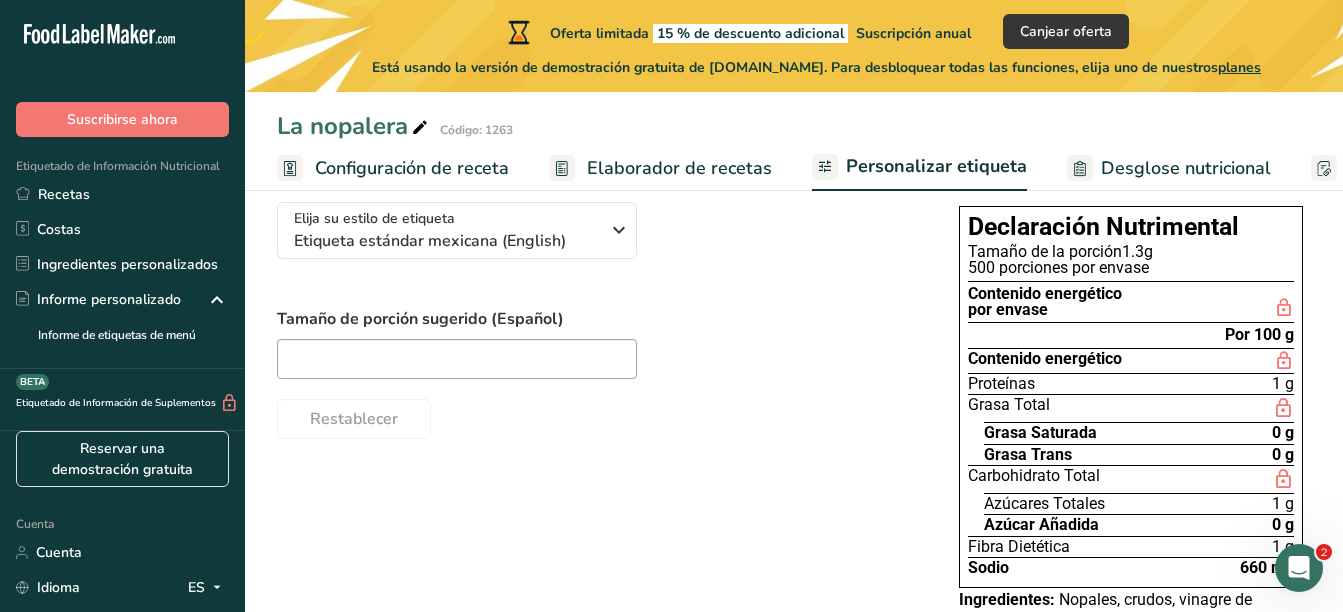 click on "Configuración de receta" at bounding box center [412, 168] 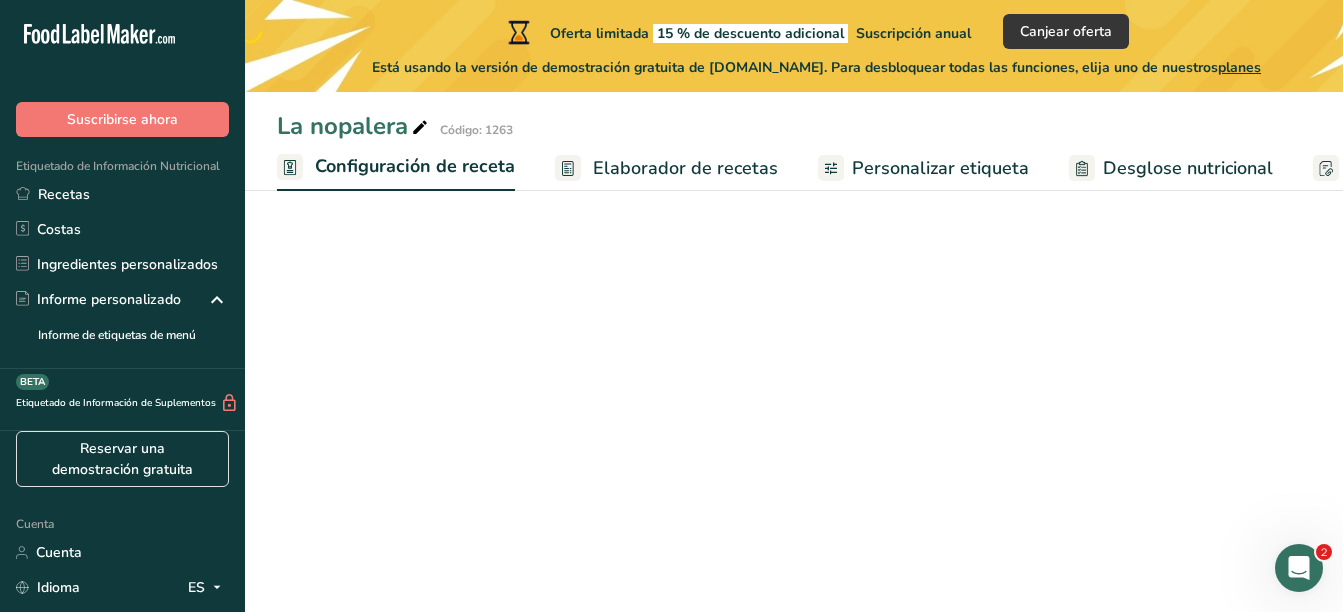 scroll, scrollTop: 0, scrollLeft: 7, axis: horizontal 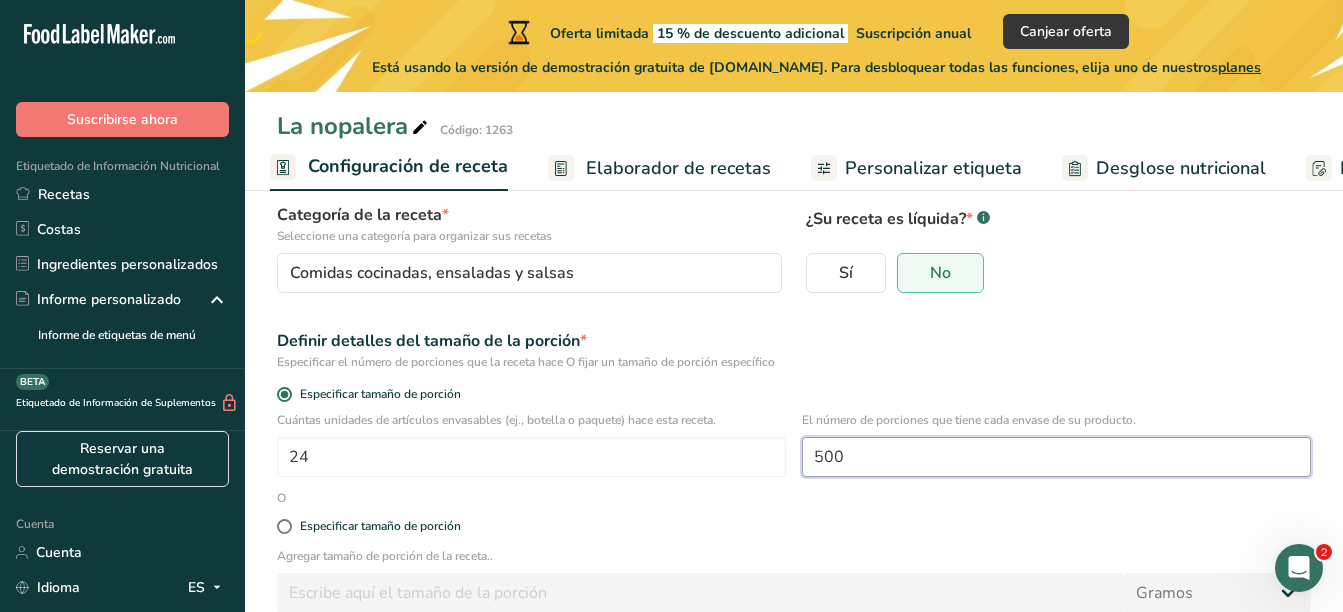 click on "500" at bounding box center (1056, 457) 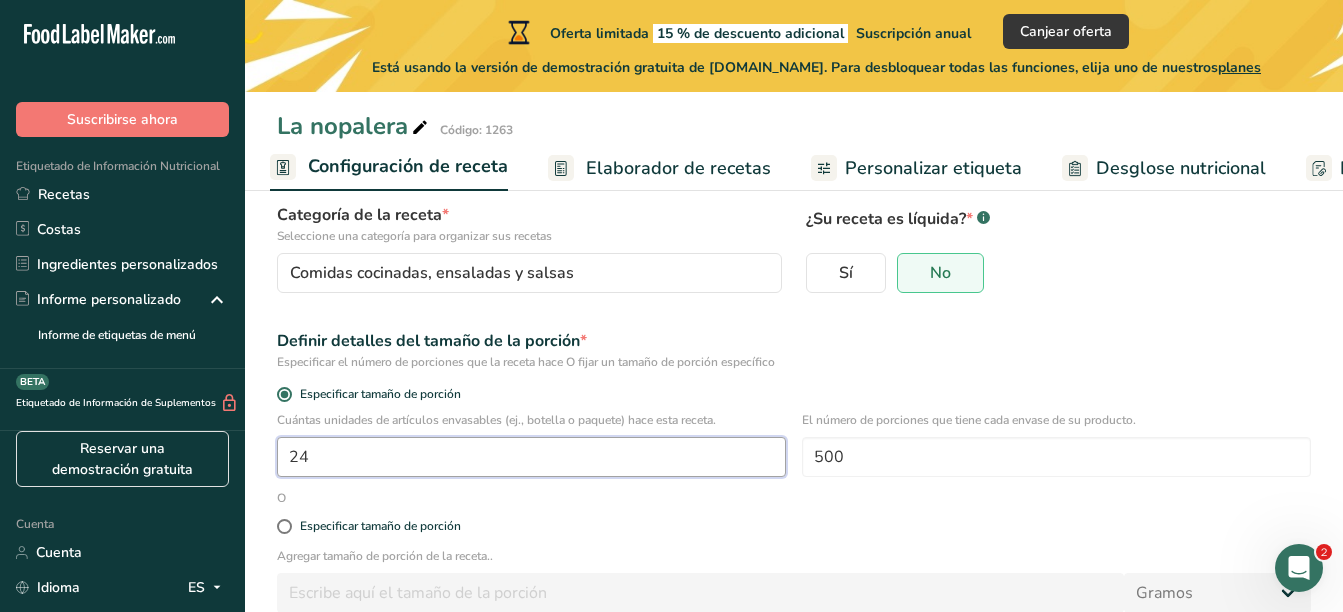click on "24" at bounding box center [531, 457] 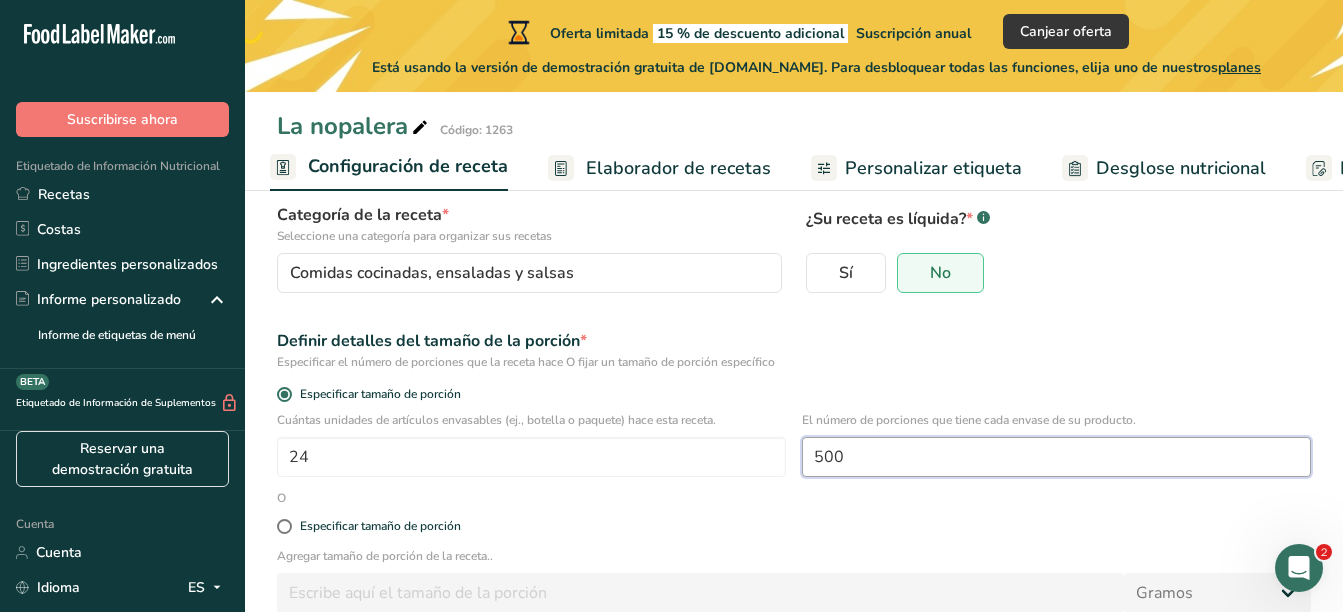click on "500" at bounding box center (1056, 457) 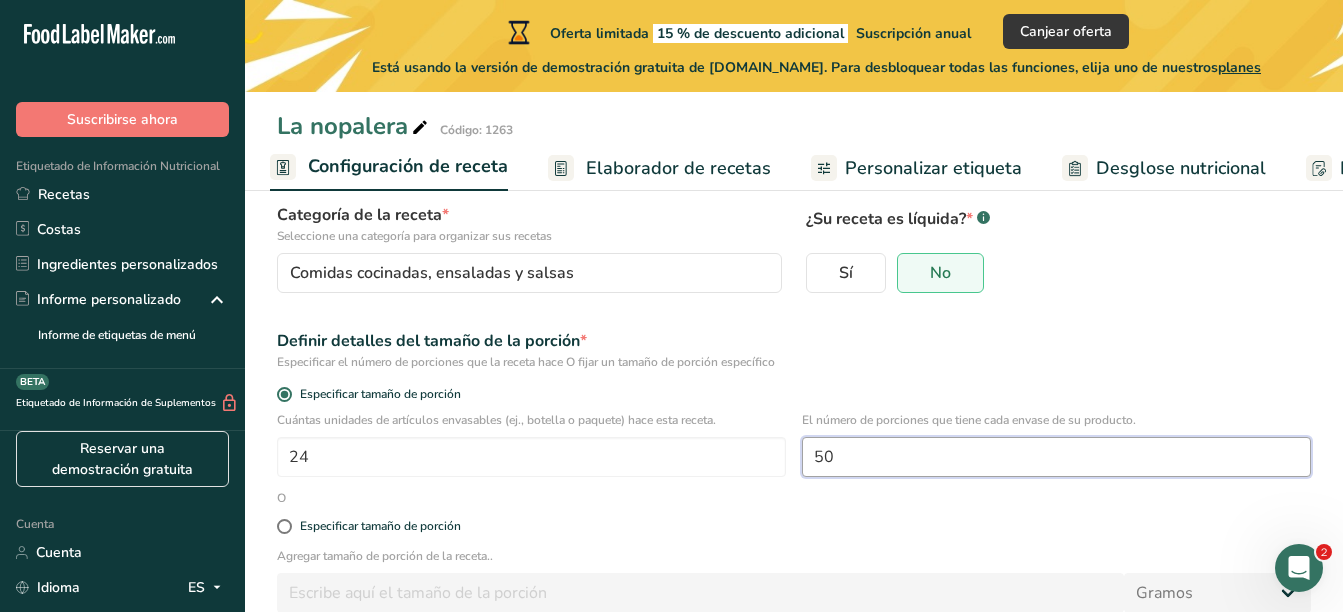 type on "5" 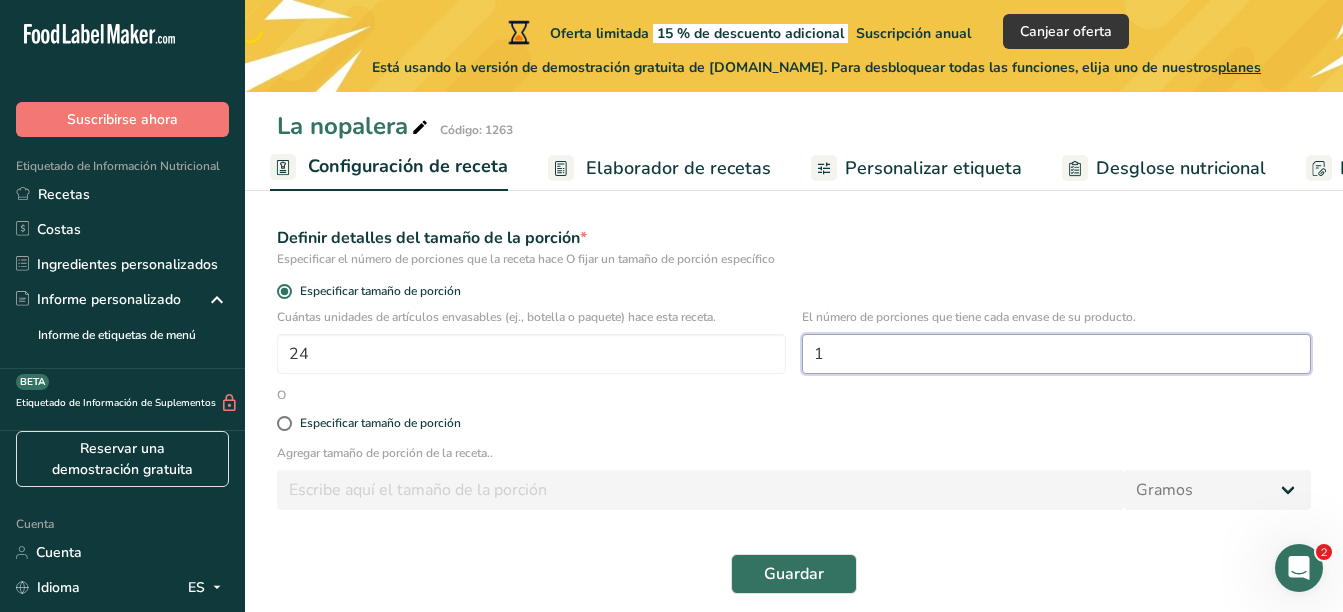 scroll, scrollTop: 270, scrollLeft: 0, axis: vertical 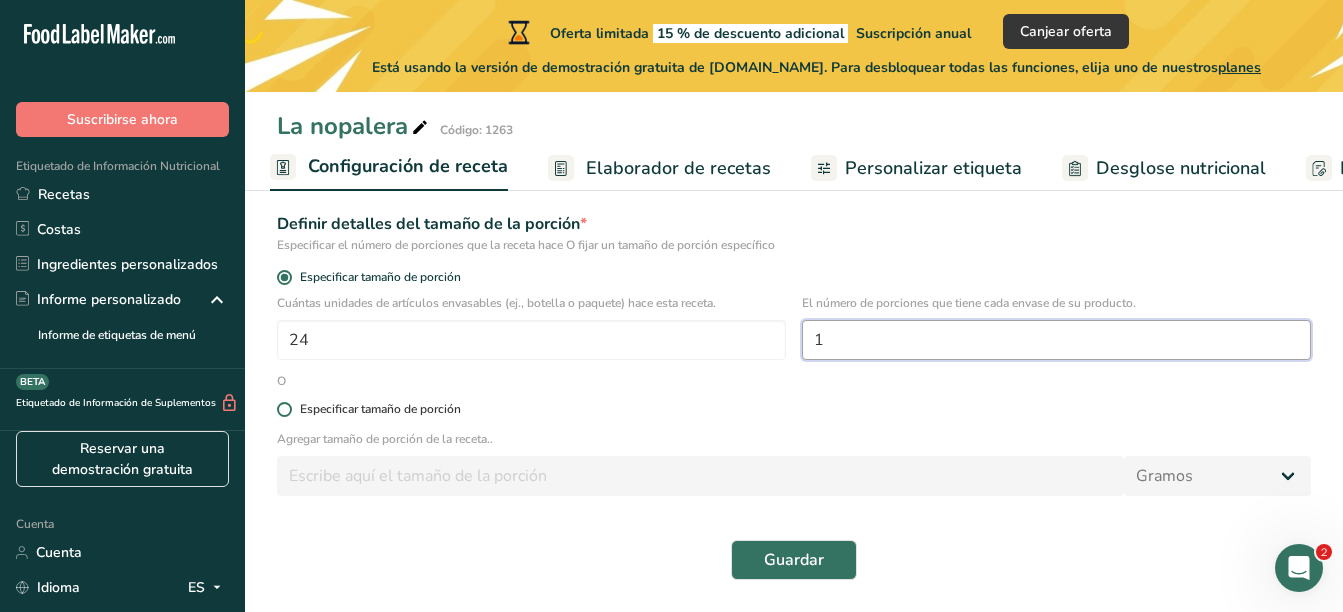 type on "1" 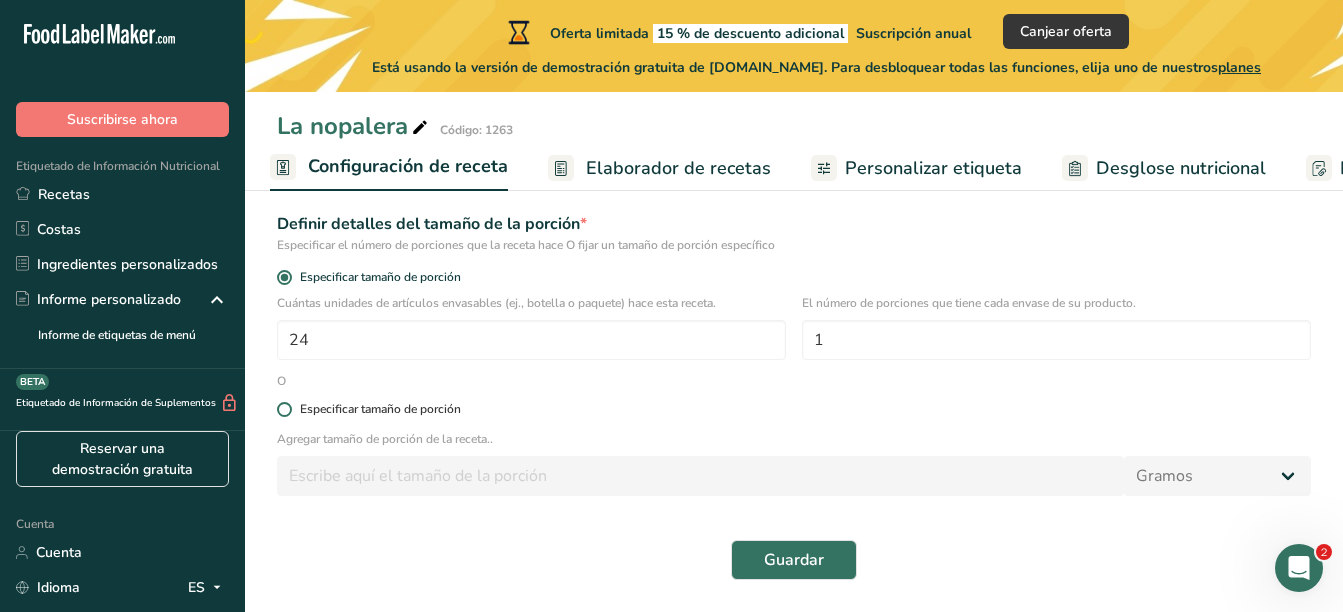 click at bounding box center (284, 409) 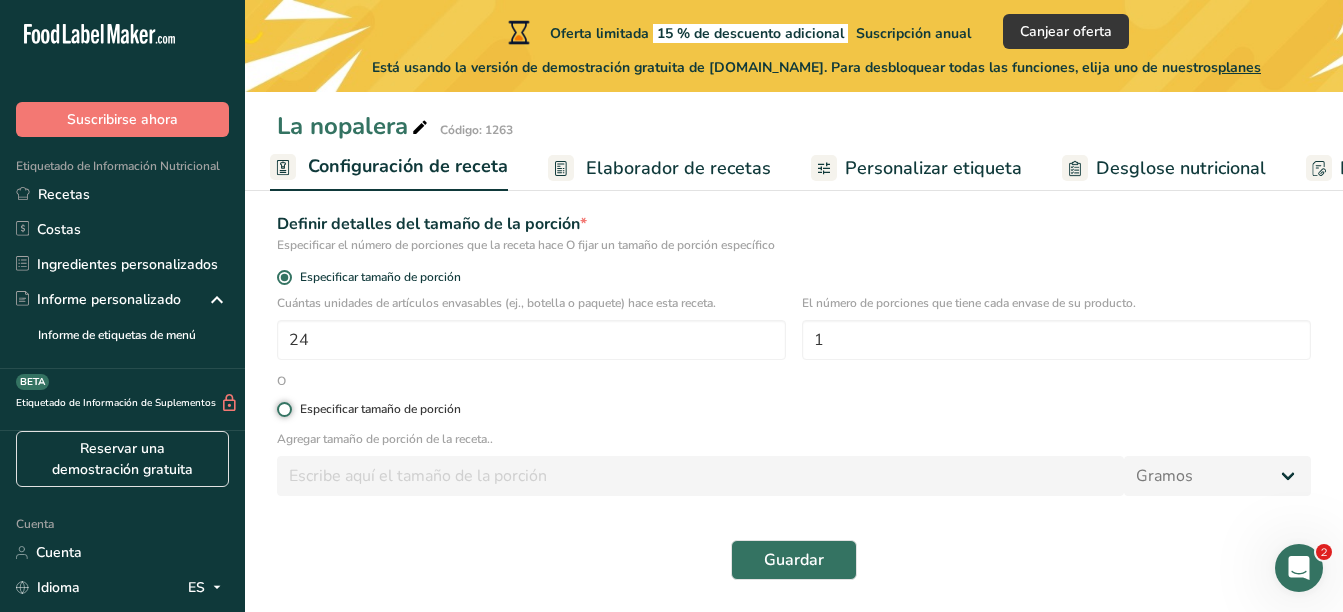 click on "Especificar tamaño de porción" at bounding box center [283, 409] 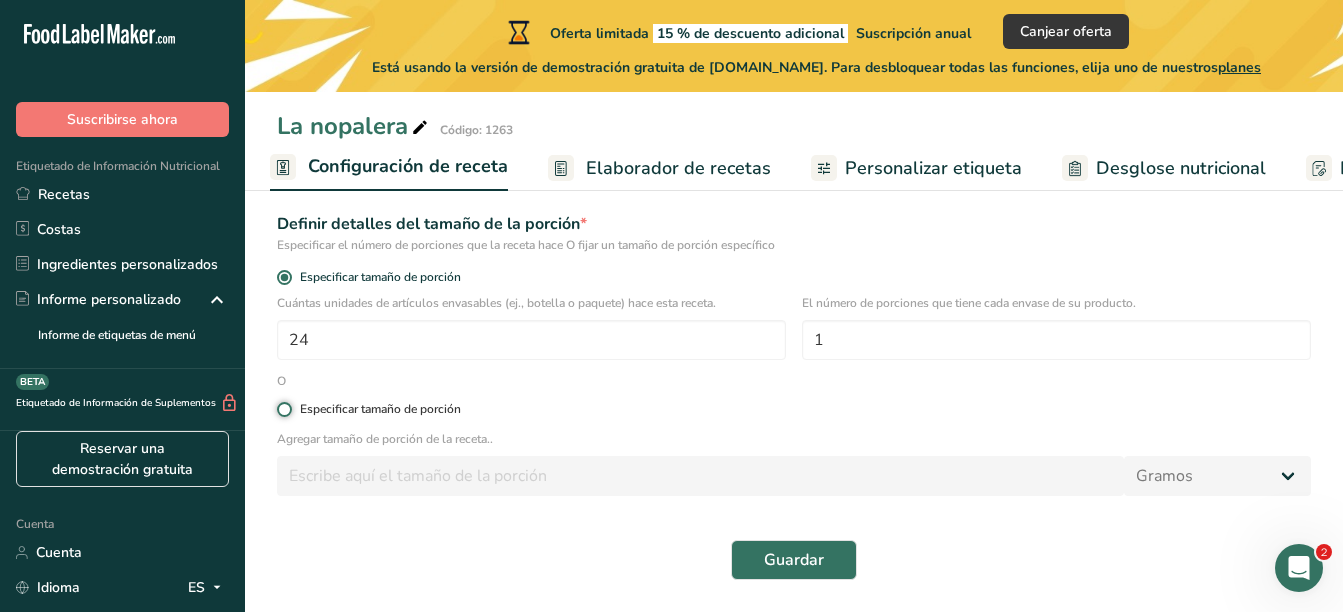 radio on "true" 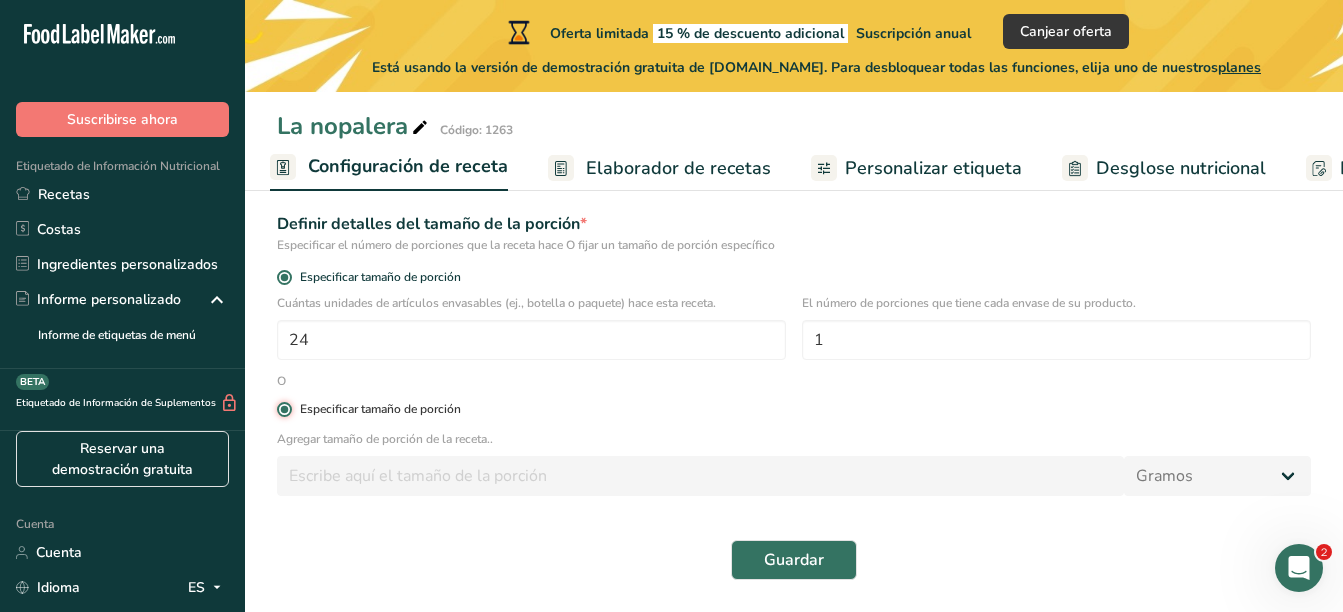 radio on "false" 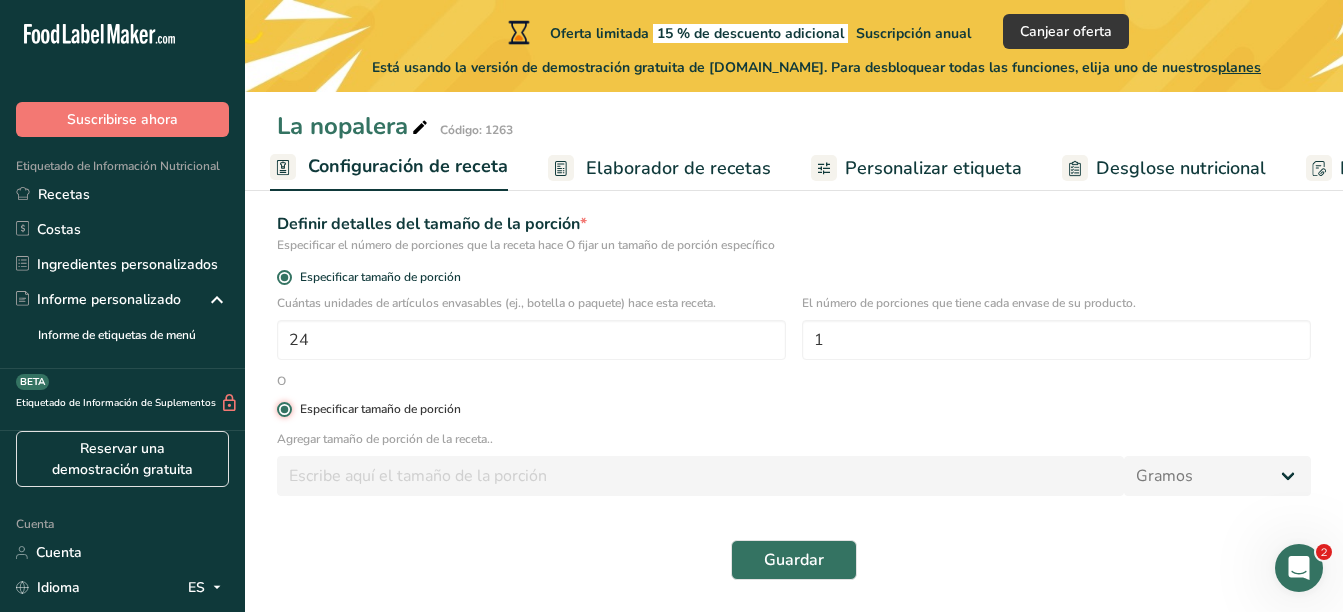 type 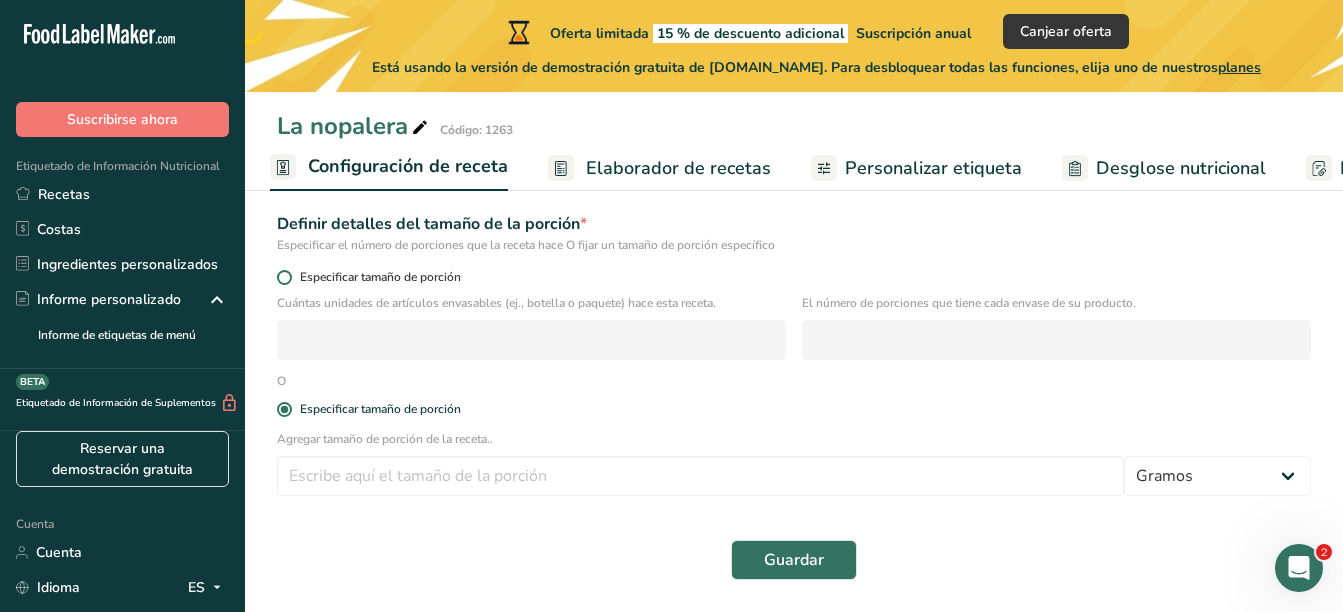 click at bounding box center (284, 277) 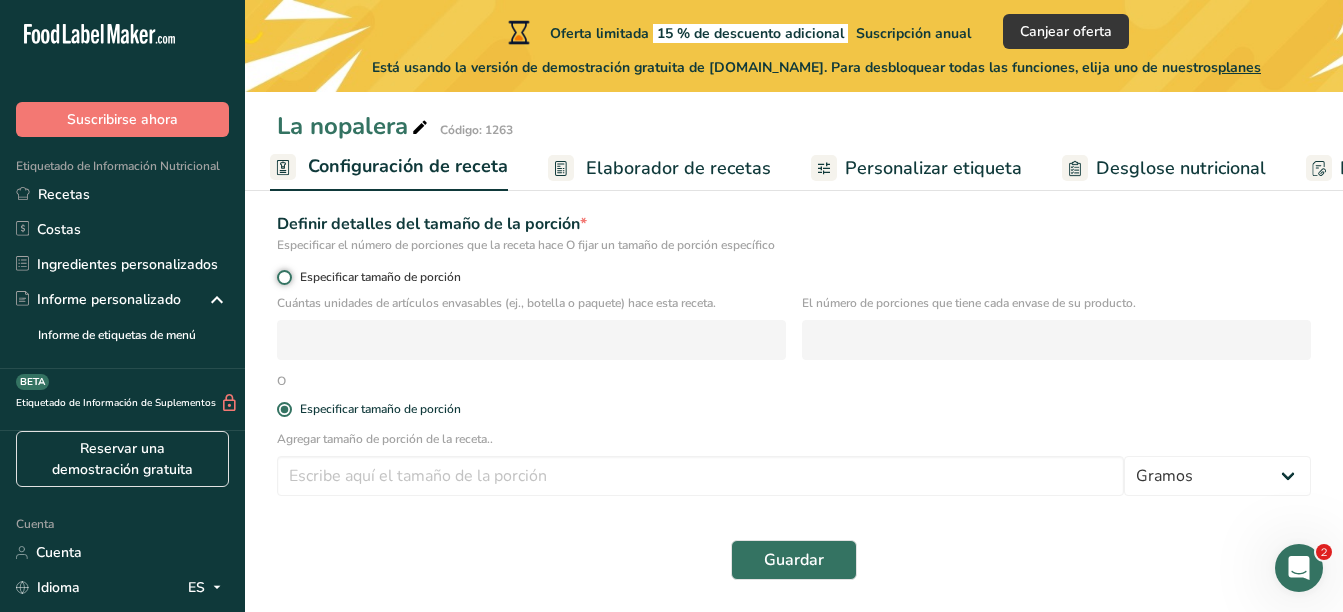 click on "Especificar tamaño de porción" at bounding box center [283, 277] 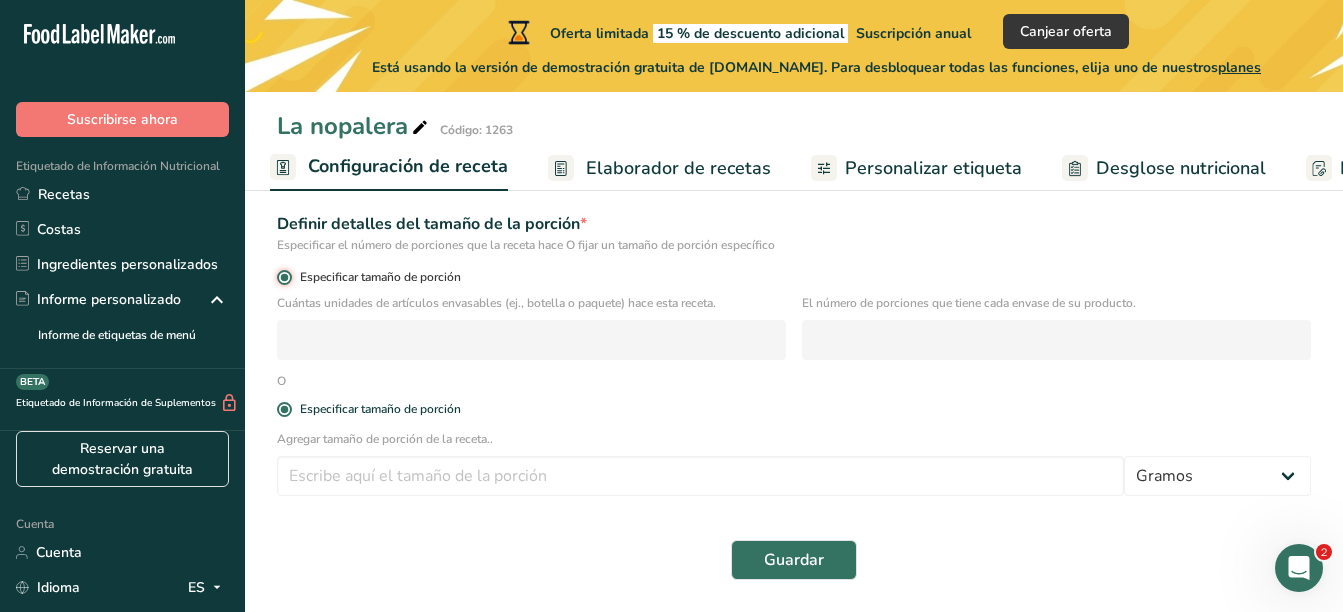 radio on "false" 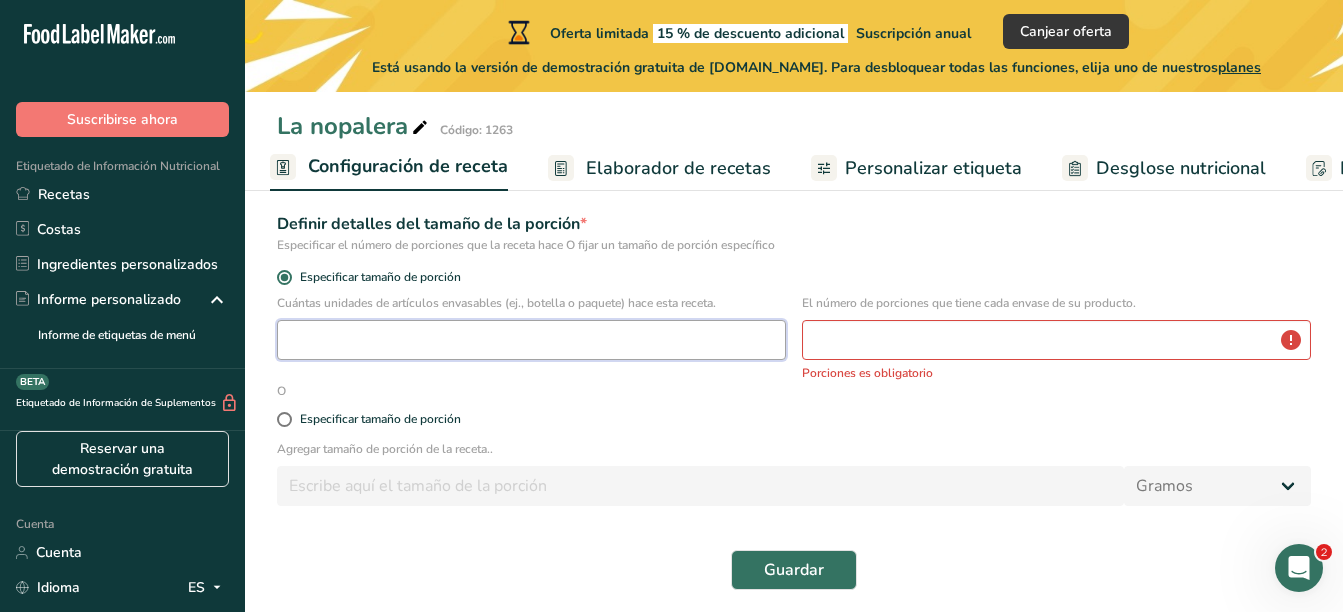 click at bounding box center (531, 340) 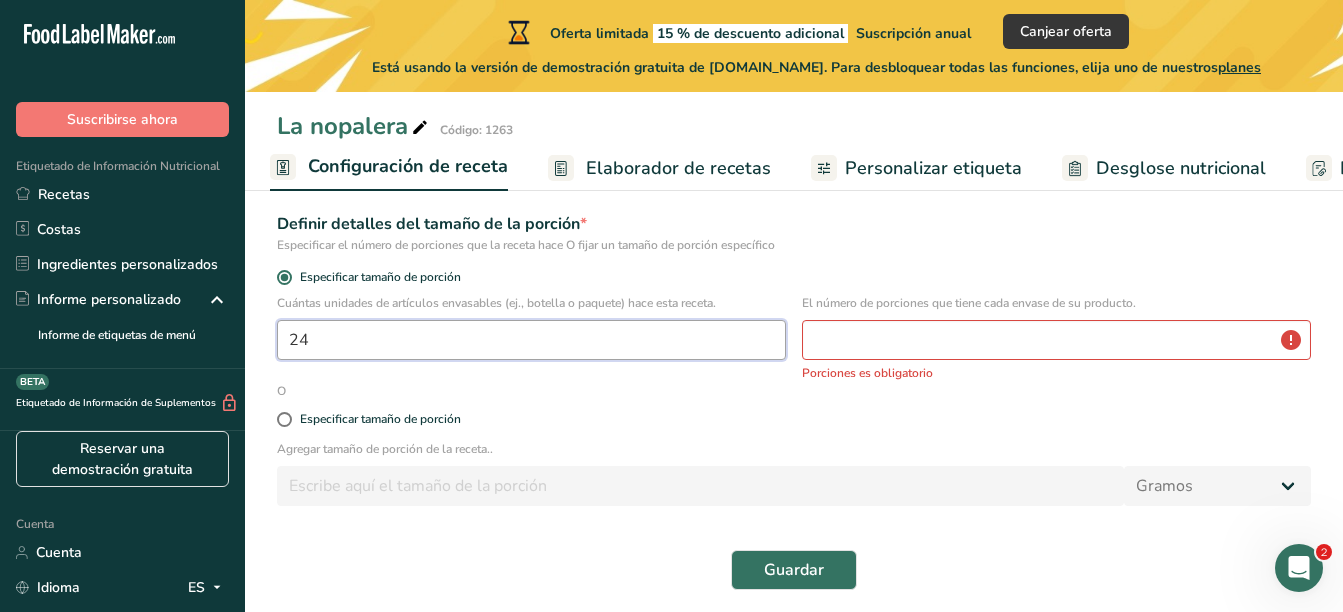 type on "24" 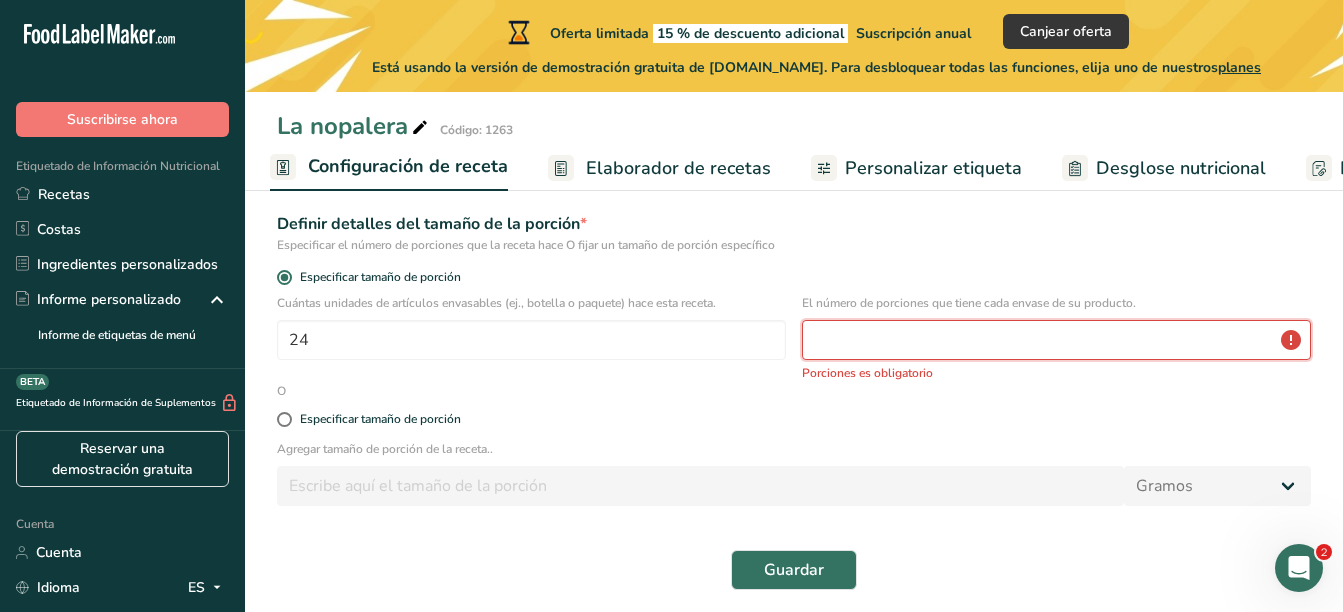 click at bounding box center [1056, 340] 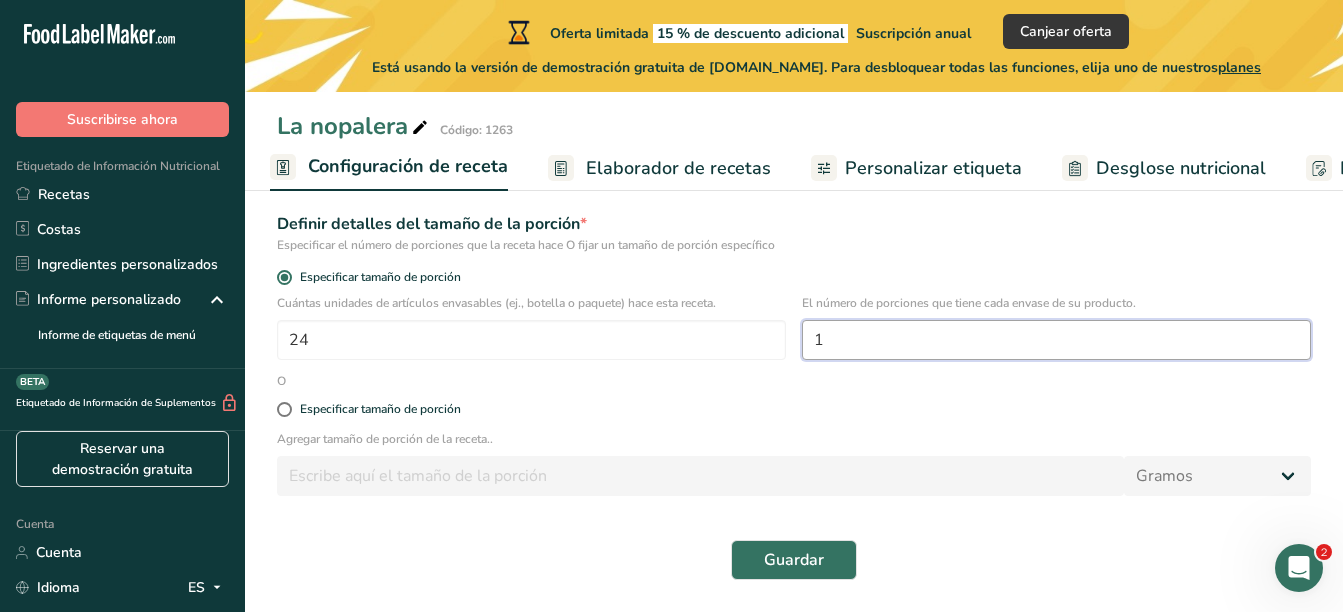 type on "1" 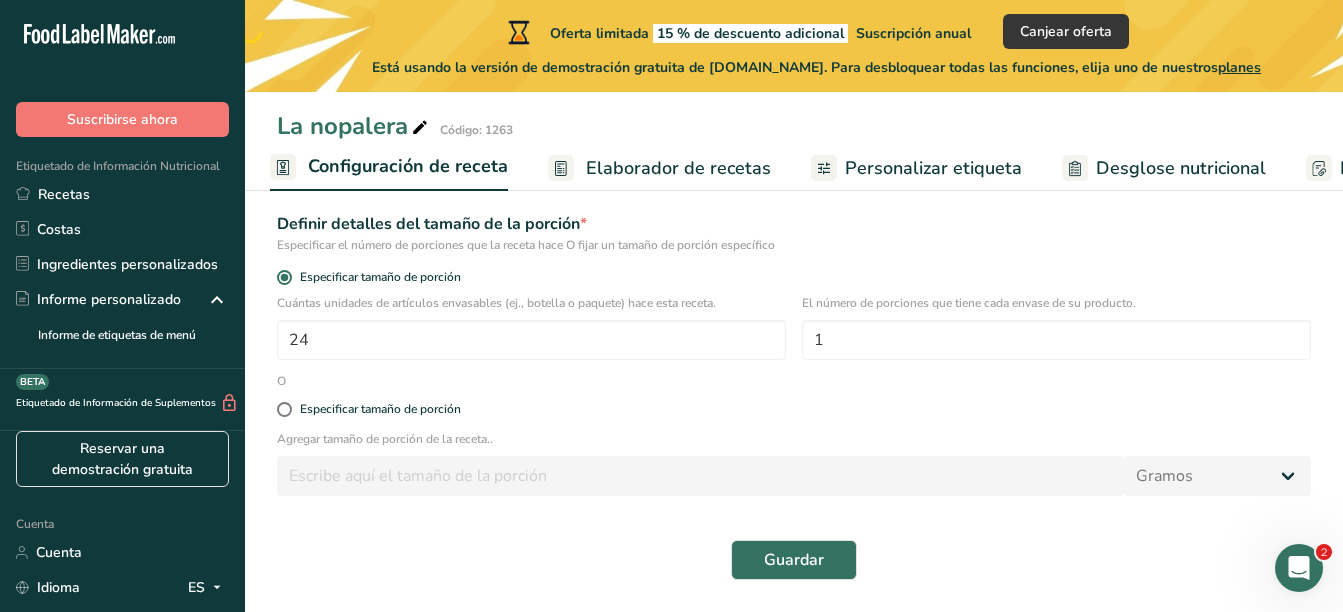 click on "Agregar tamaño de porción de la receta..
Gramos
kg
Mg   Mcg   Libras
onza
litro
Ml
onza líquida
cucharada
cucharadita
taza
Cuarto de Galón
Galón" at bounding box center [794, 469] 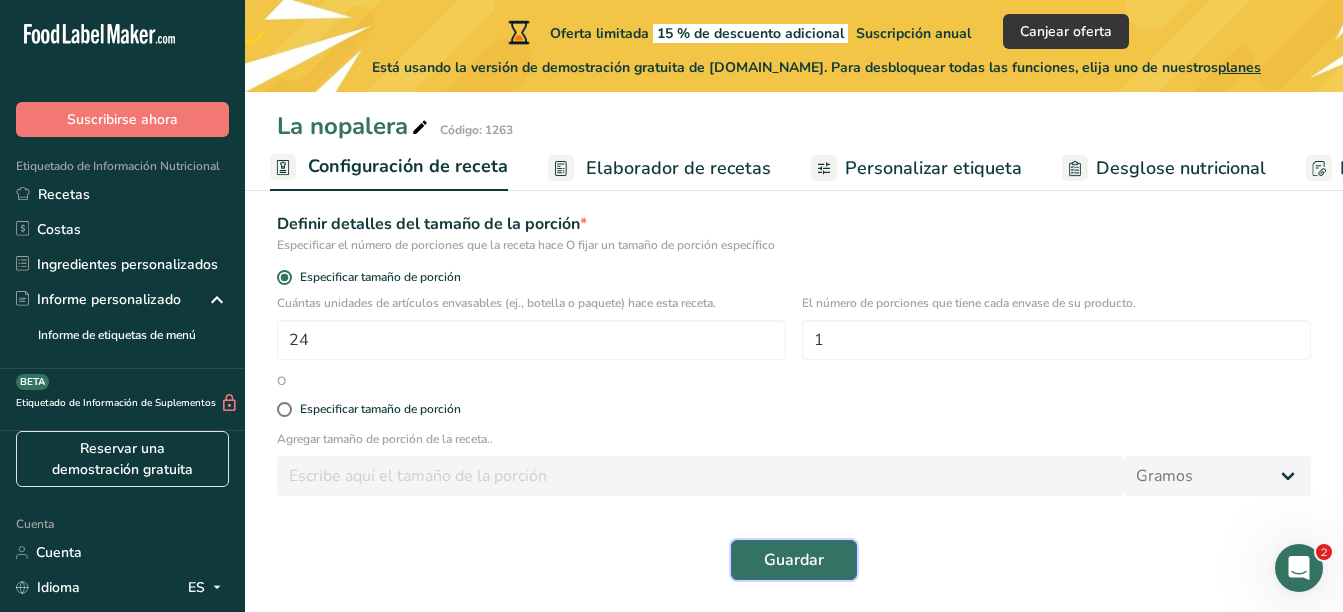 click on "Guardar" at bounding box center (794, 560) 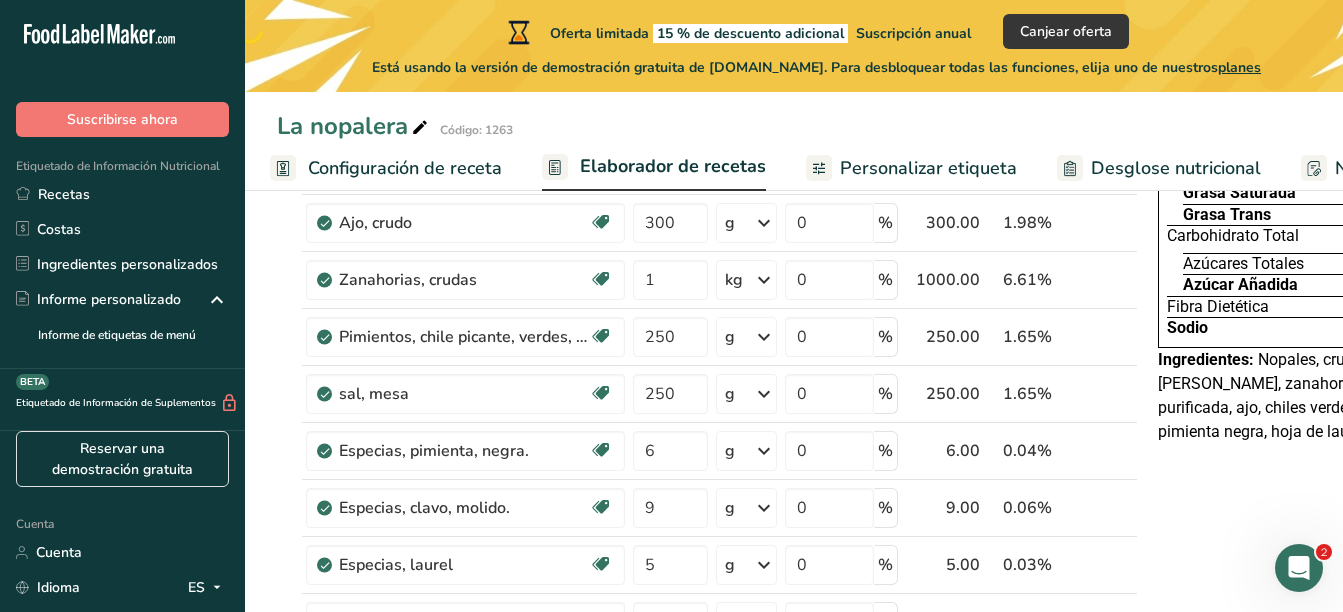 click on "Elaborador de recetas" at bounding box center [673, 166] 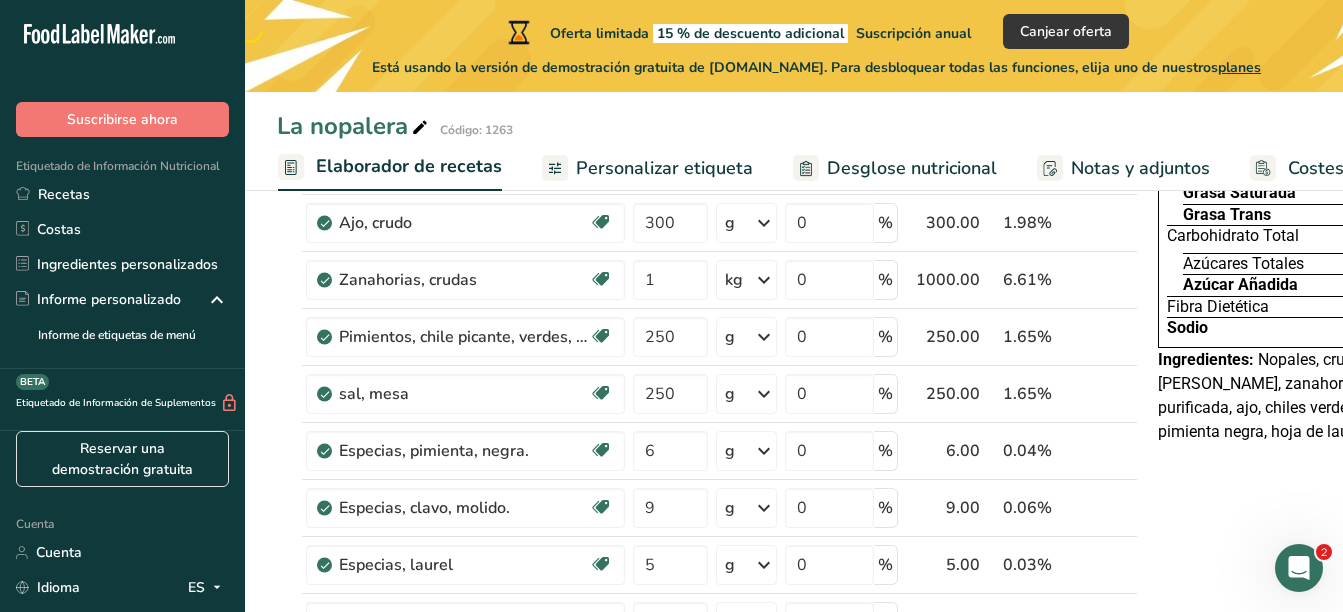 scroll, scrollTop: 0, scrollLeft: 278, axis: horizontal 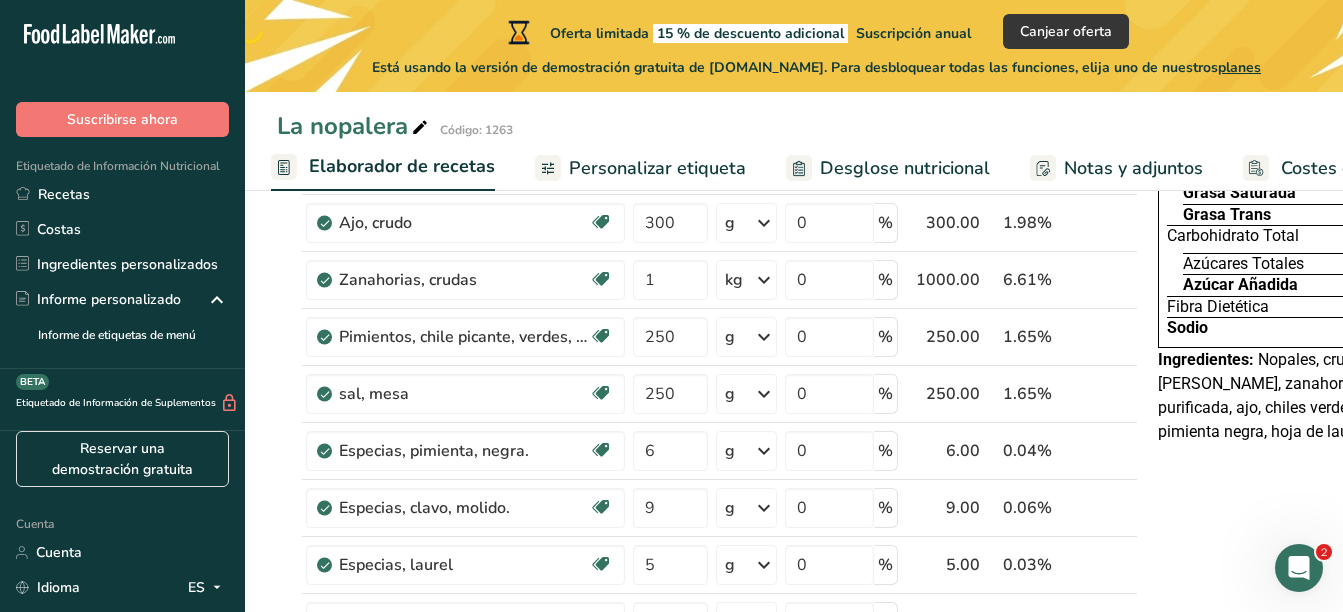 click on "Personalizar etiqueta" at bounding box center (657, 168) 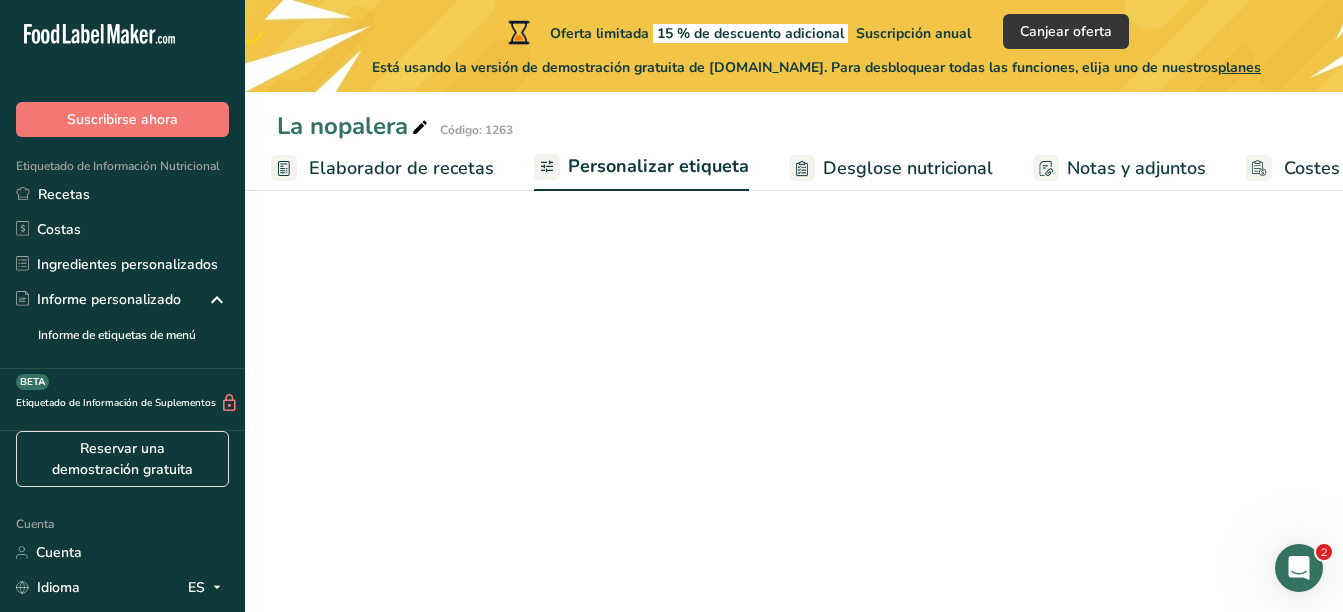 scroll, scrollTop: 0, scrollLeft: 401, axis: horizontal 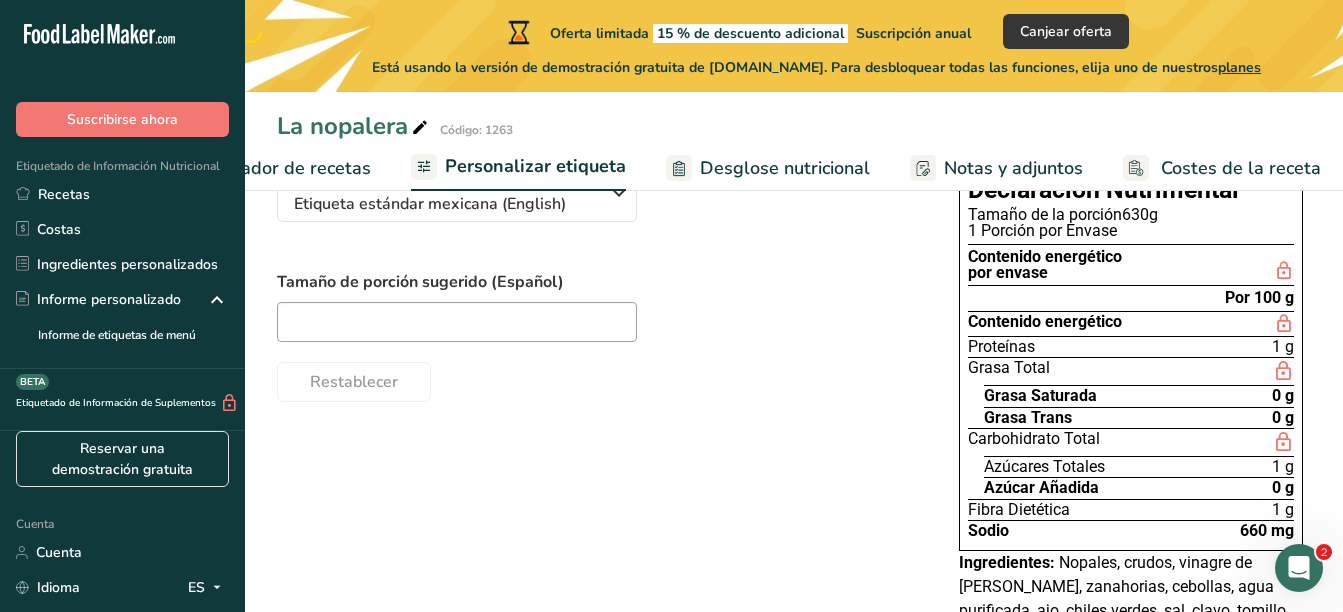 click on "Elaborador de recetas" at bounding box center [278, 168] 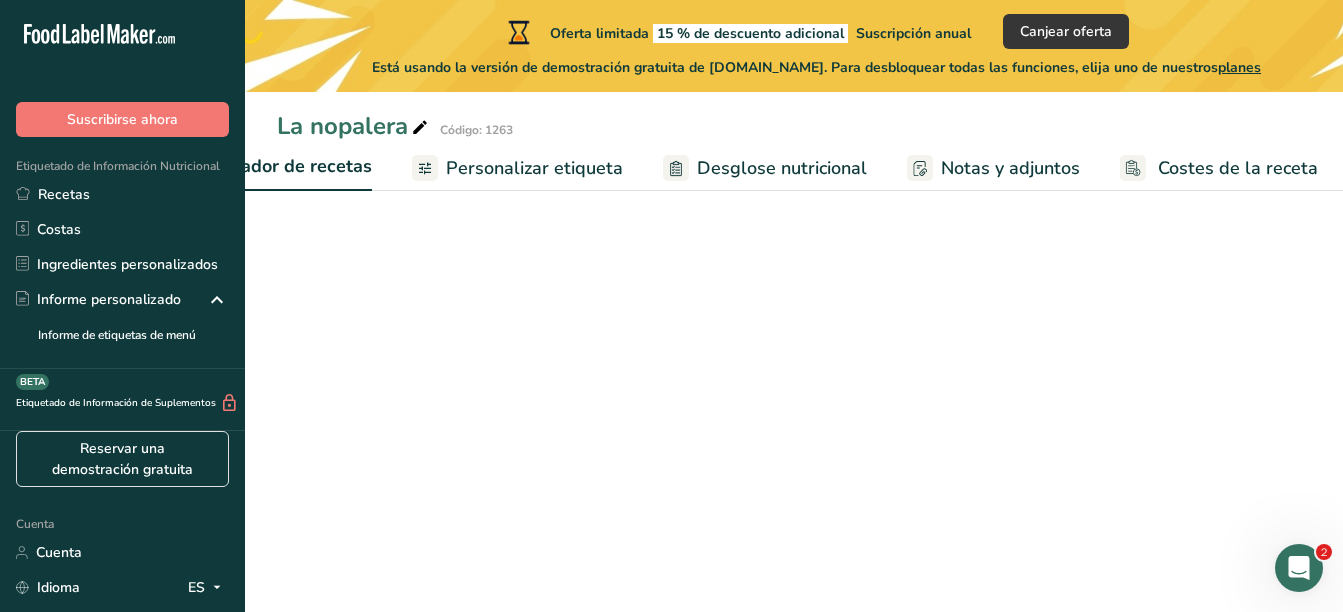 click on "Elaborador de recetas" at bounding box center (279, 166) 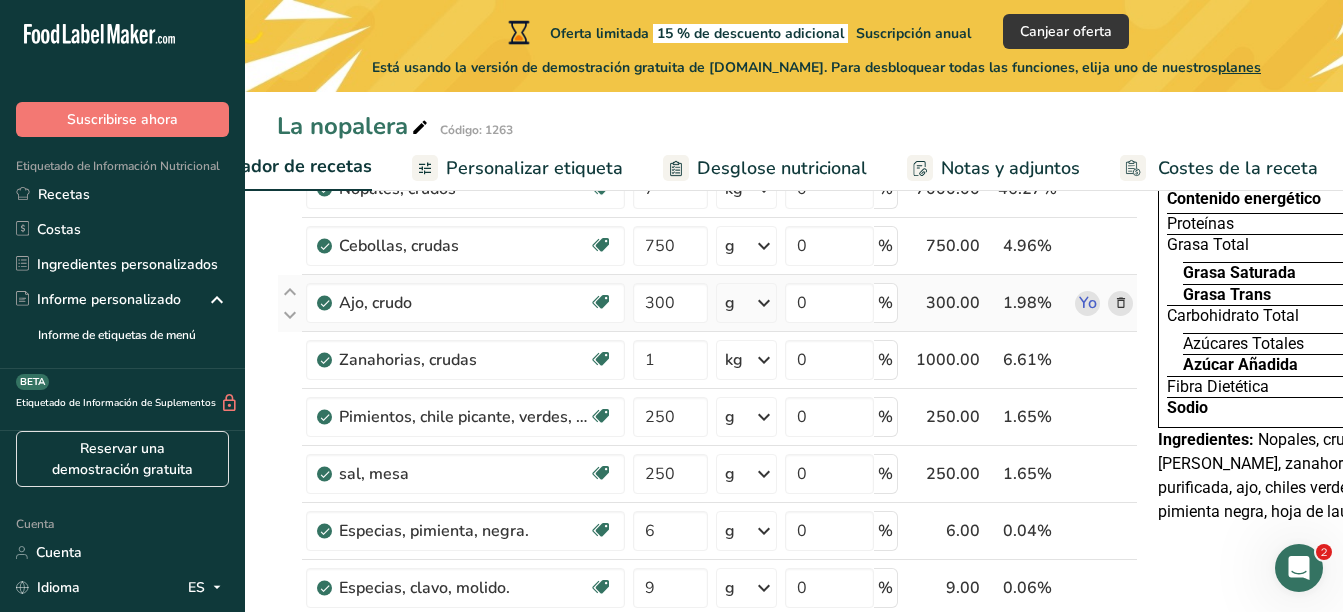 scroll, scrollTop: 0, scrollLeft: 278, axis: horizontal 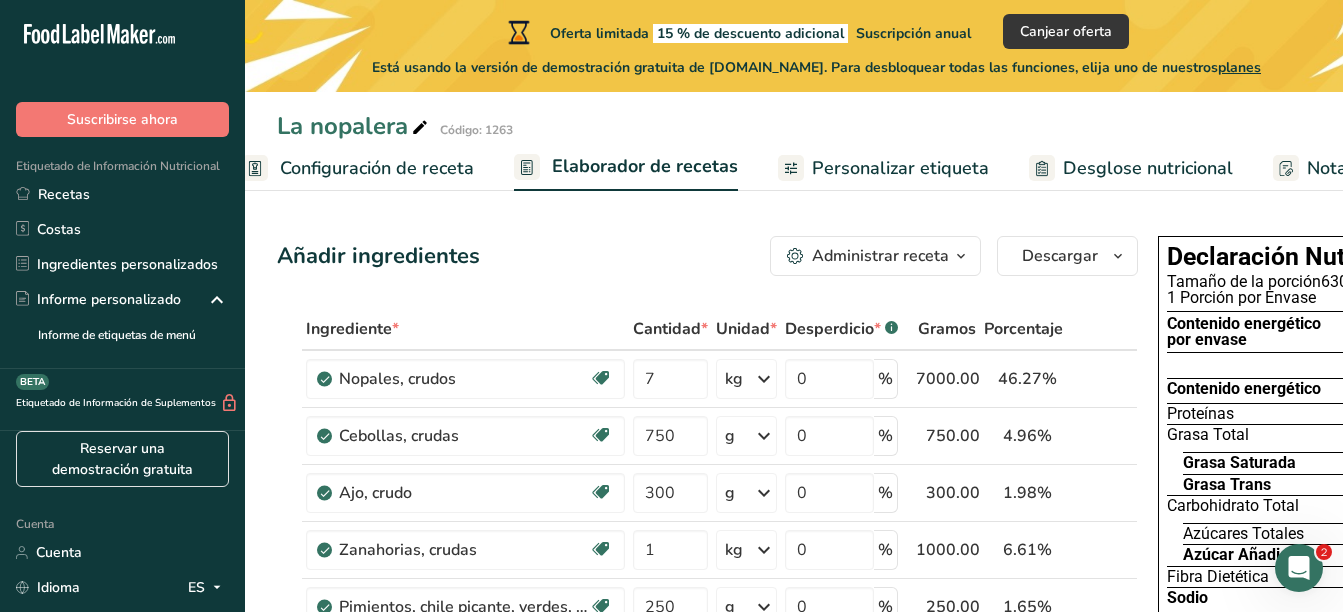 click on "Configuración de receta" at bounding box center (377, 168) 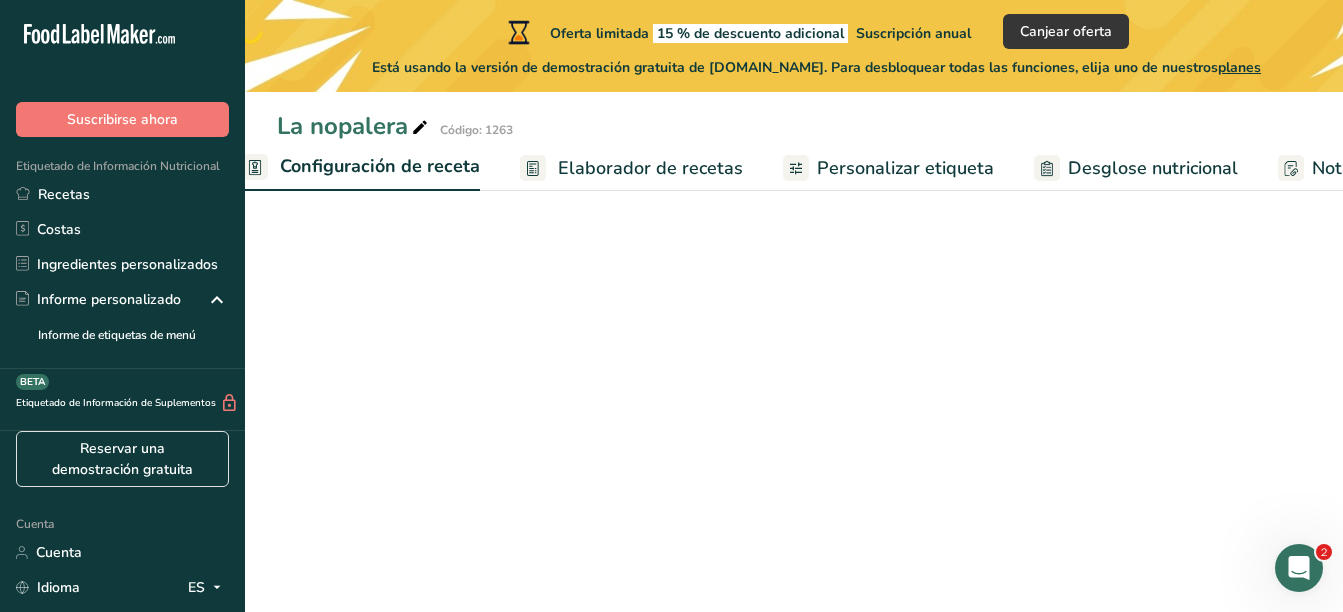 scroll, scrollTop: 0, scrollLeft: 7, axis: horizontal 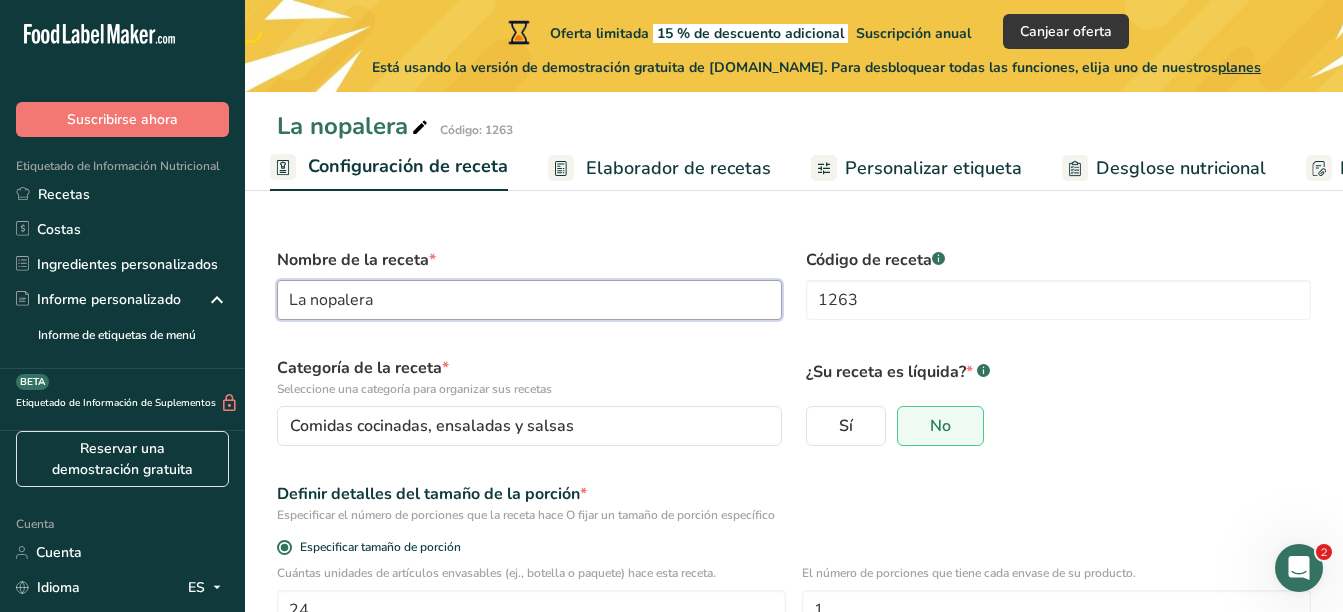click on "La nopalera" at bounding box center (529, 300) 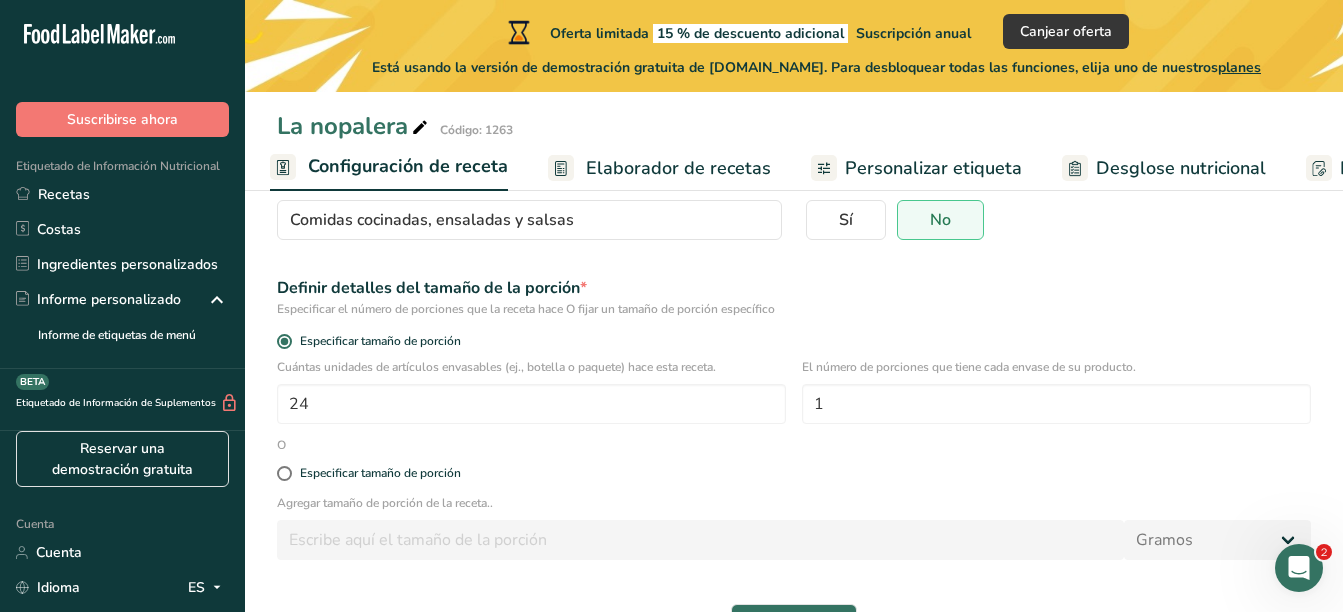 scroll, scrollTop: 209, scrollLeft: 0, axis: vertical 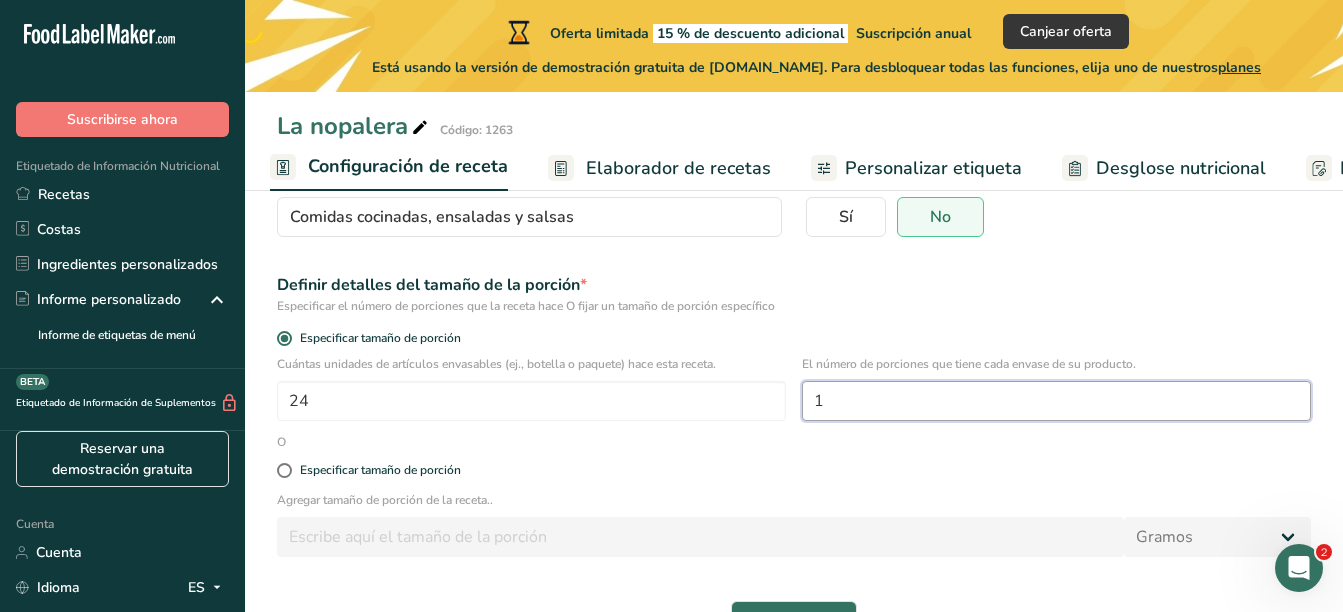 click on "1" at bounding box center [1056, 401] 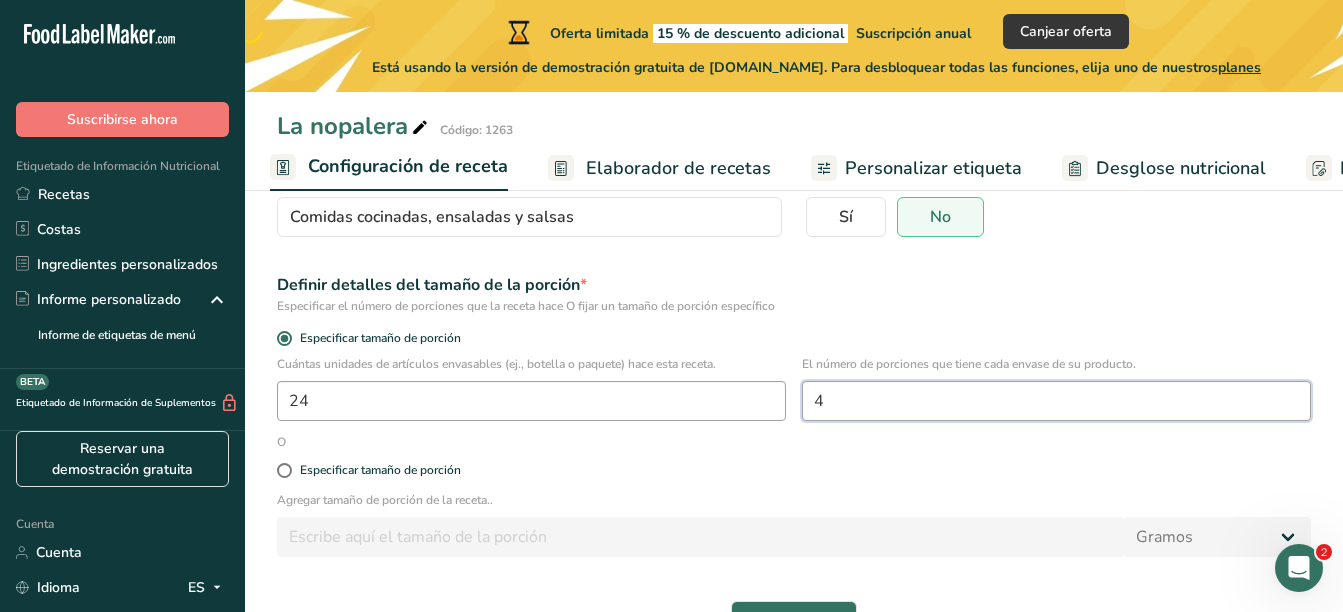 type on "4" 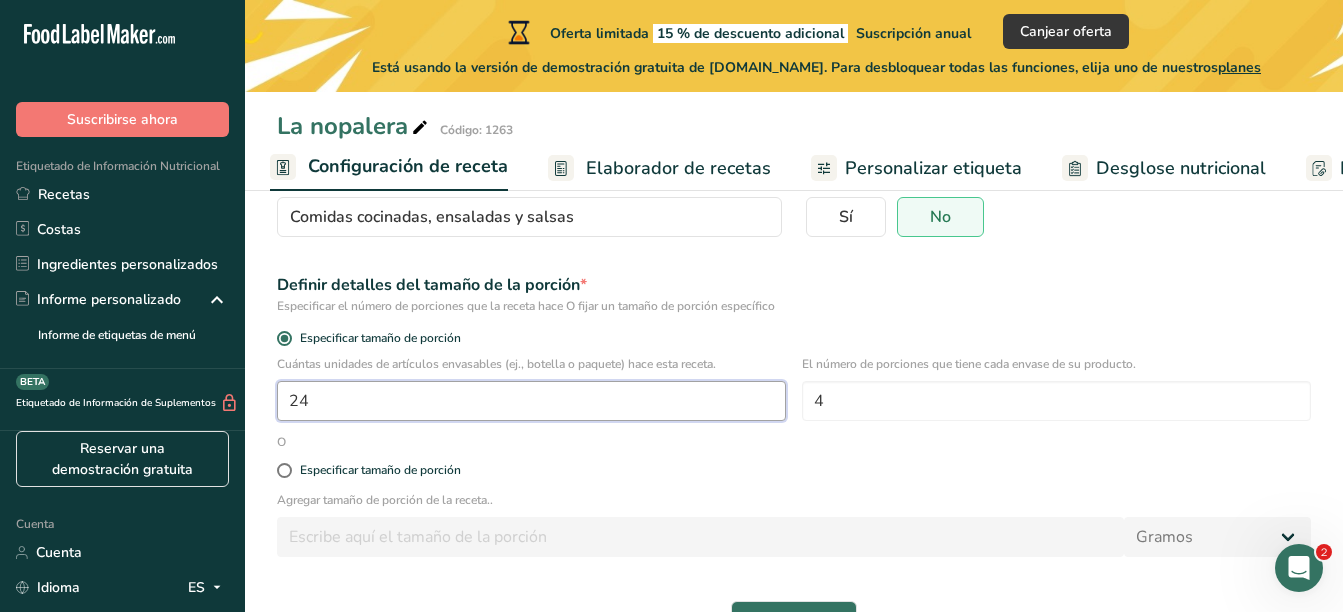 click on "24" at bounding box center (531, 401) 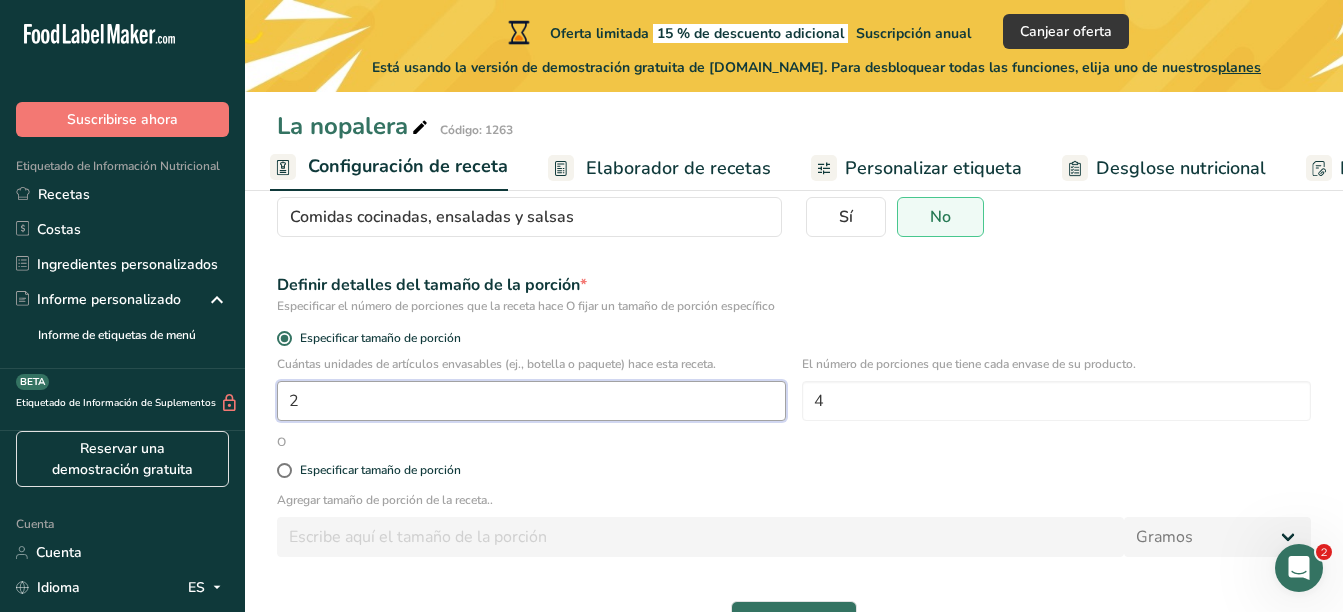 type on "1" 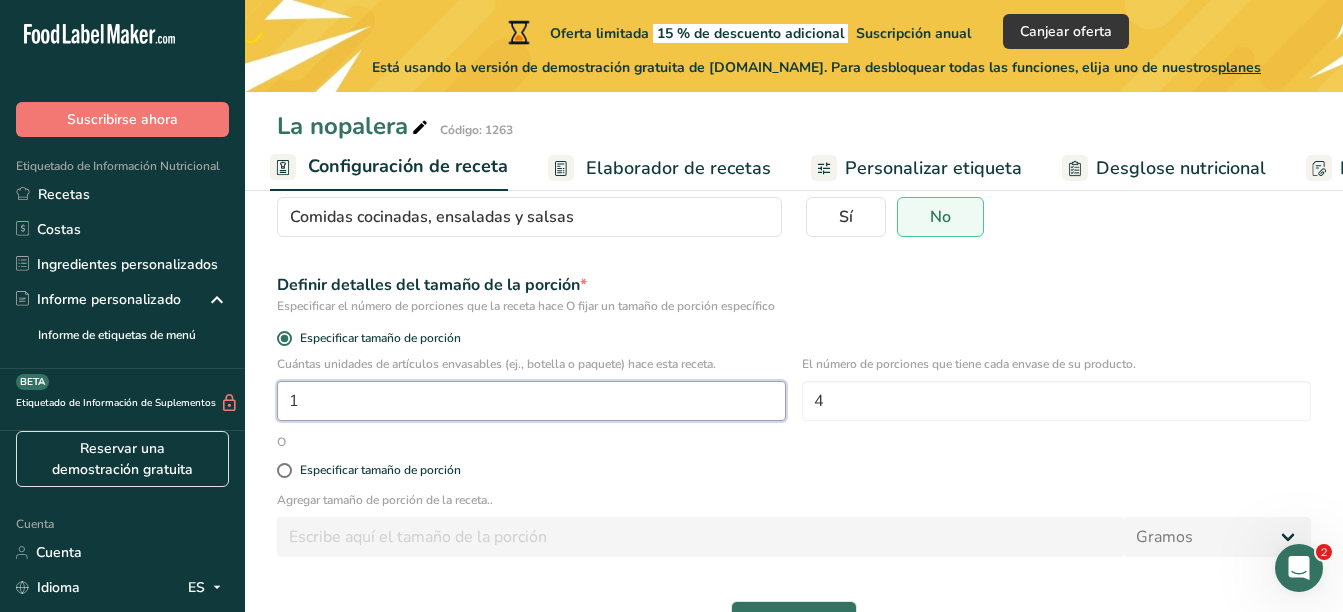 scroll, scrollTop: 270, scrollLeft: 0, axis: vertical 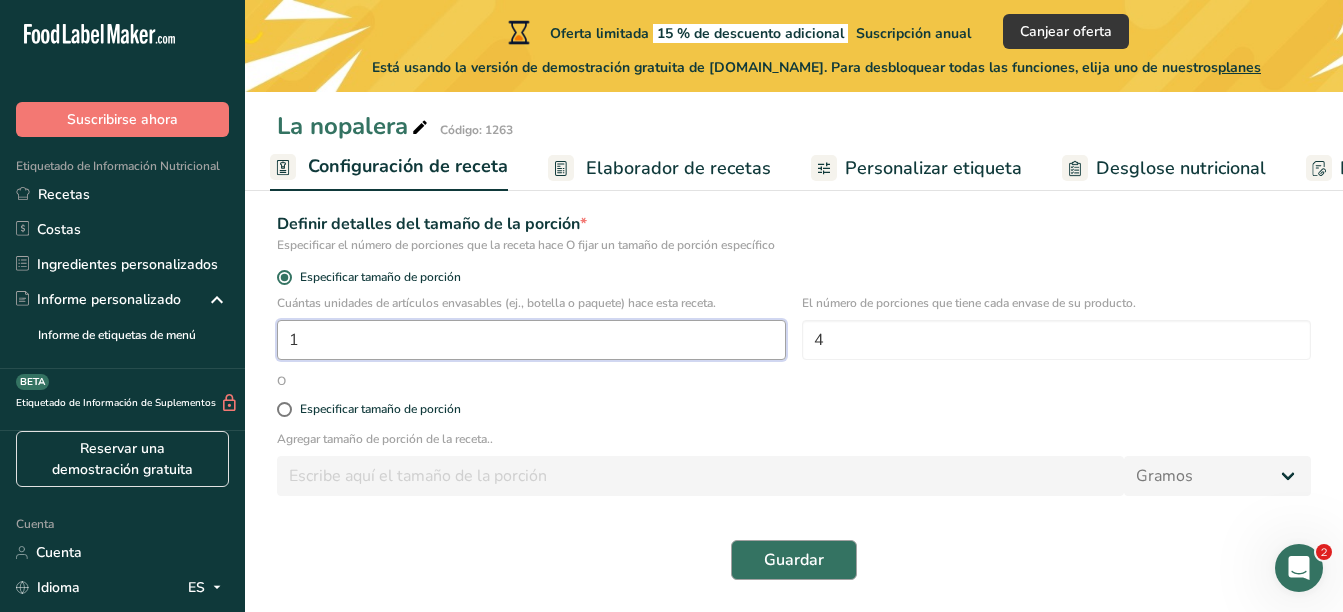 type on "1" 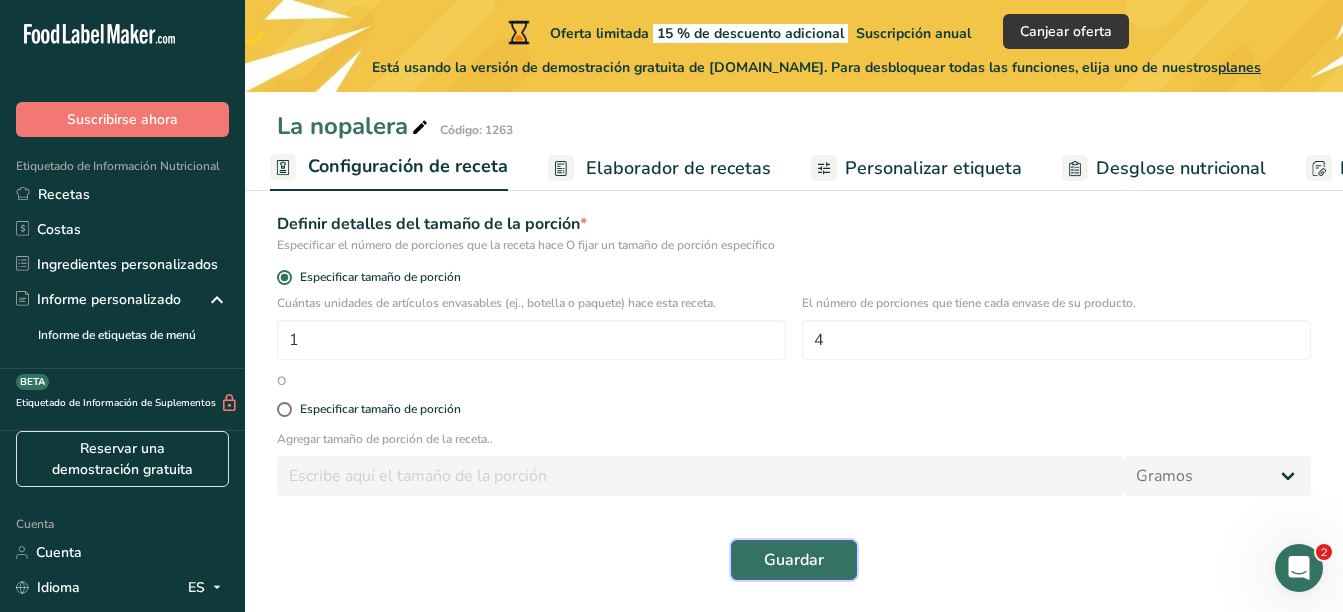 click on "Guardar" at bounding box center [794, 560] 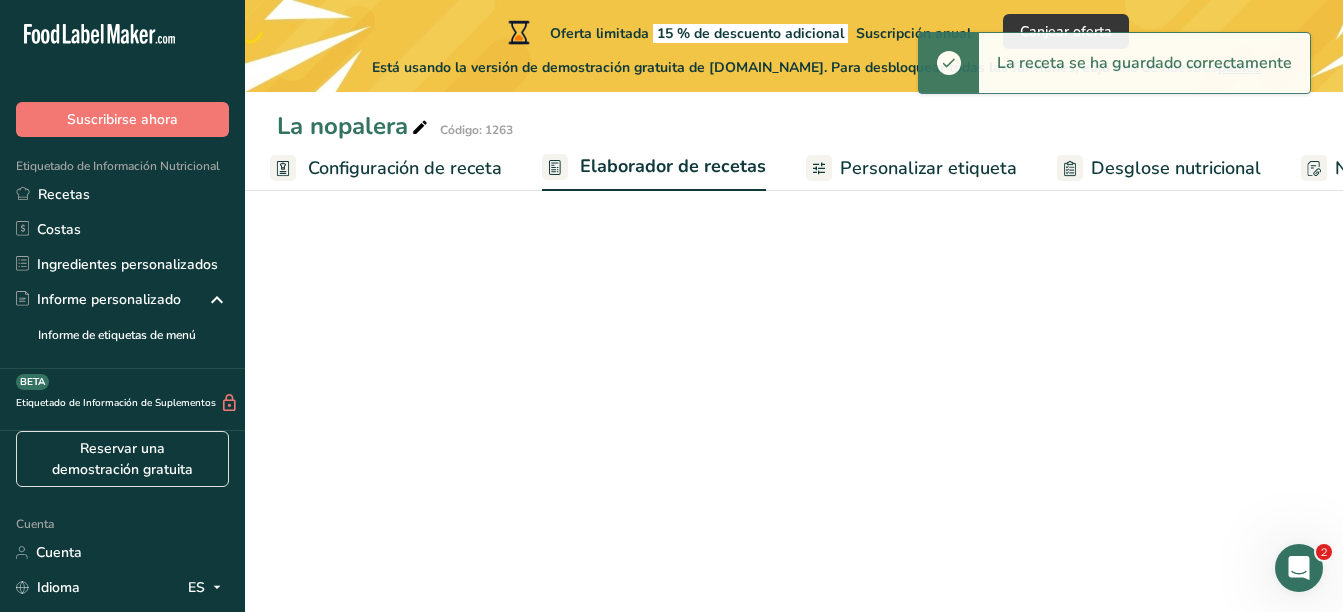 click on "Personalizar etiqueta" at bounding box center (928, 168) 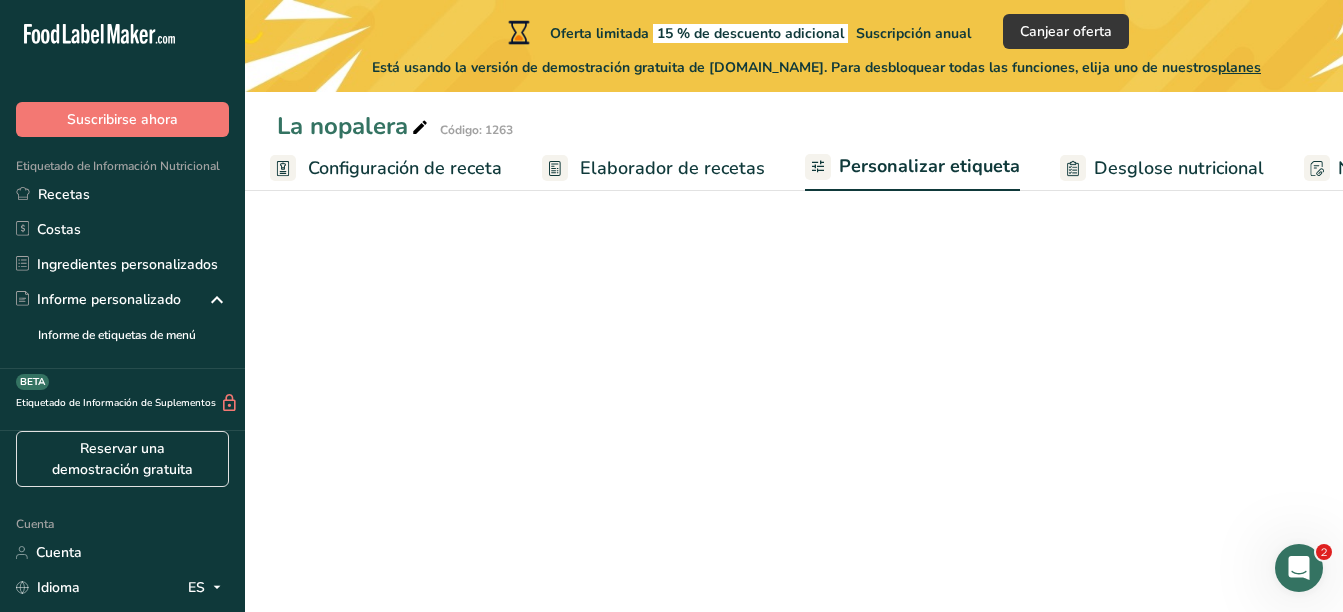 click on "Configuración de receta                       Elaborador de recetas   Personalizar etiqueta               Desglose nutricional               Notas y adjuntos                 Costes de la receta" at bounding box center (996, 167) 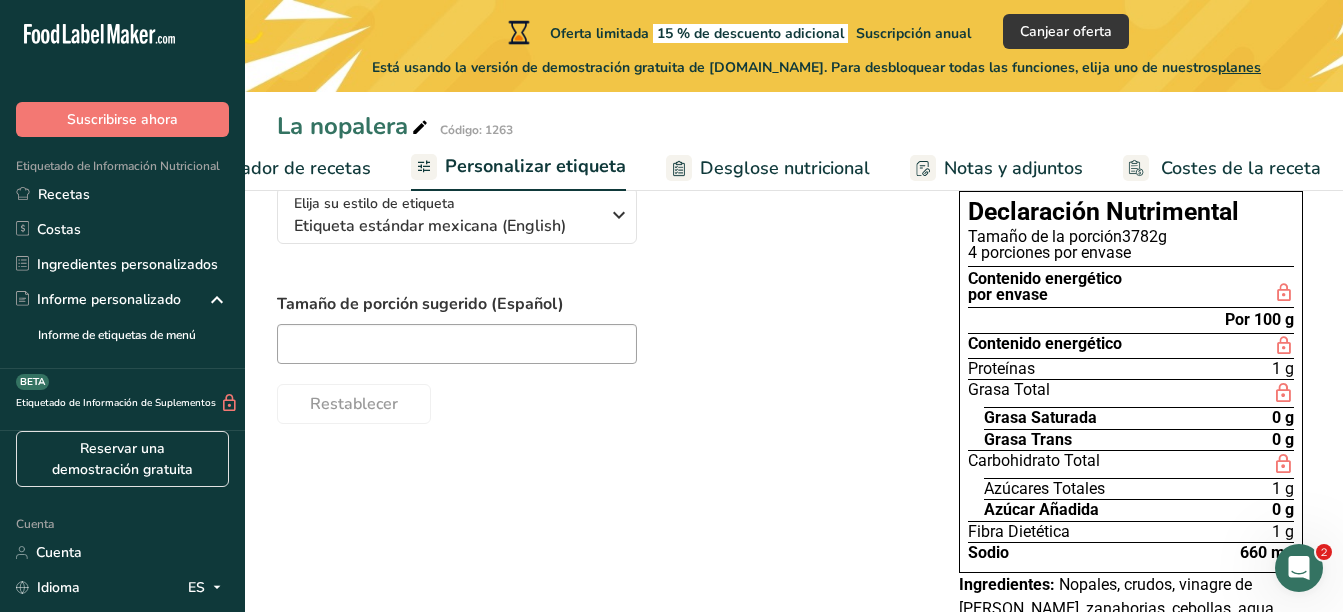 scroll, scrollTop: 164, scrollLeft: 0, axis: vertical 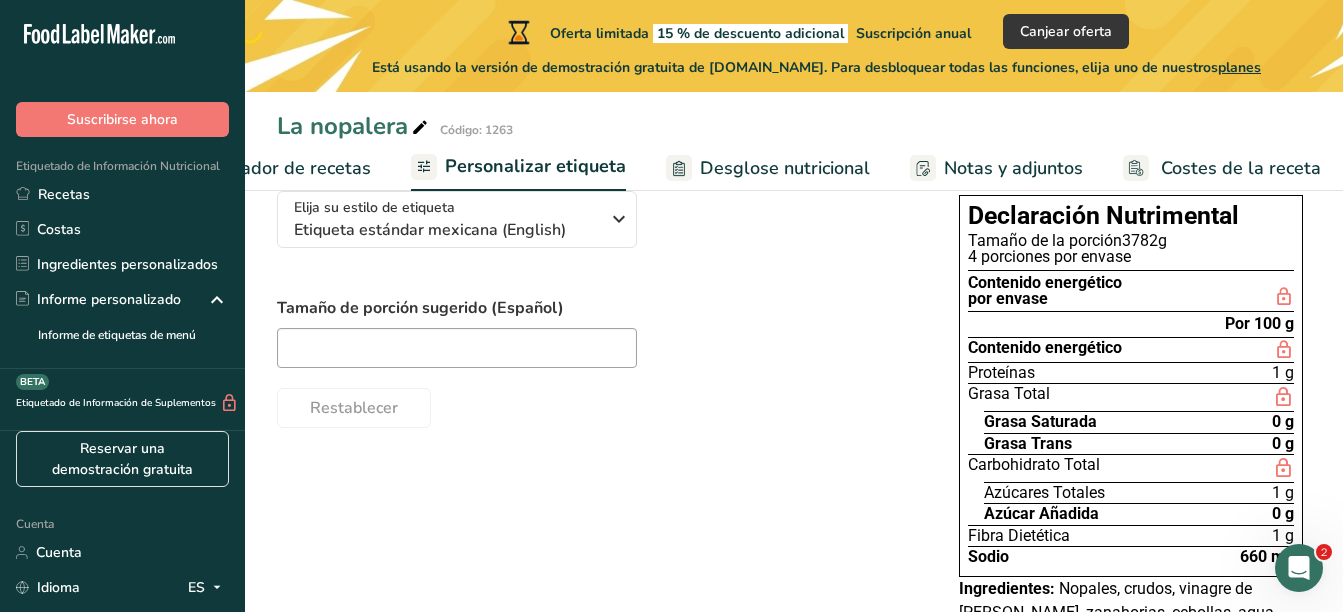 drag, startPoint x: 1123, startPoint y: 248, endPoint x: 1163, endPoint y: 252, distance: 40.1995 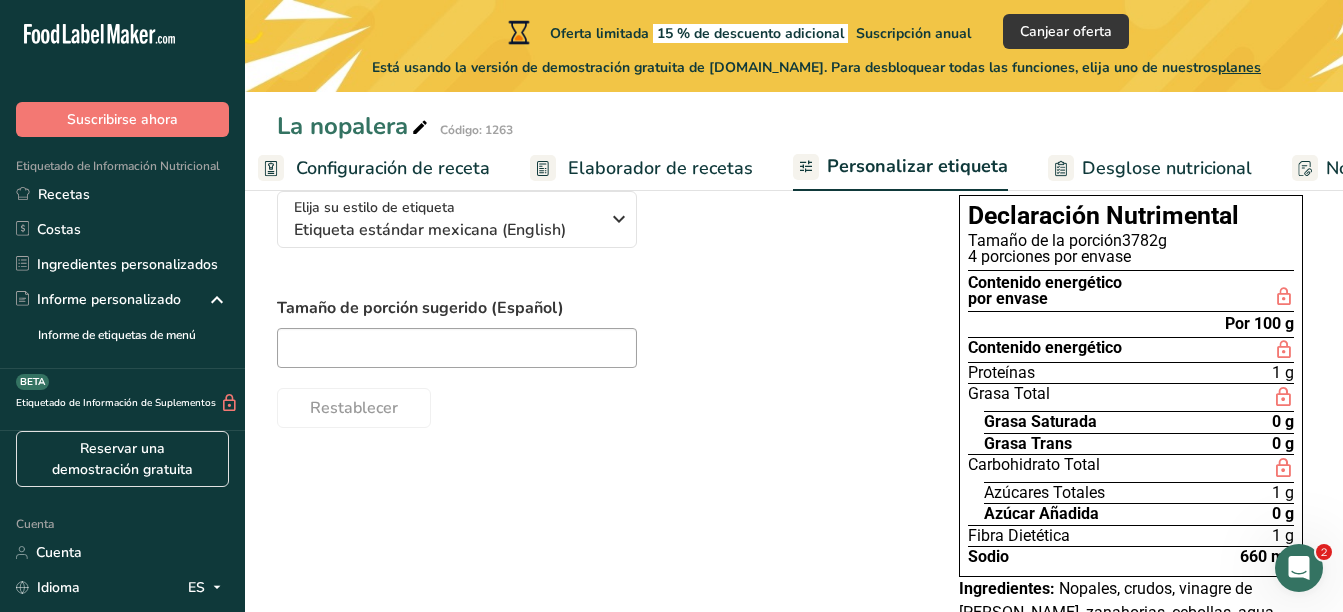 scroll, scrollTop: 0, scrollLeft: 0, axis: both 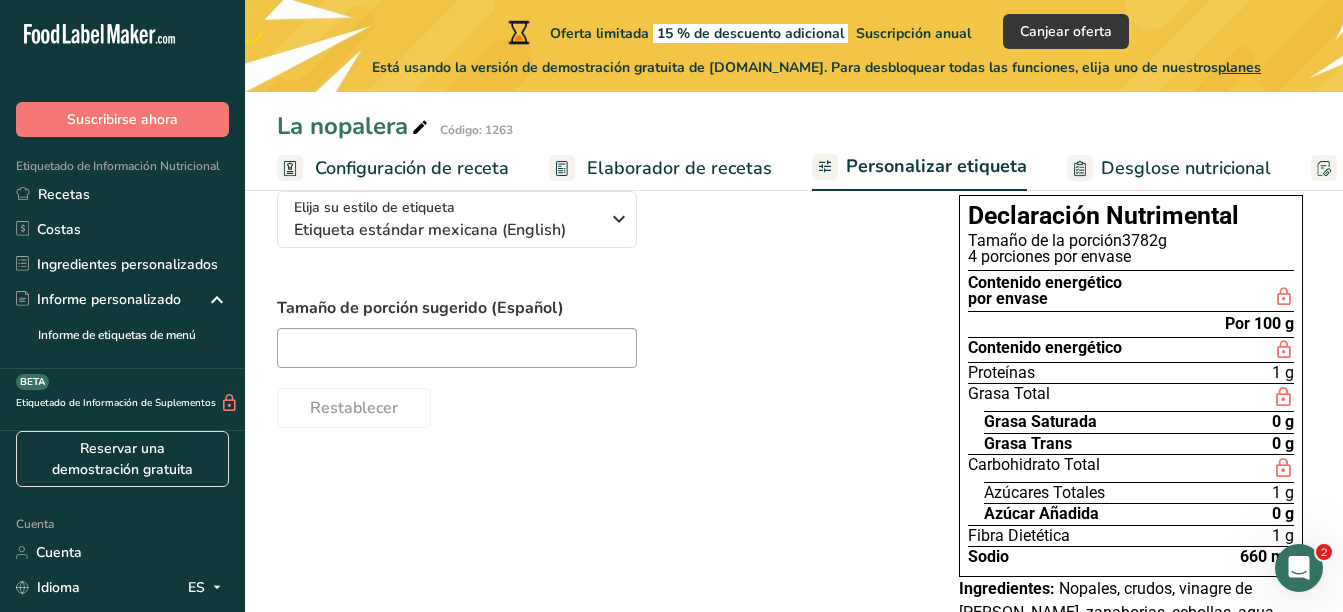 click on "Configuración de receta" at bounding box center [412, 168] 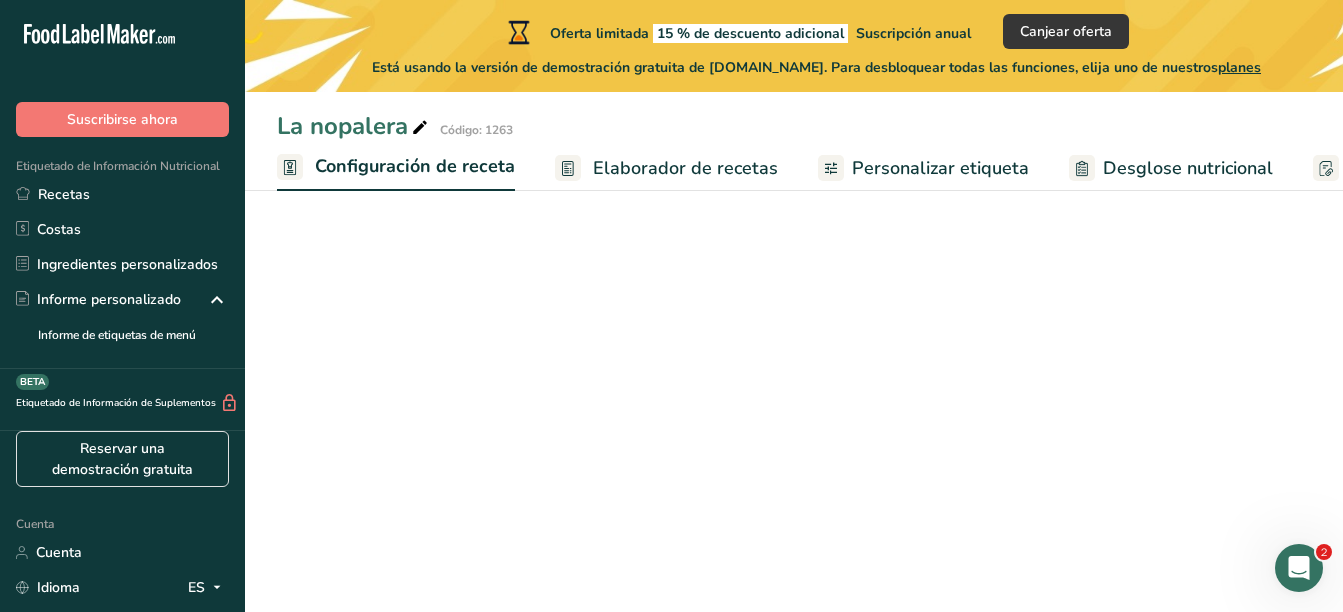 scroll, scrollTop: 0, scrollLeft: 7, axis: horizontal 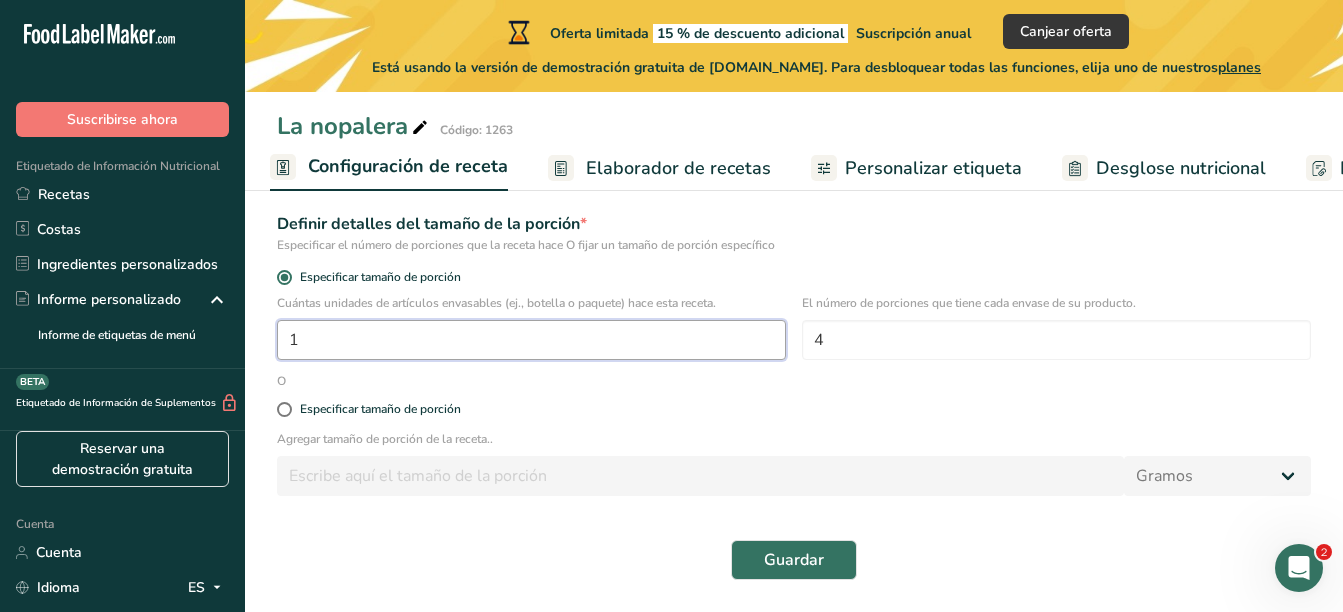 click on "1" at bounding box center [531, 340] 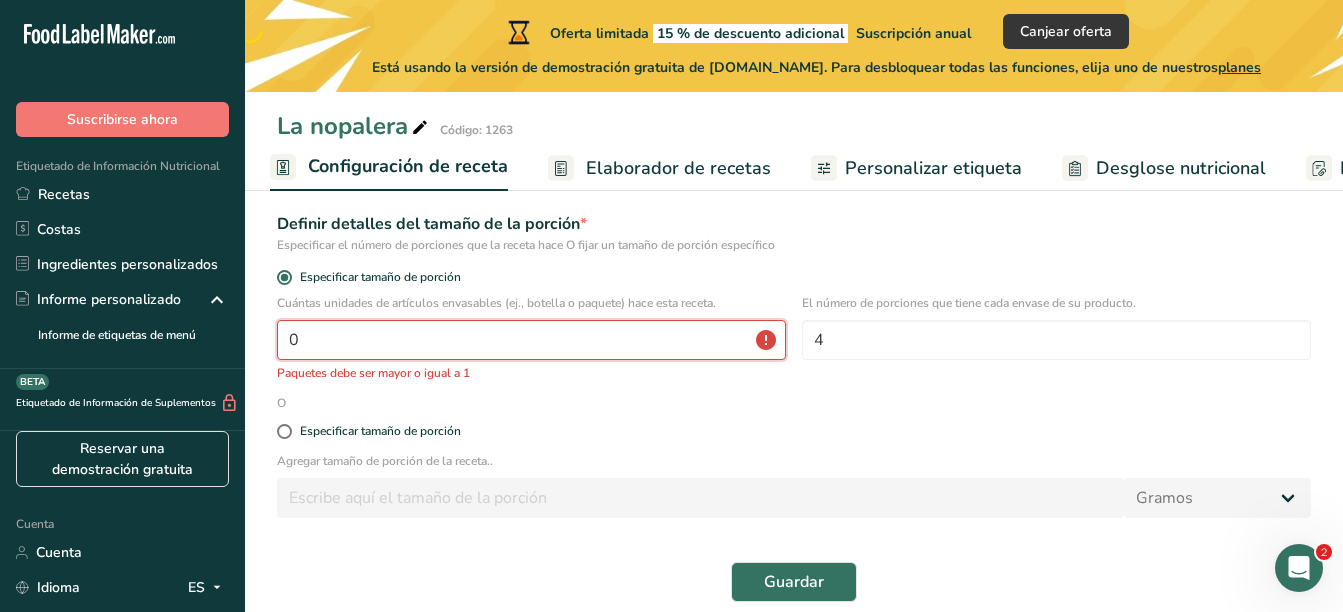 type on "1" 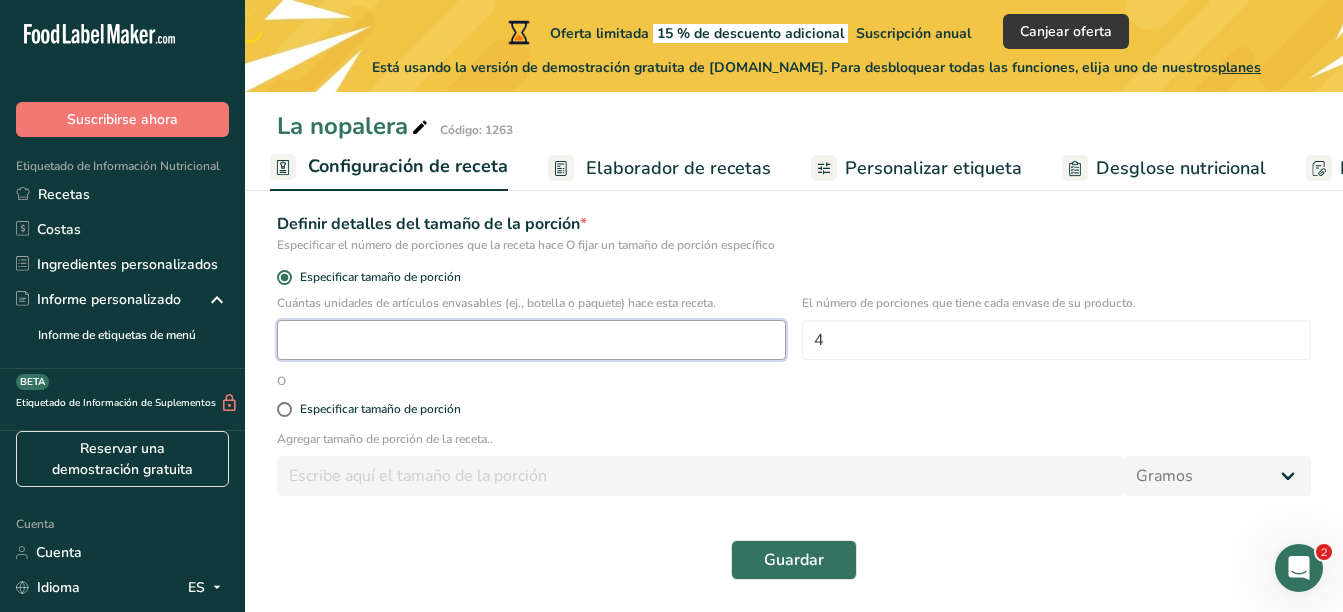 type 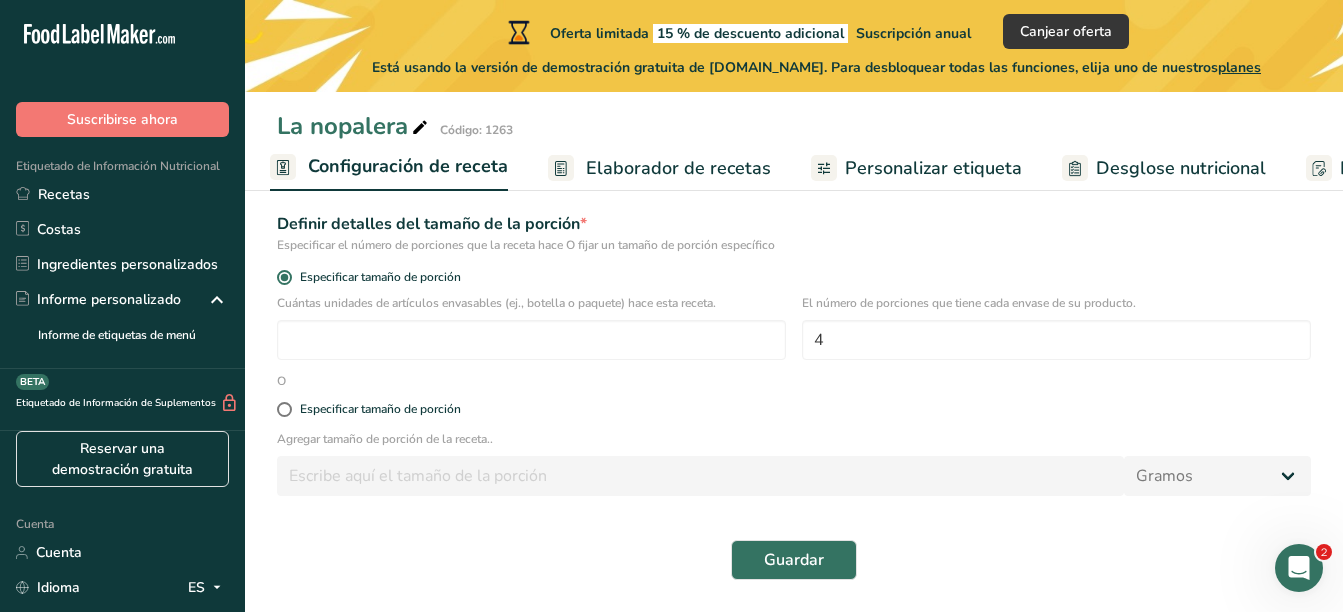 click on "Agregar tamaño de porción de la receta.." at bounding box center [794, 439] 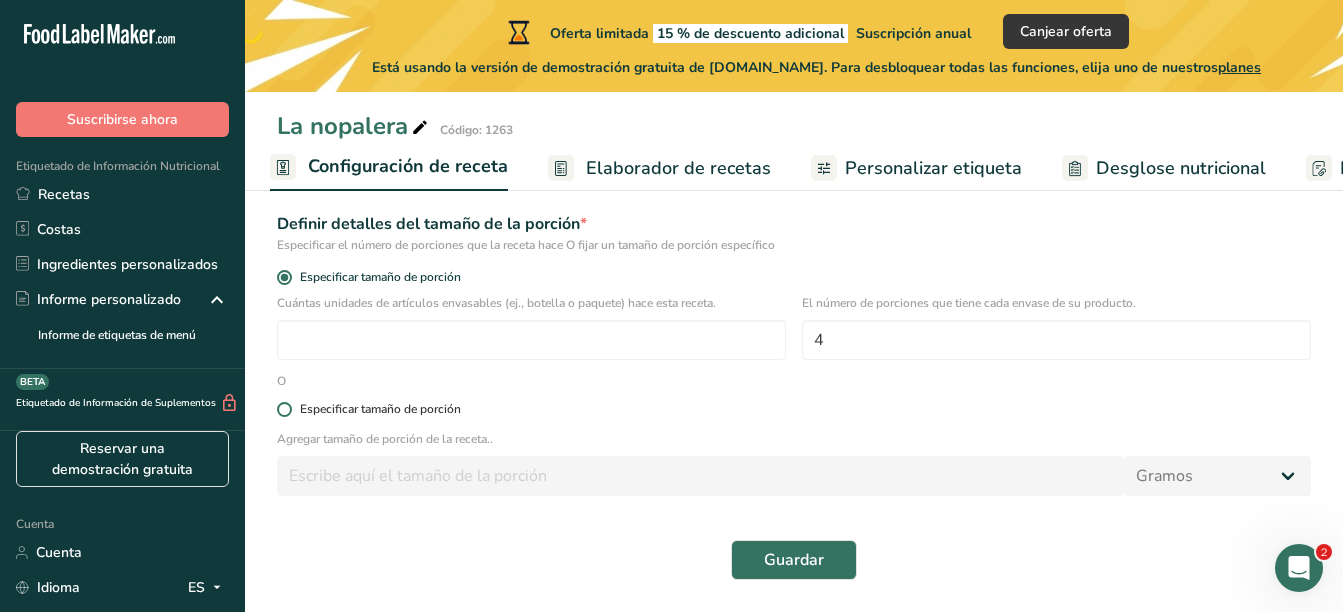 click at bounding box center [284, 409] 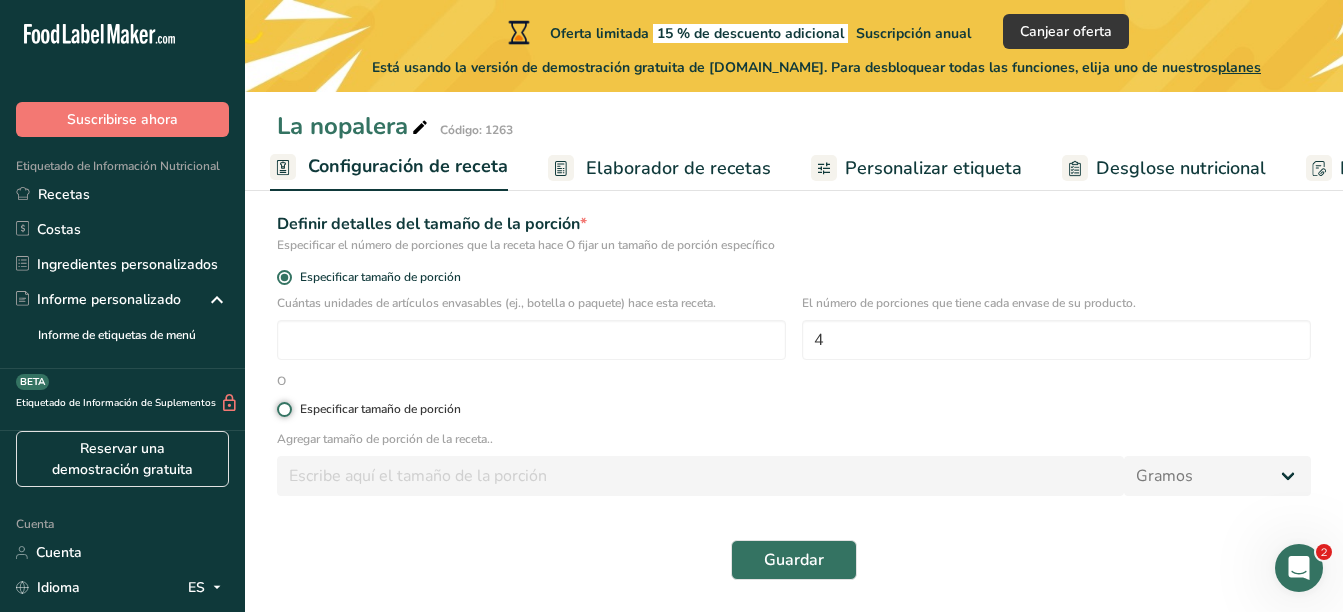 click on "Especificar tamaño de porción" at bounding box center [283, 409] 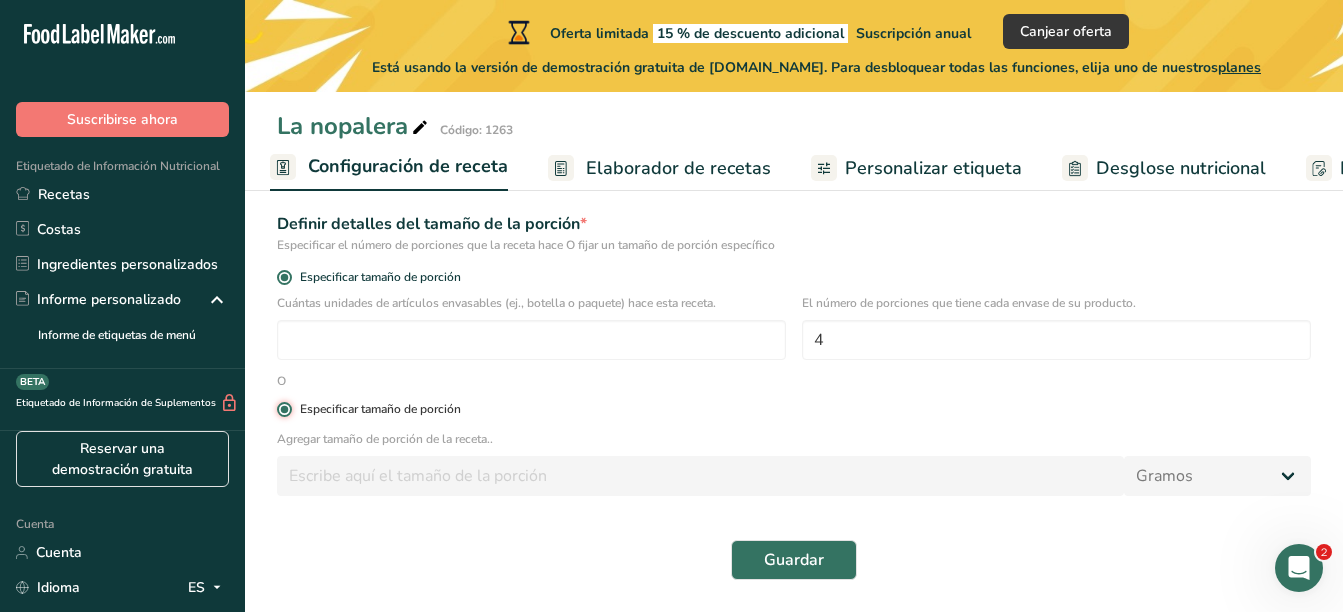 radio on "false" 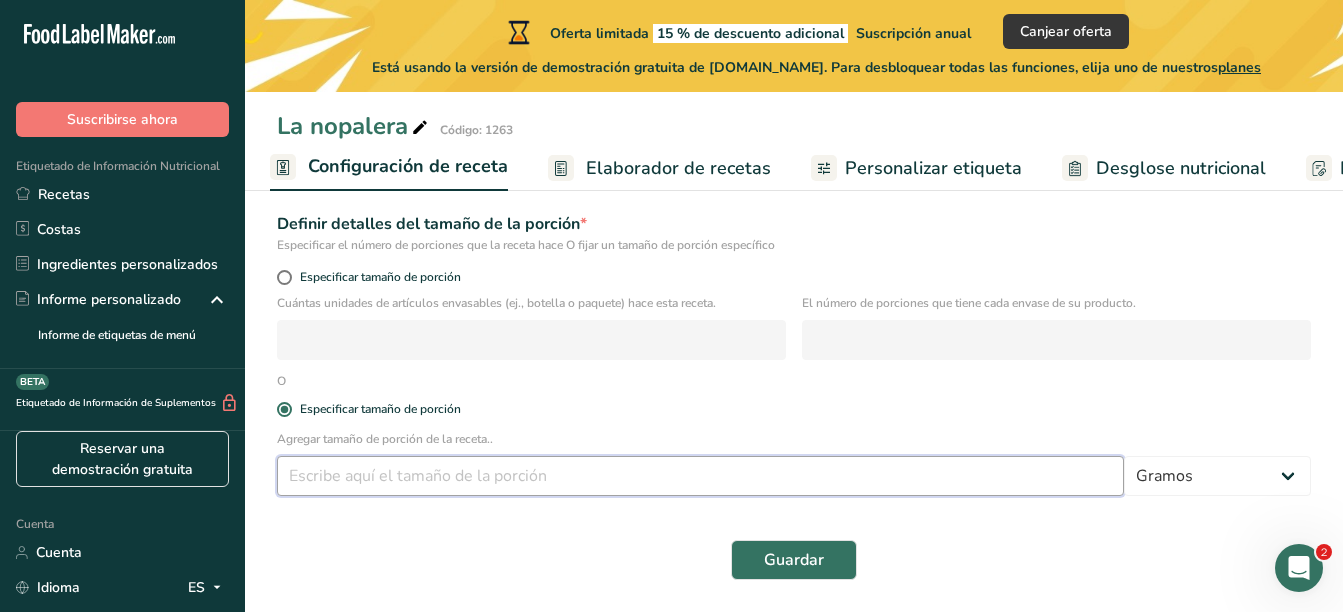 click at bounding box center [700, 476] 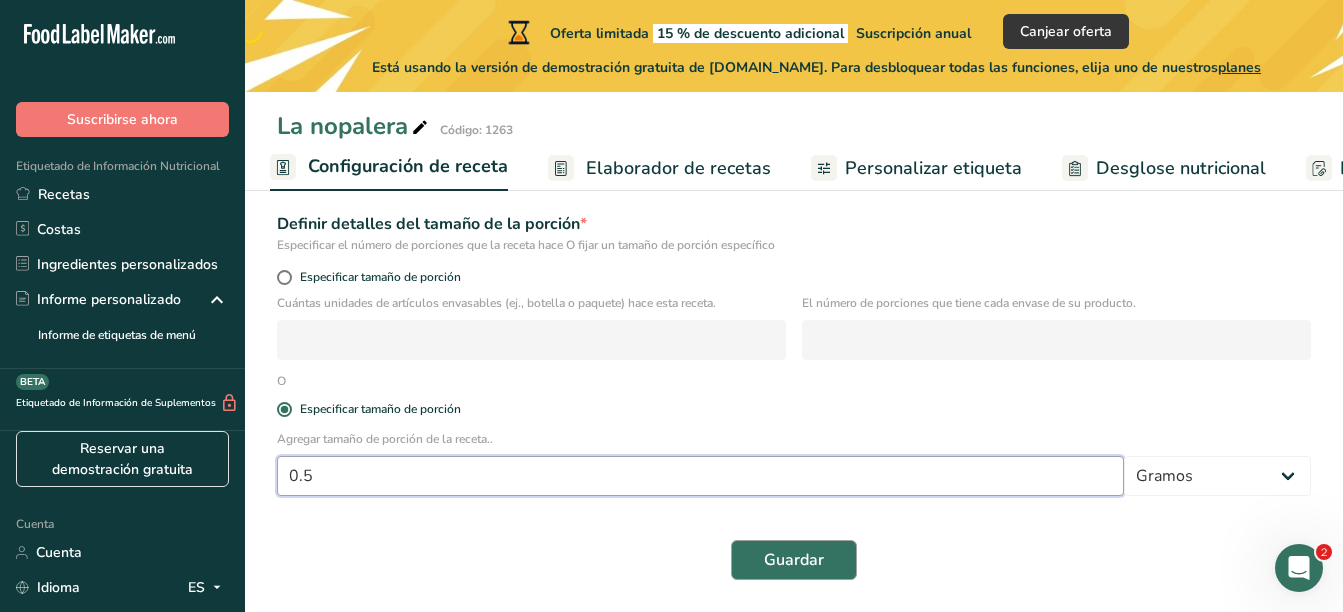 type on "0.5" 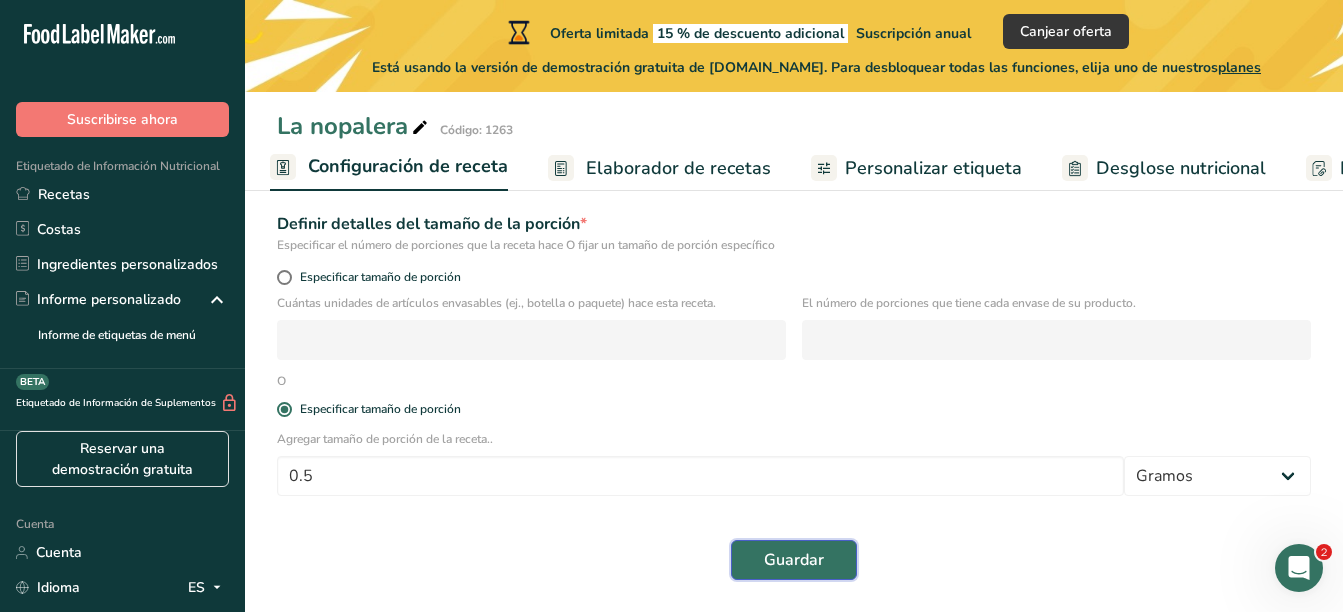 click on "Guardar" at bounding box center [794, 560] 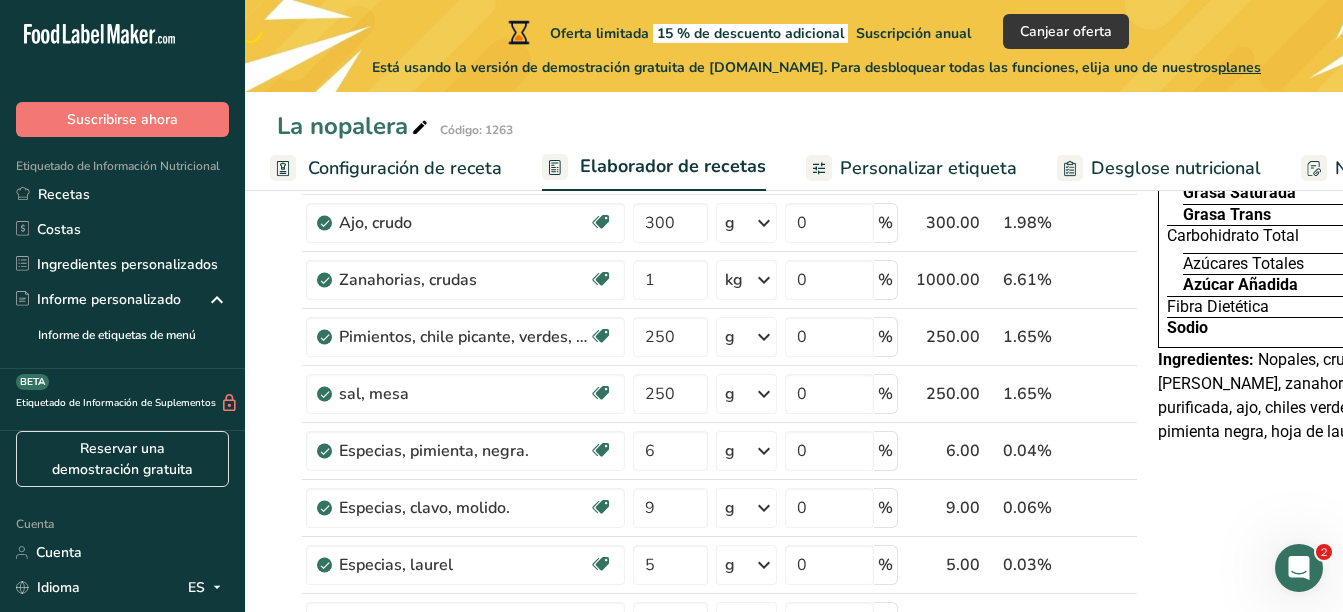 click on "Personalizar etiqueta" at bounding box center (928, 168) 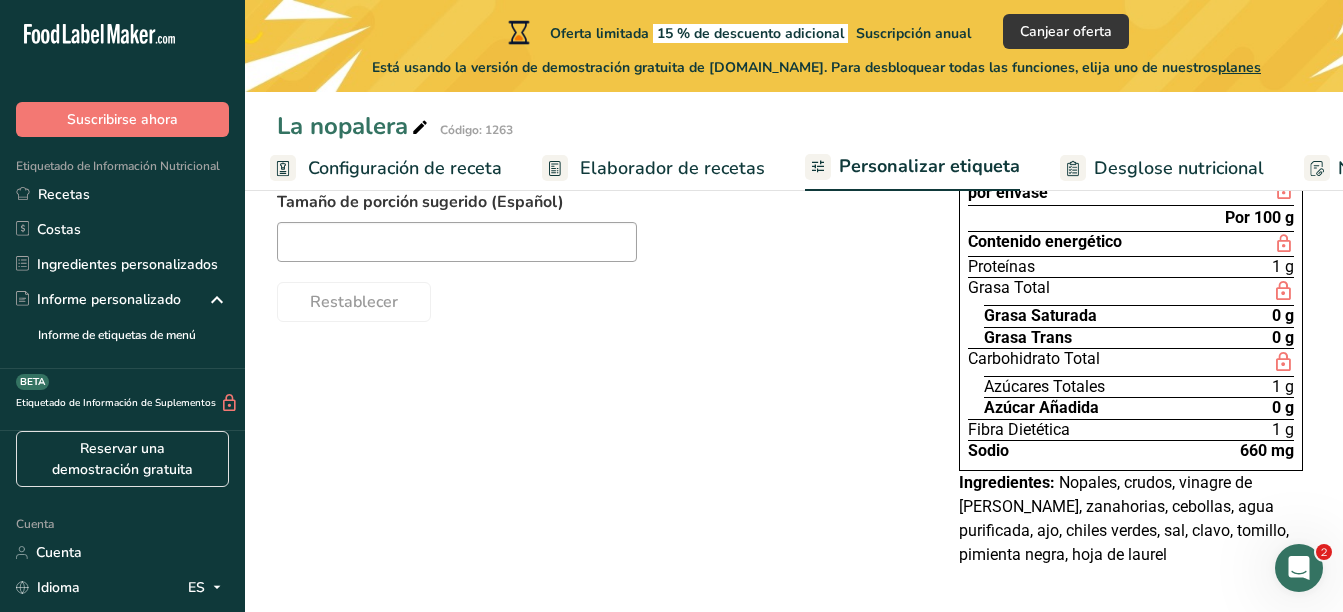 scroll, scrollTop: 0, scrollLeft: 401, axis: horizontal 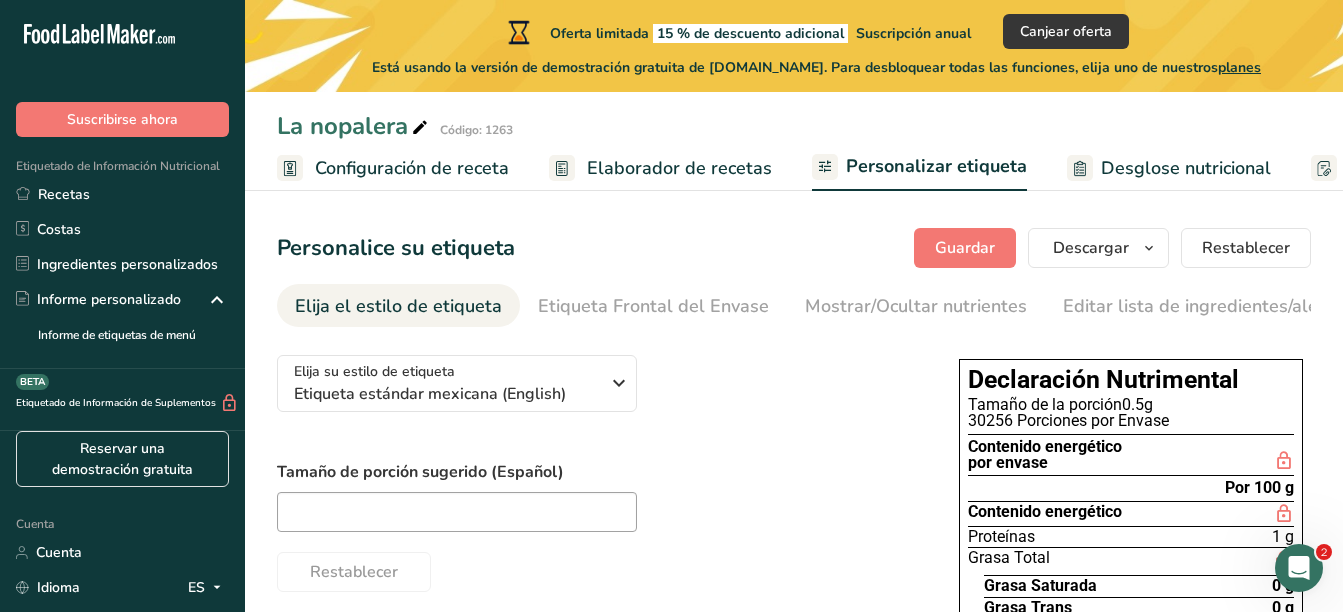 click on "Configuración de receta" at bounding box center (393, 168) 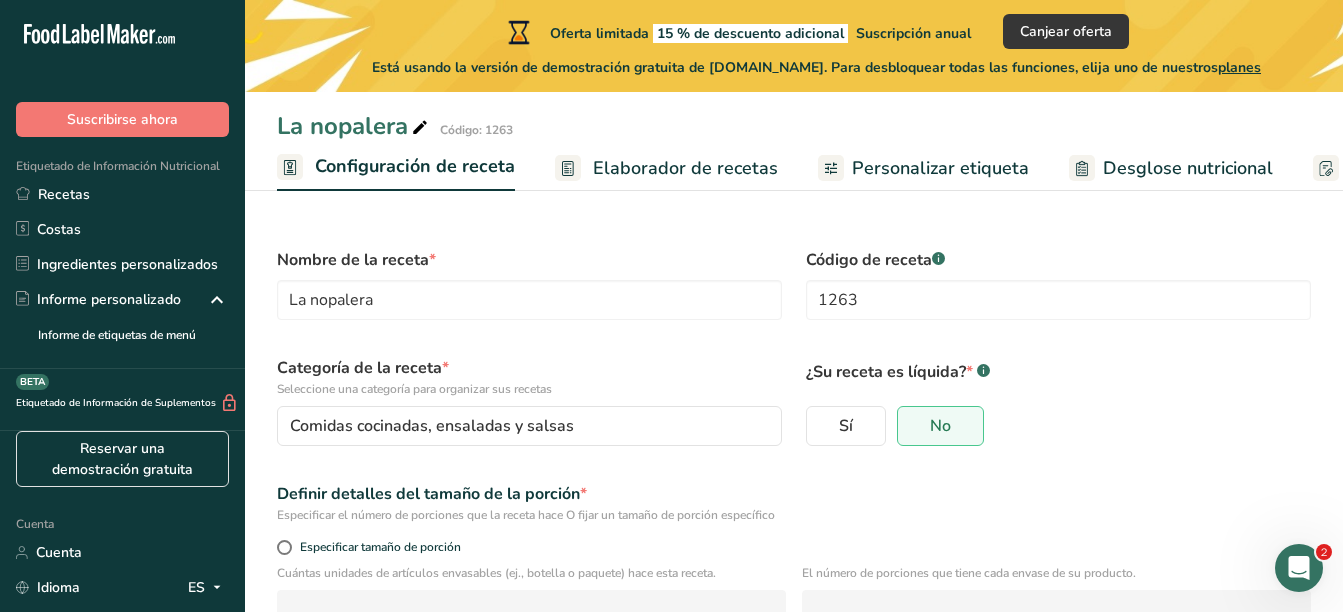 scroll, scrollTop: 0, scrollLeft: 7, axis: horizontal 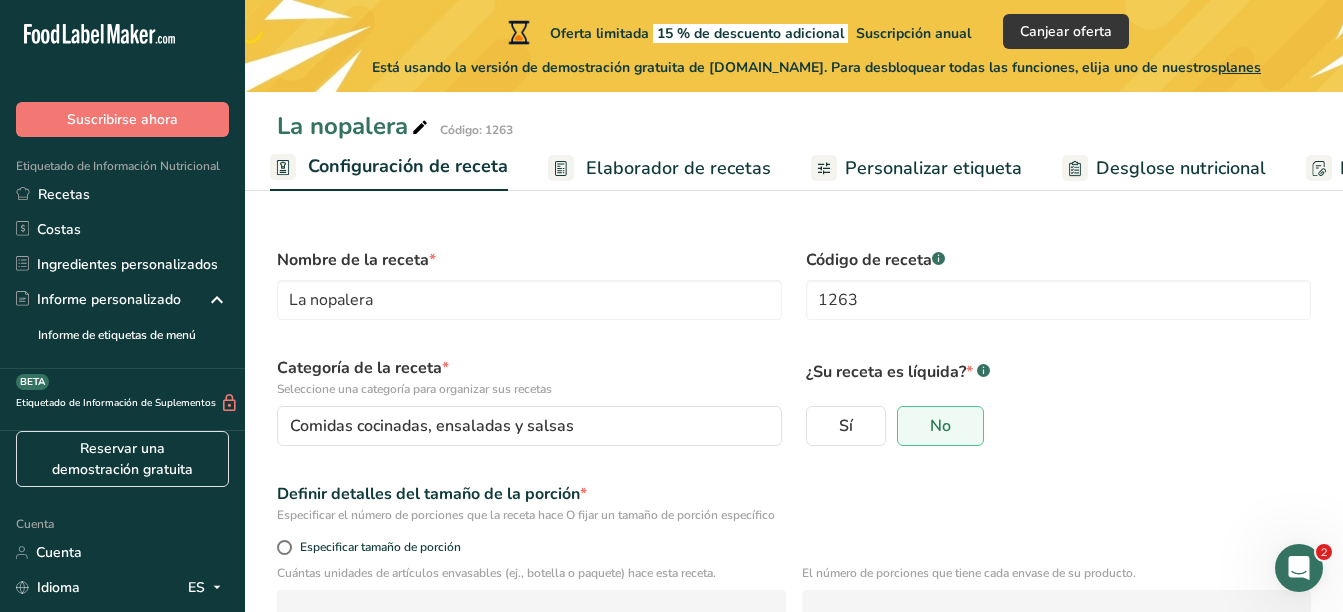 click on "La nopalera
Código: 1263" at bounding box center (794, 126) 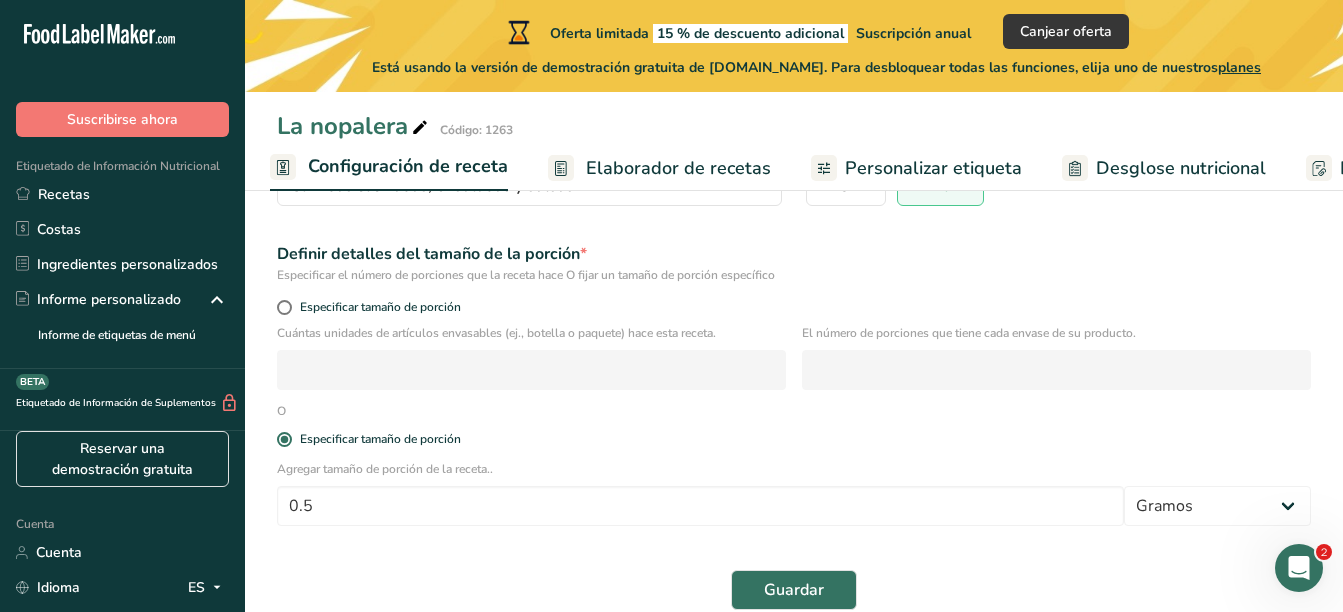 scroll, scrollTop: 270, scrollLeft: 0, axis: vertical 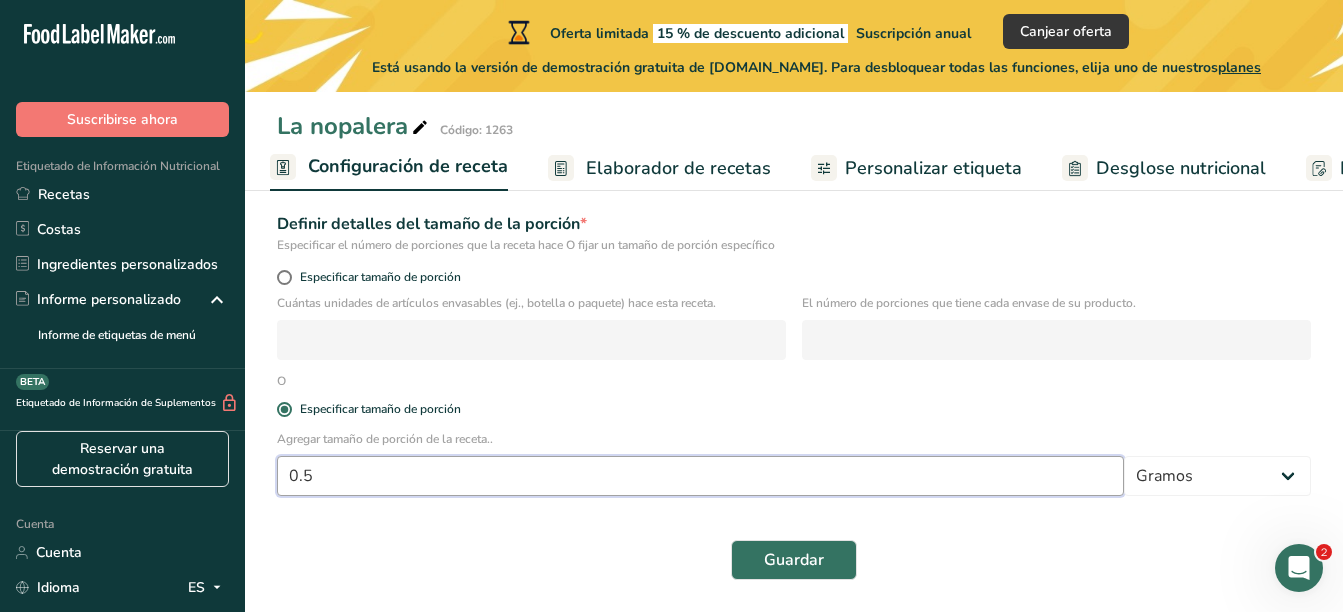 click on "0.5" at bounding box center (700, 476) 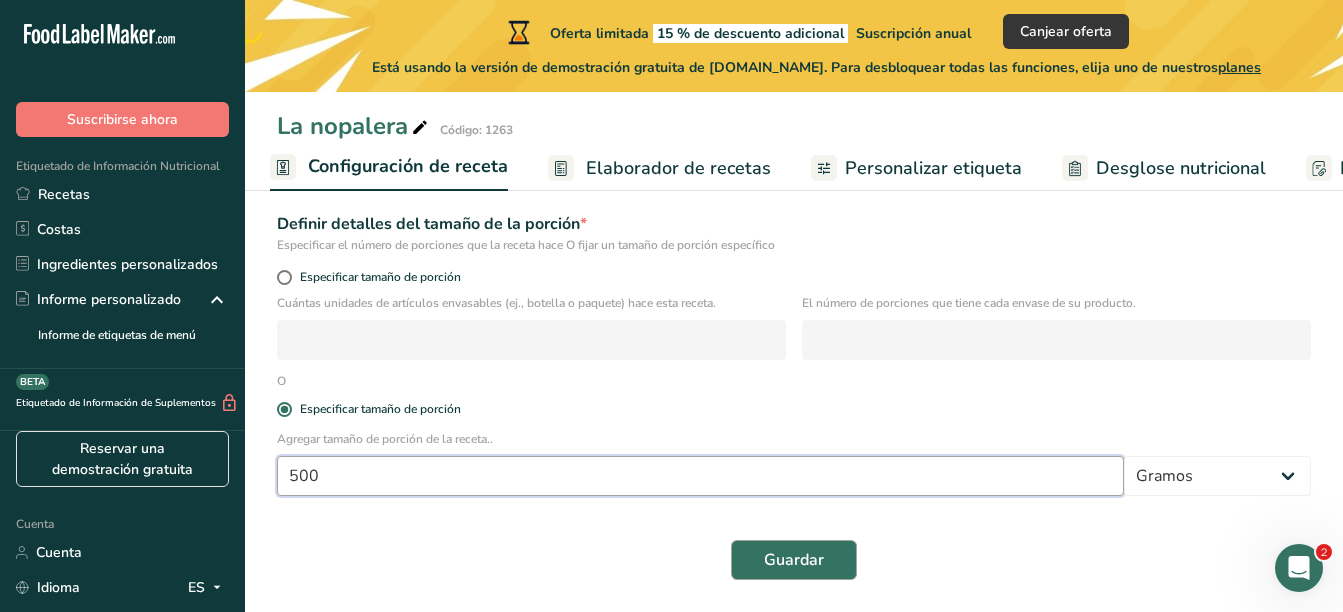 type on "500" 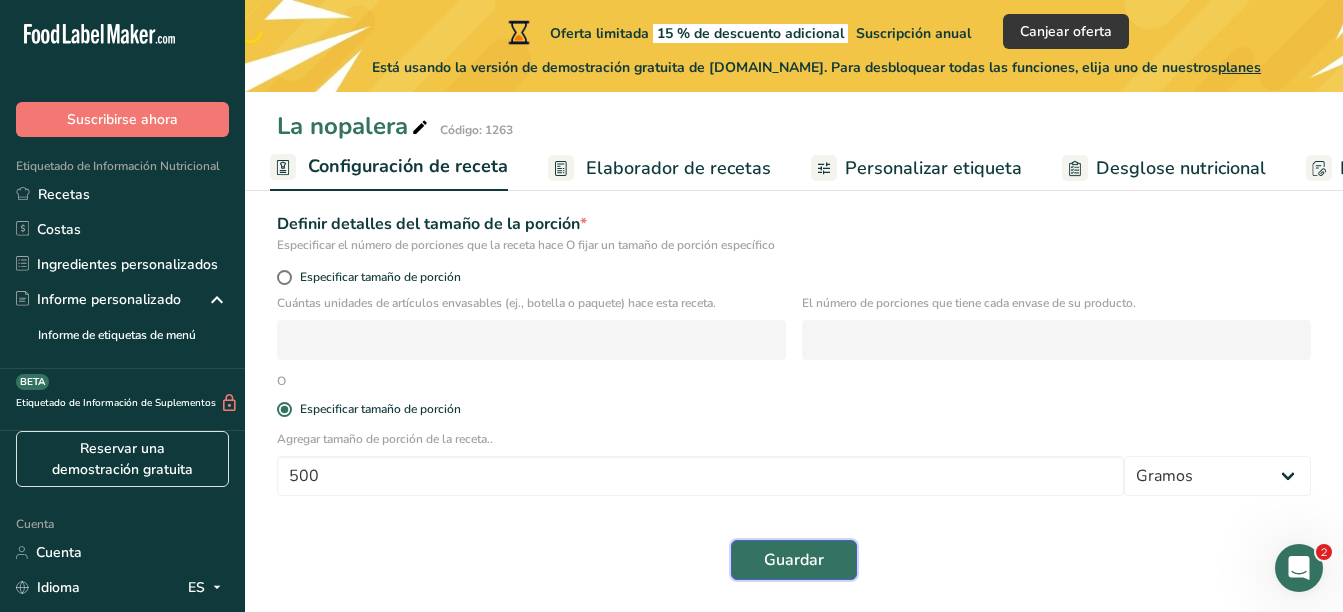 click on "Guardar" at bounding box center (794, 560) 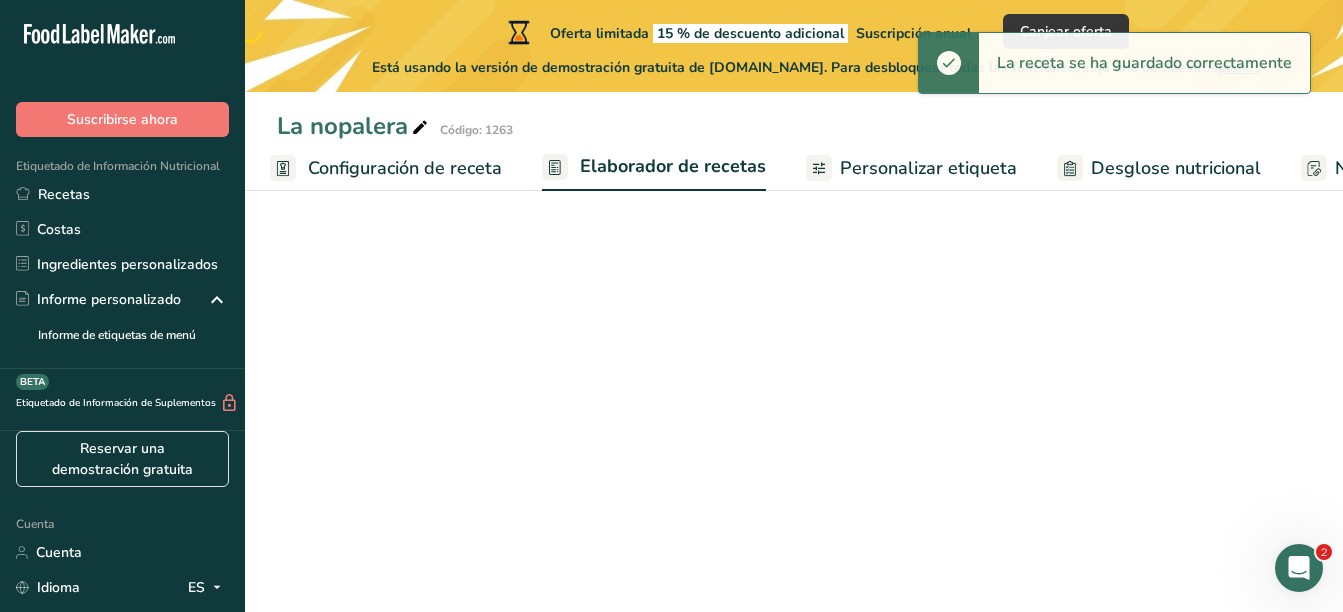 click on "Personalizar etiqueta" at bounding box center [928, 168] 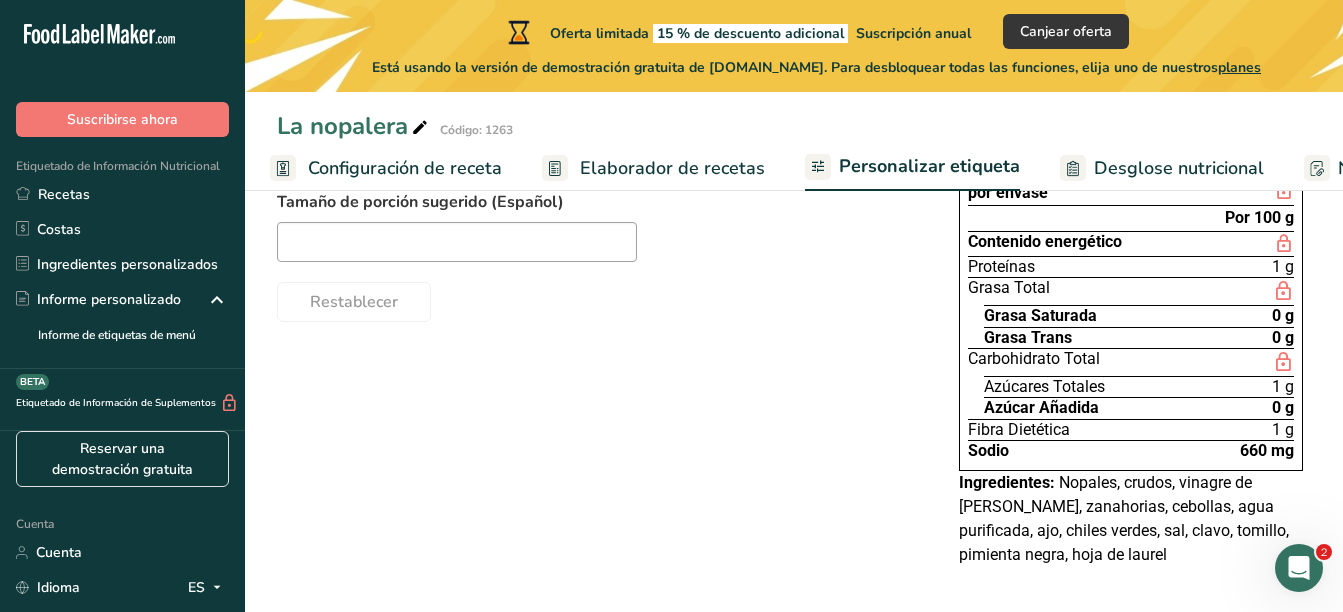 scroll, scrollTop: 149, scrollLeft: 0, axis: vertical 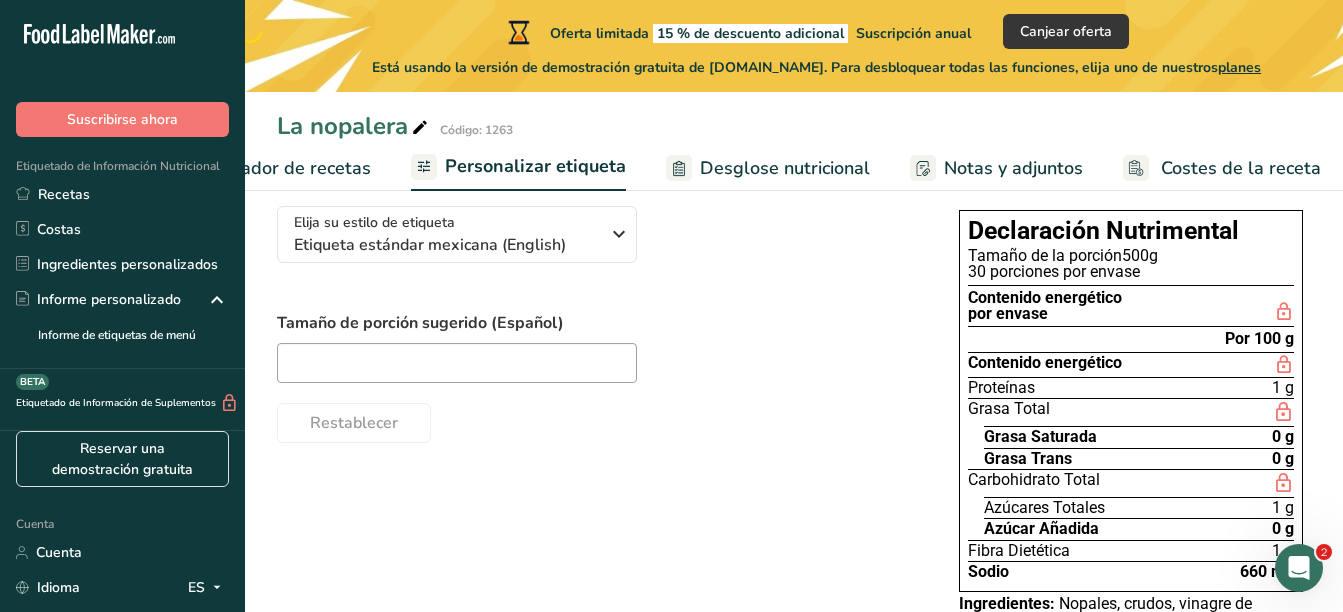 click on ".a-20{fill:#fff;}
Suscribirse ahora
Etiquetado de Información Nutricional
Recetas
Costas
Ingredientes personalizados
Informe personalizado
Informe de etiquetas de menú
Etiquetado de Información de Suplementos
BETA
Reservar una demostración gratuita
Cuenta
Cuenta
Idioma
ES
English
Spanish
Cerrar sesión
Contratar a un experto .
Preguntas frecuentes .
Quiénes somos .
Condiciones generales .
Oferta limitada" at bounding box center (671, 295) 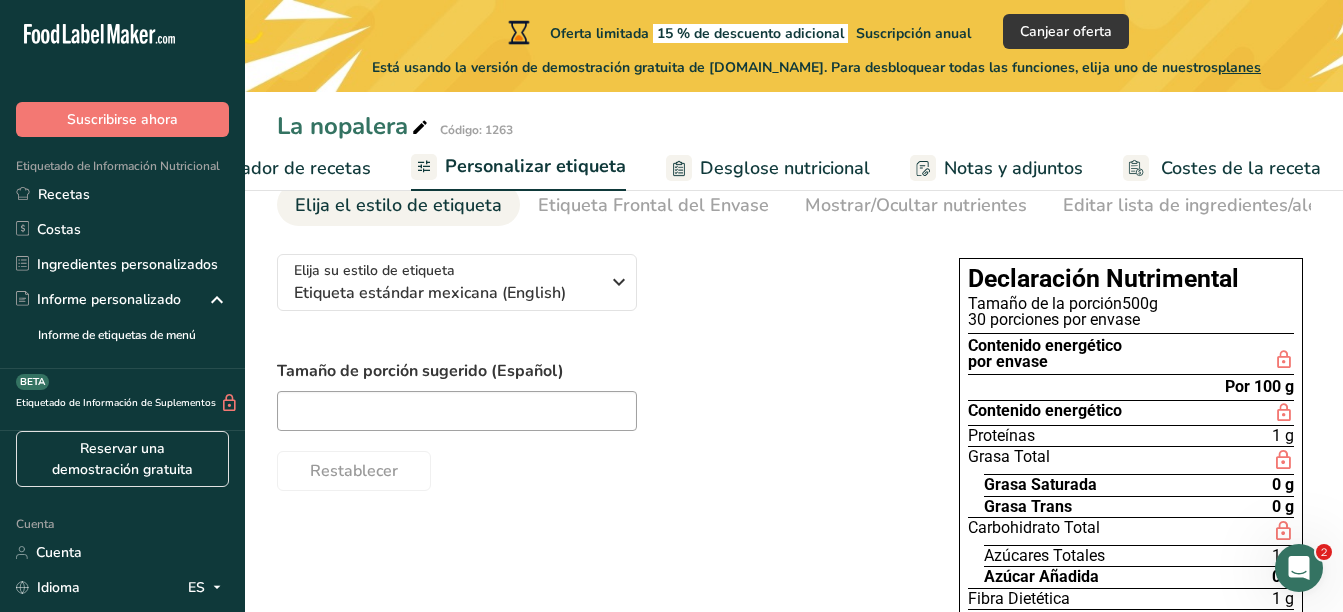 scroll, scrollTop: 98, scrollLeft: 0, axis: vertical 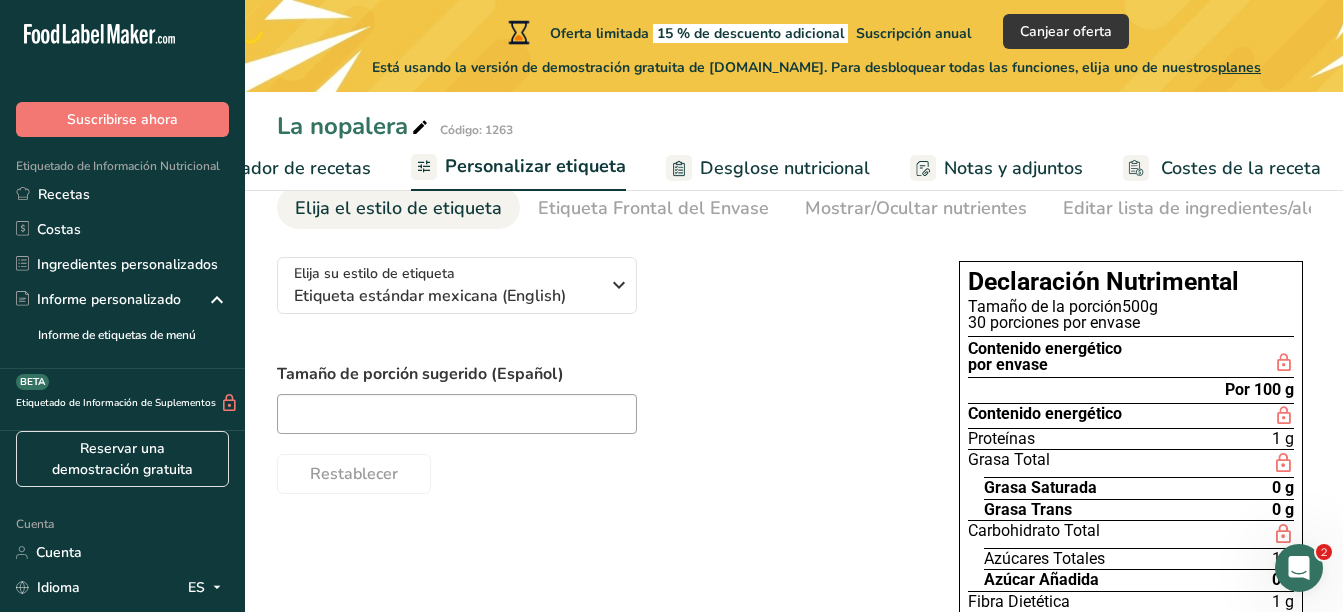 click on "30 porciones por envase" at bounding box center (1131, 323) 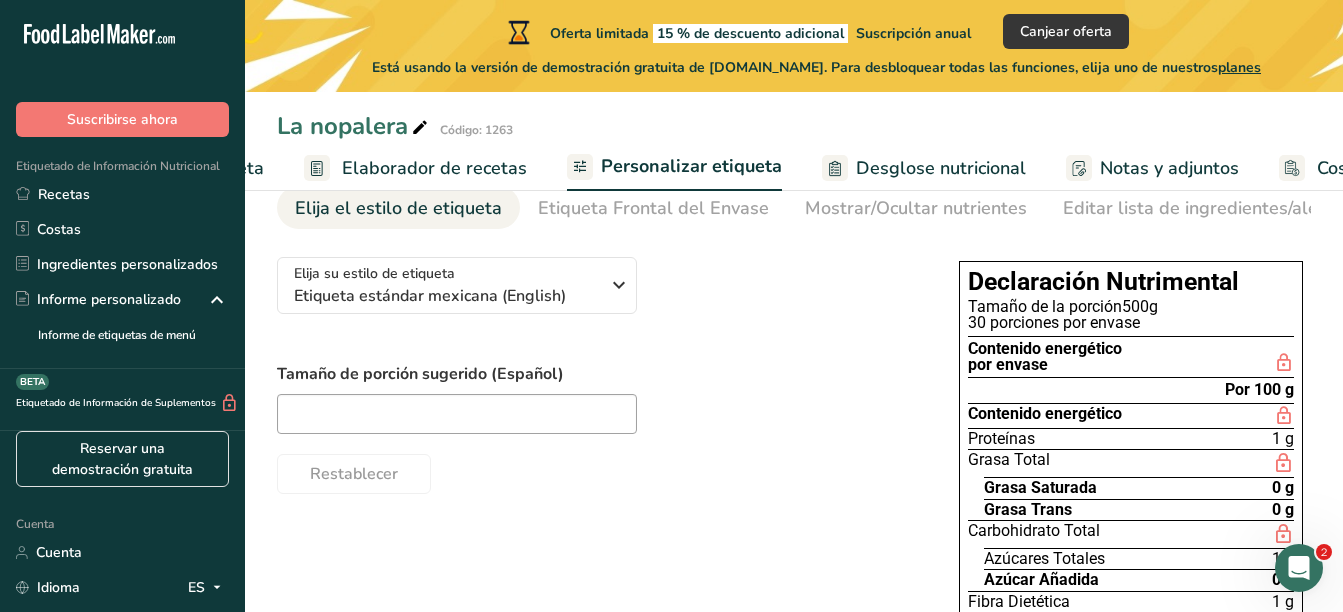 scroll, scrollTop: 0, scrollLeft: 17, axis: horizontal 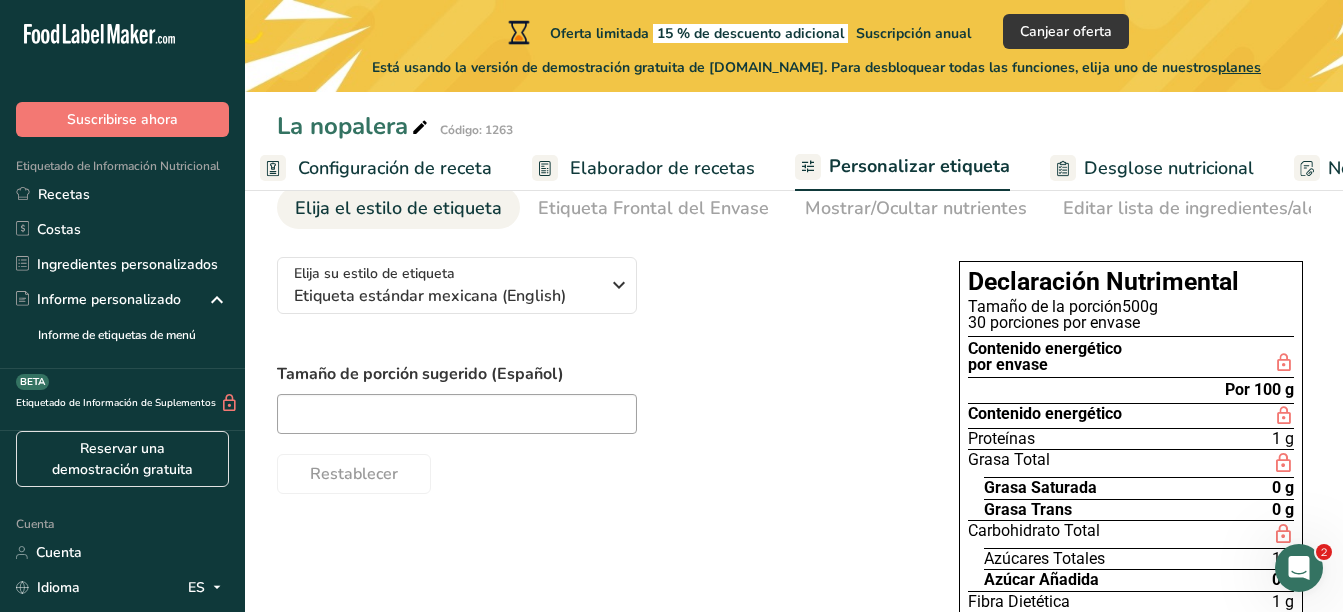click on "Configuración de receta" at bounding box center (395, 168) 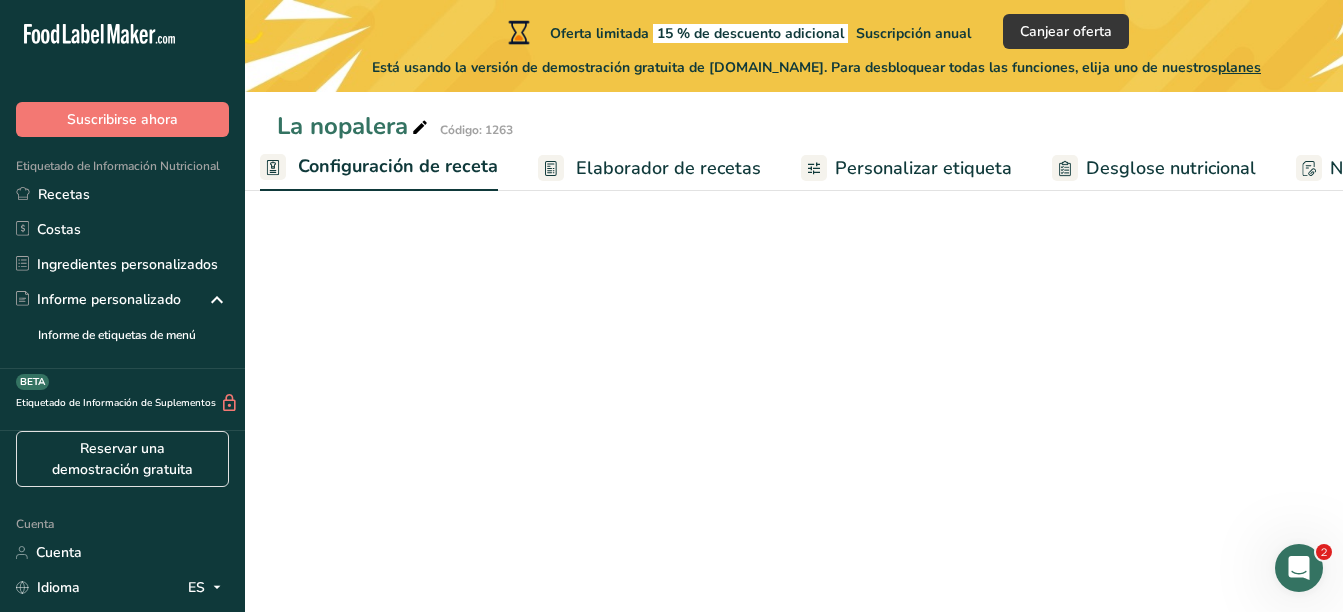 scroll, scrollTop: 0, scrollLeft: 7, axis: horizontal 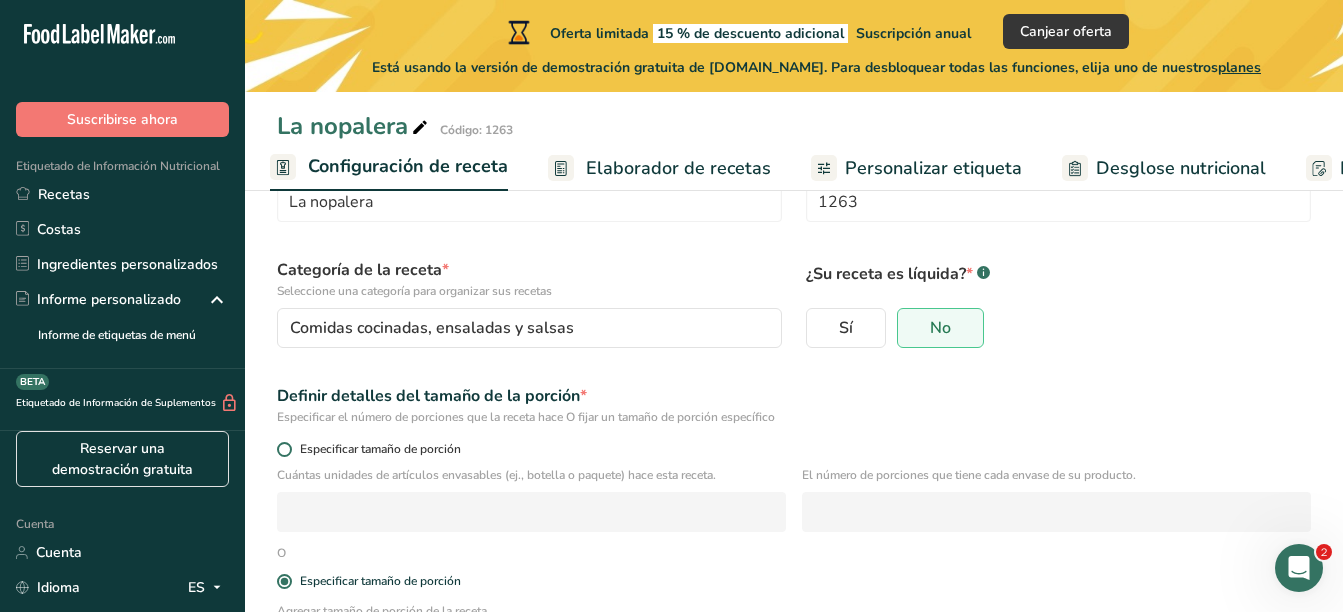 click on "Especificar tamaño de porción" at bounding box center [376, 449] 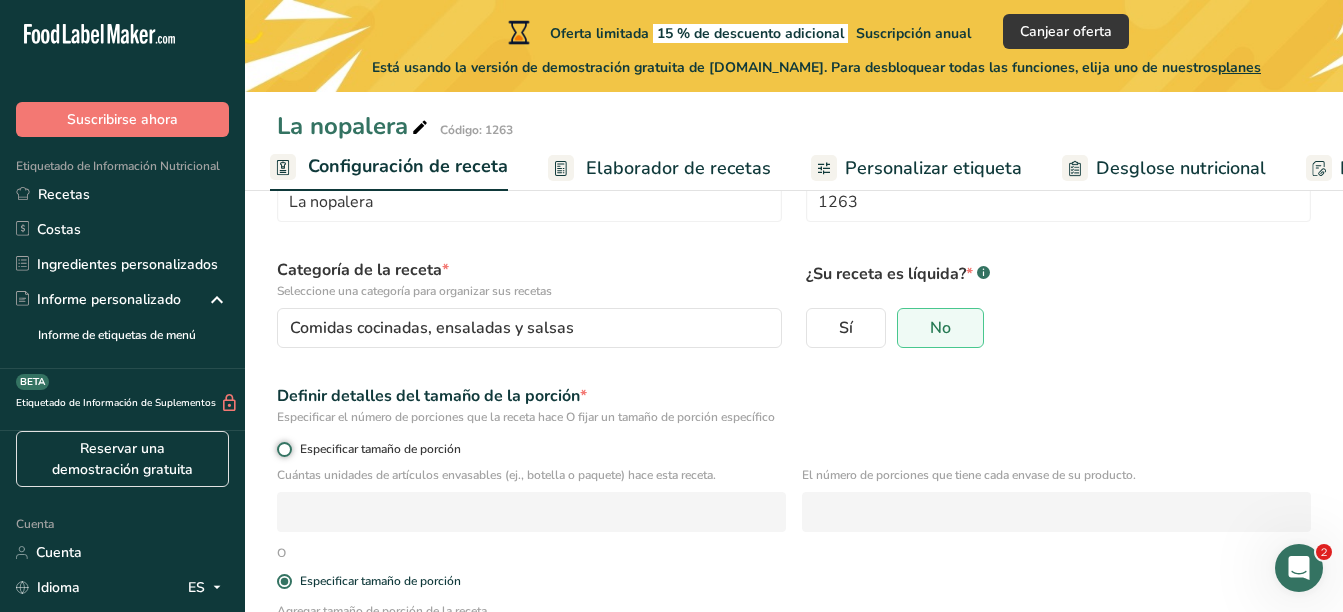 click on "Especificar tamaño de porción" at bounding box center (283, 449) 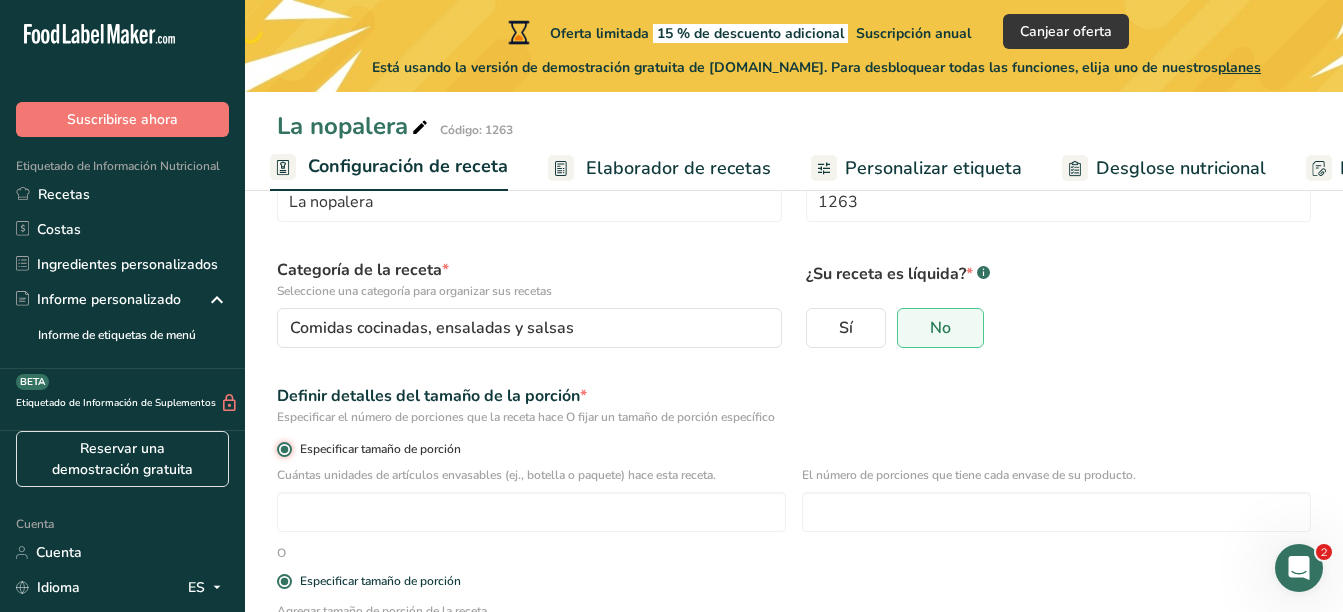 radio on "false" 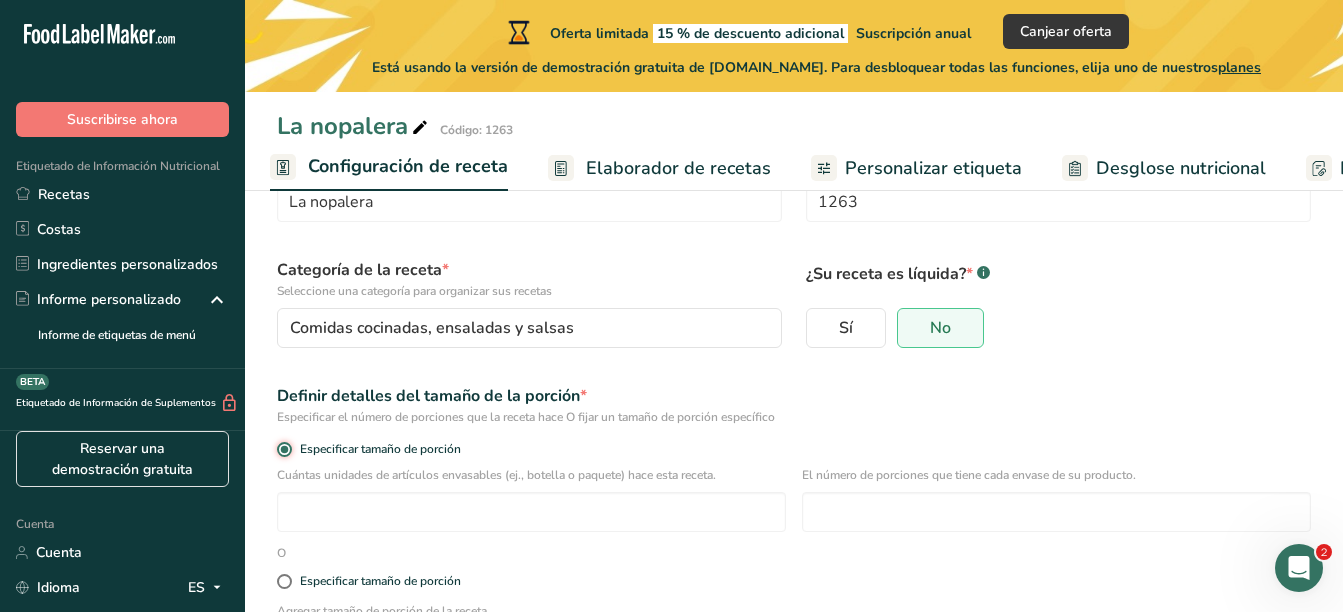 scroll, scrollTop: 270, scrollLeft: 0, axis: vertical 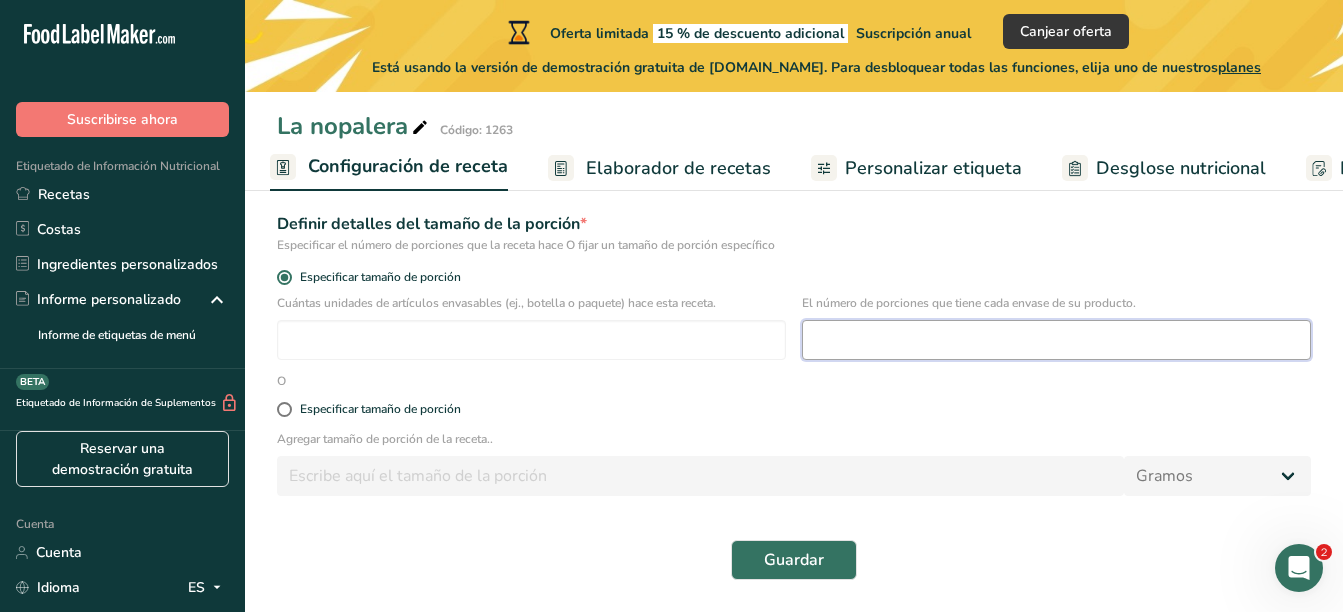 click at bounding box center (1056, 340) 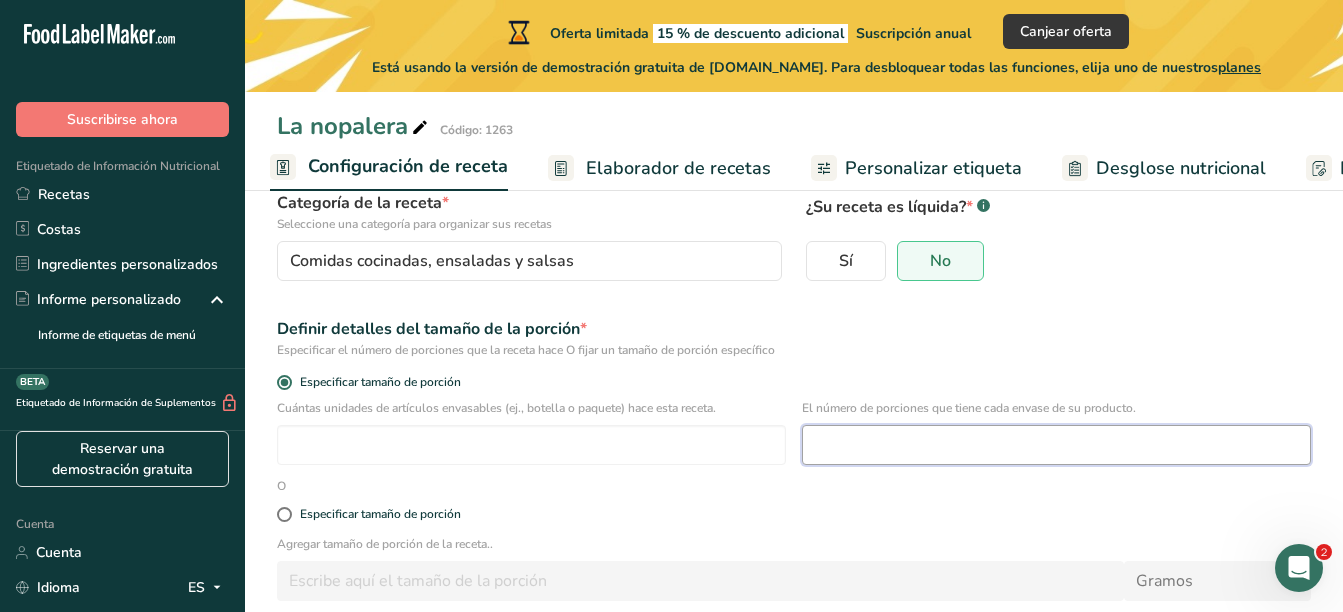 scroll, scrollTop: 164, scrollLeft: 0, axis: vertical 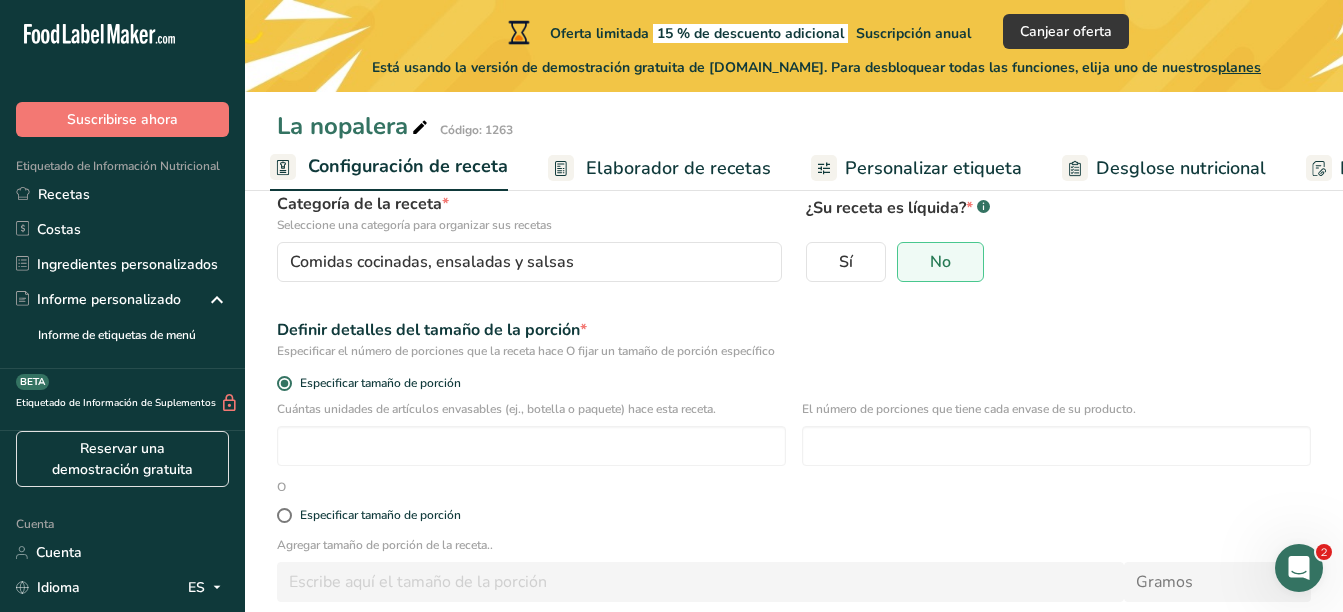 click on "*" at bounding box center (583, 330) 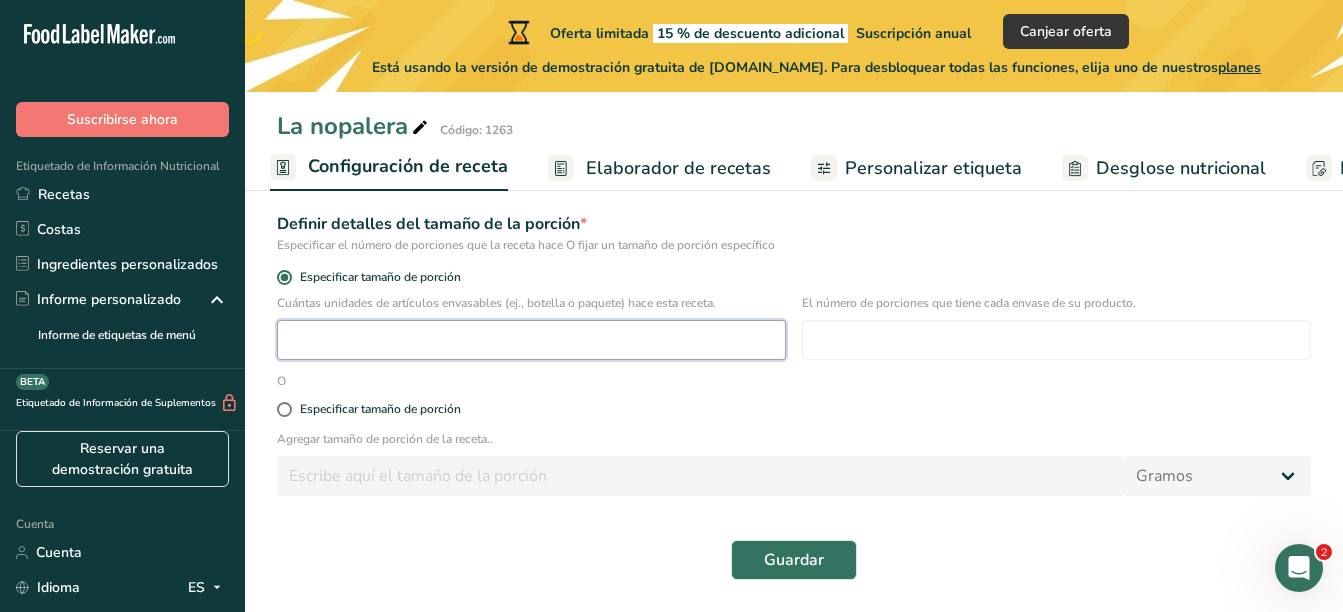 click at bounding box center (531, 340) 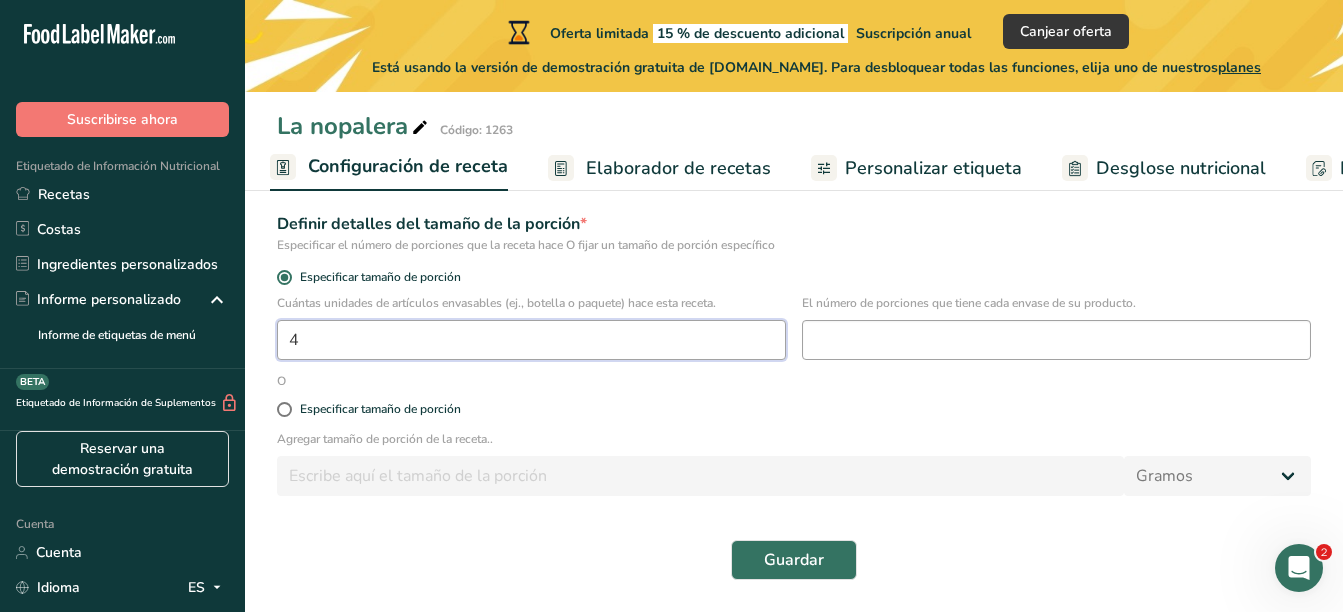 type on "4" 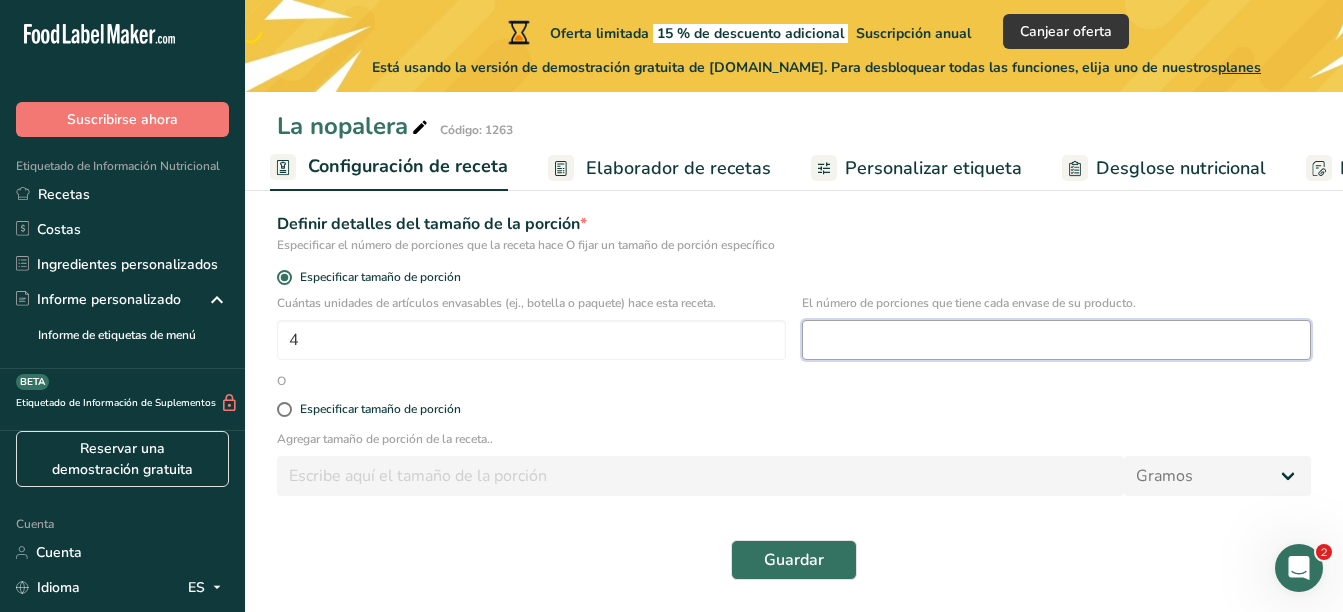 click at bounding box center (1056, 340) 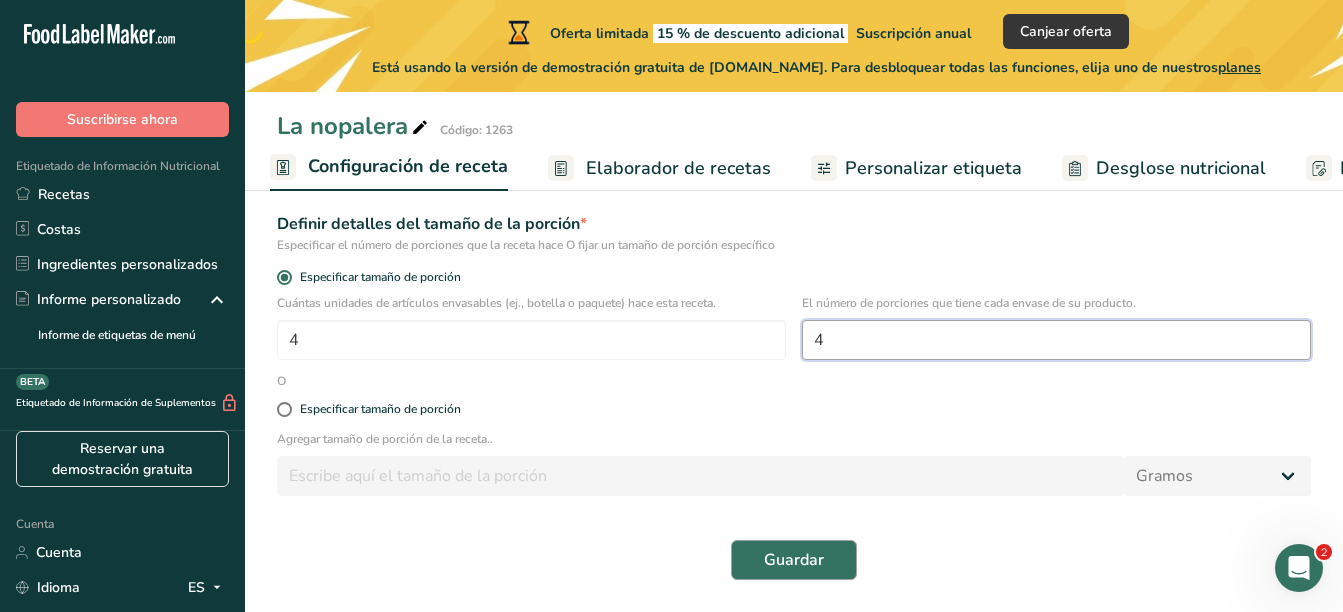 type on "4" 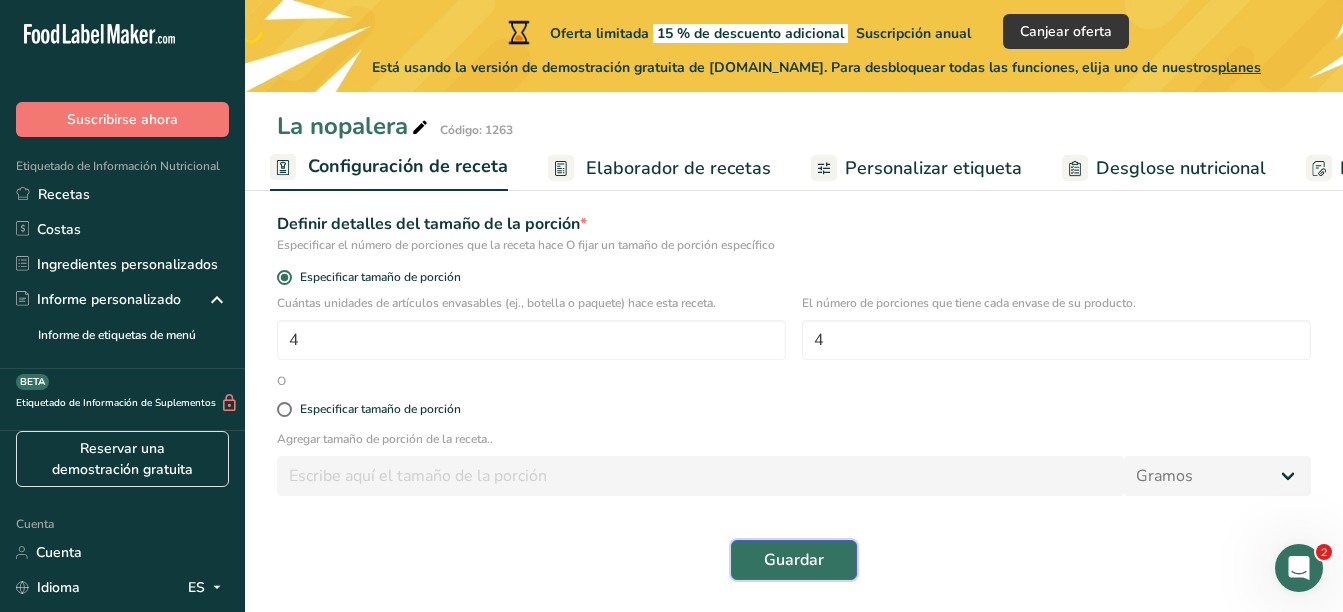 click on "Guardar" at bounding box center (794, 560) 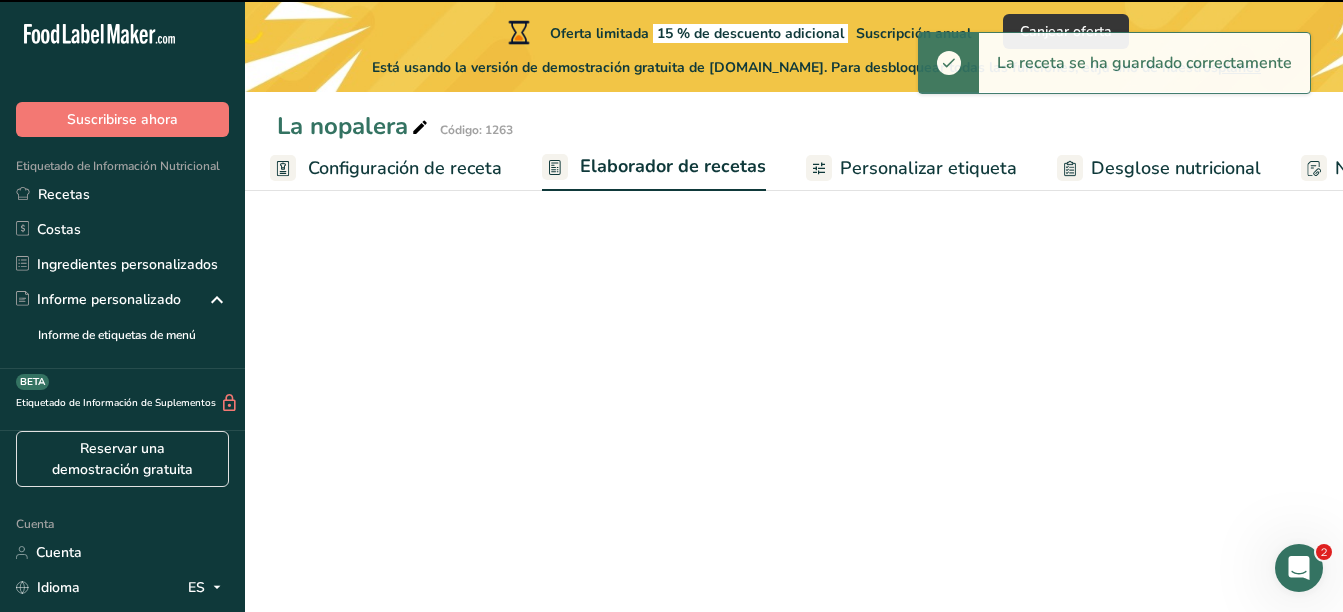 click on "Personalizar etiqueta" at bounding box center [911, 168] 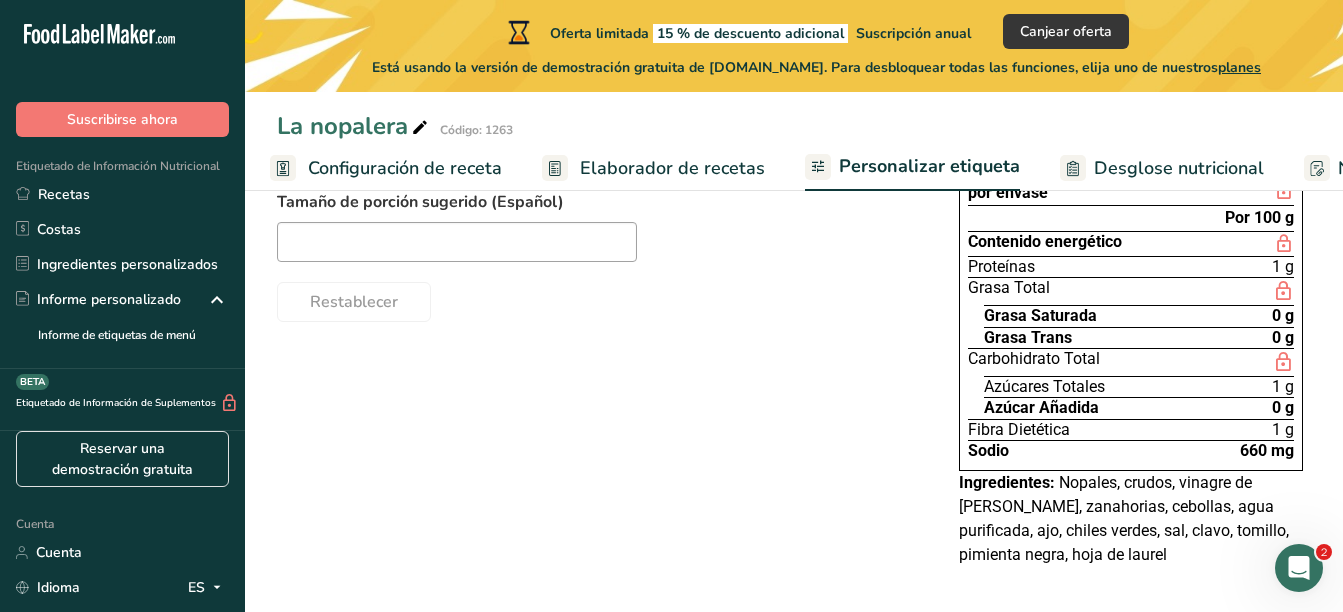 scroll, scrollTop: 0, scrollLeft: 235, axis: horizontal 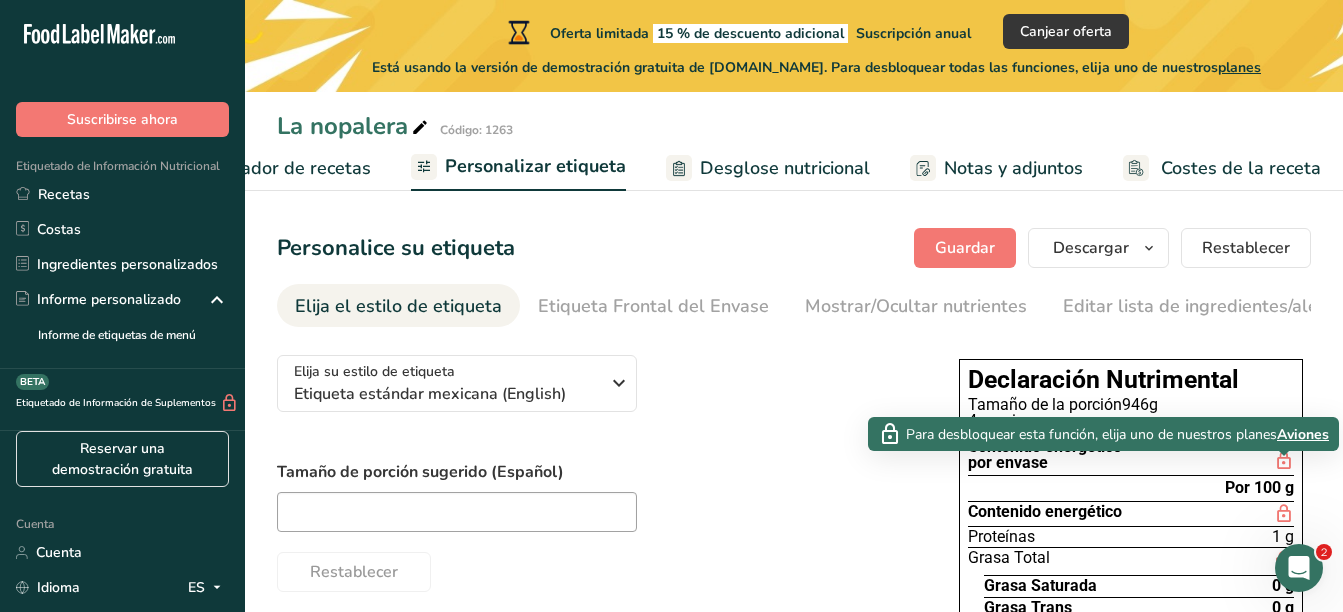 click at bounding box center [1284, 461] 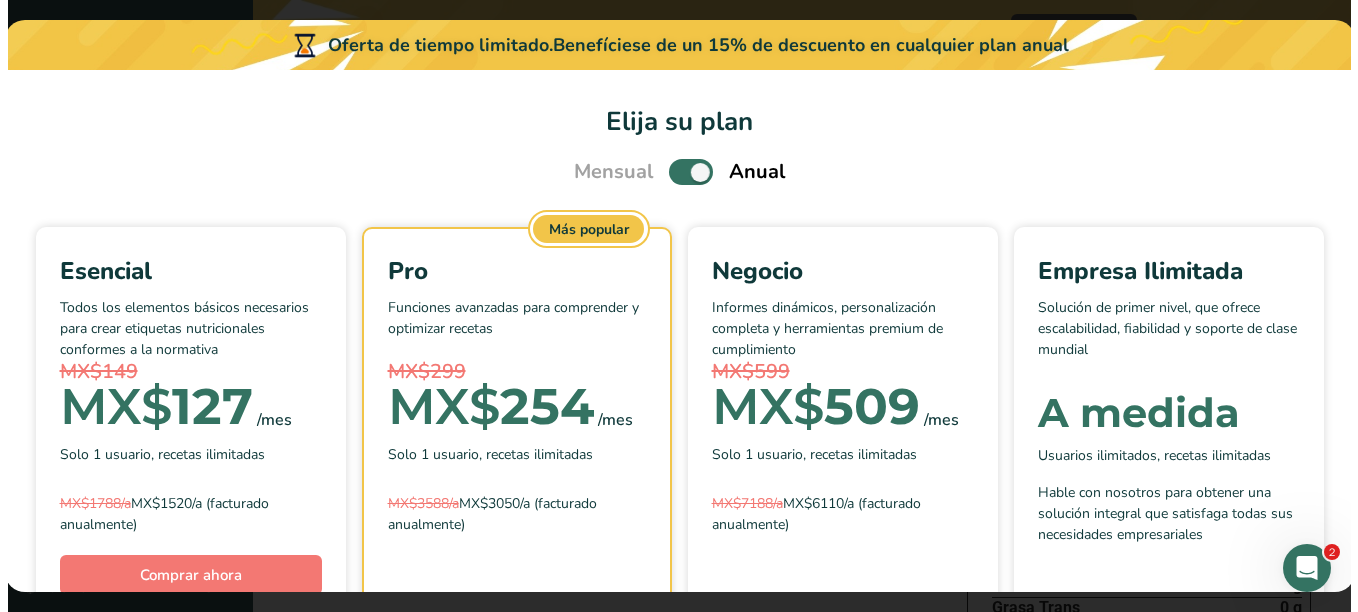 scroll, scrollTop: 0, scrollLeft: 386, axis: horizontal 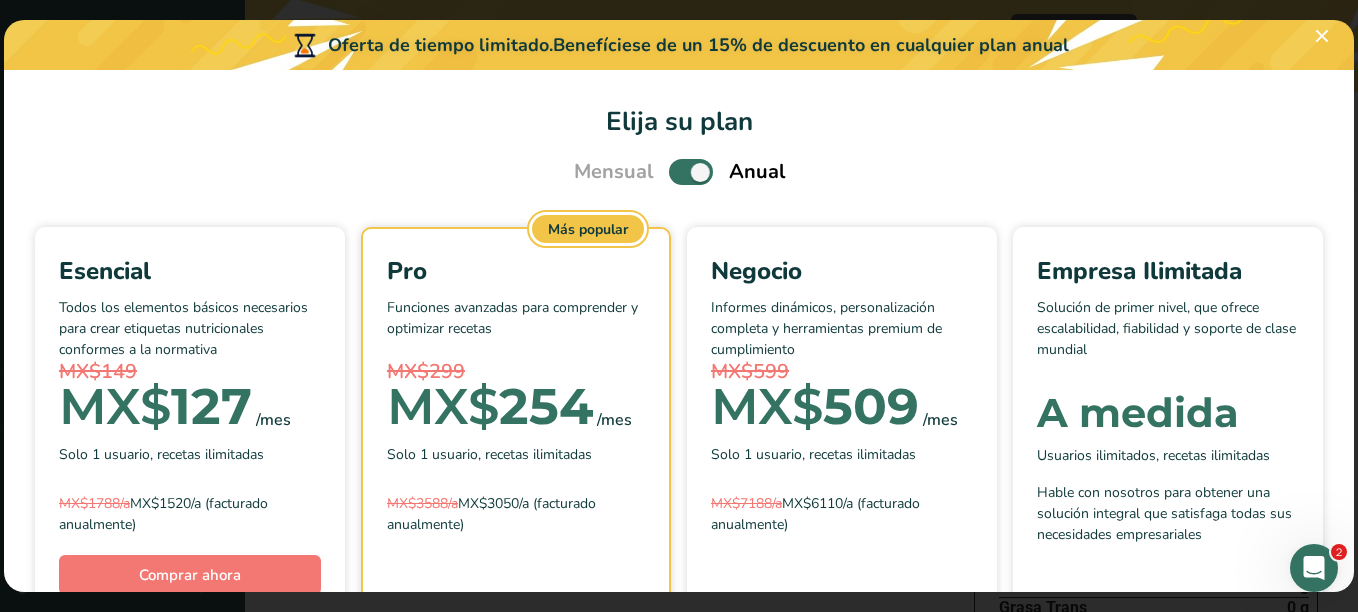 drag, startPoint x: 1355, startPoint y: 177, endPoint x: 1352, endPoint y: 346, distance: 169.02663 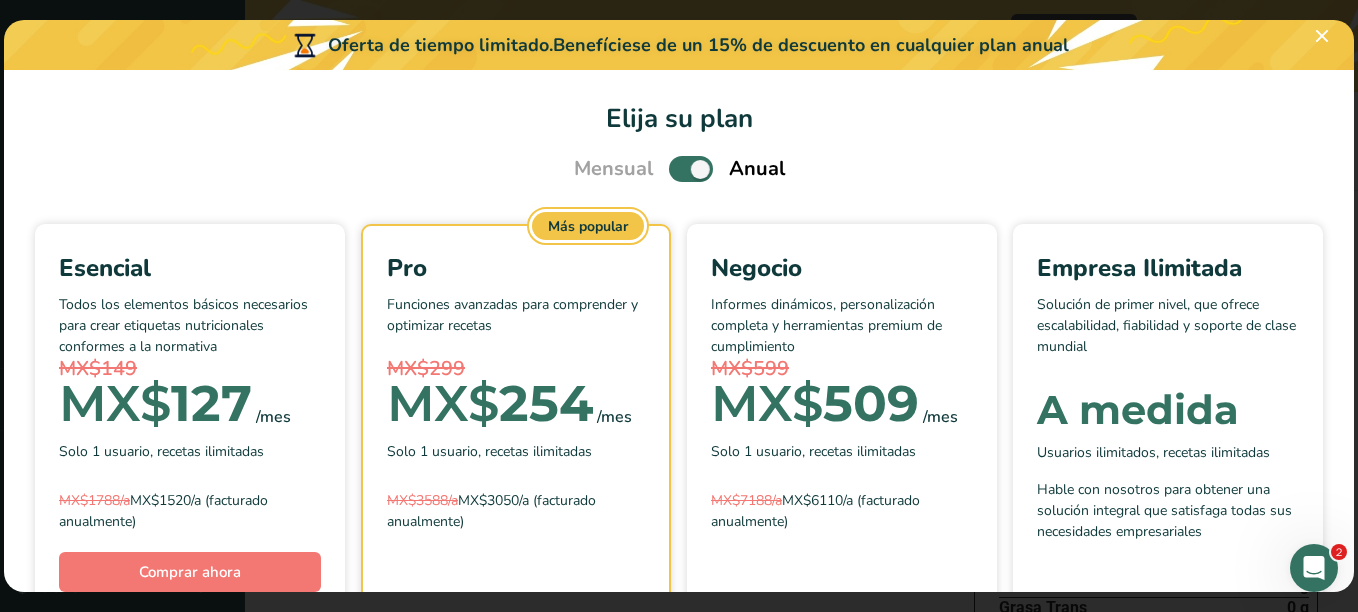 scroll, scrollTop: 0, scrollLeft: 0, axis: both 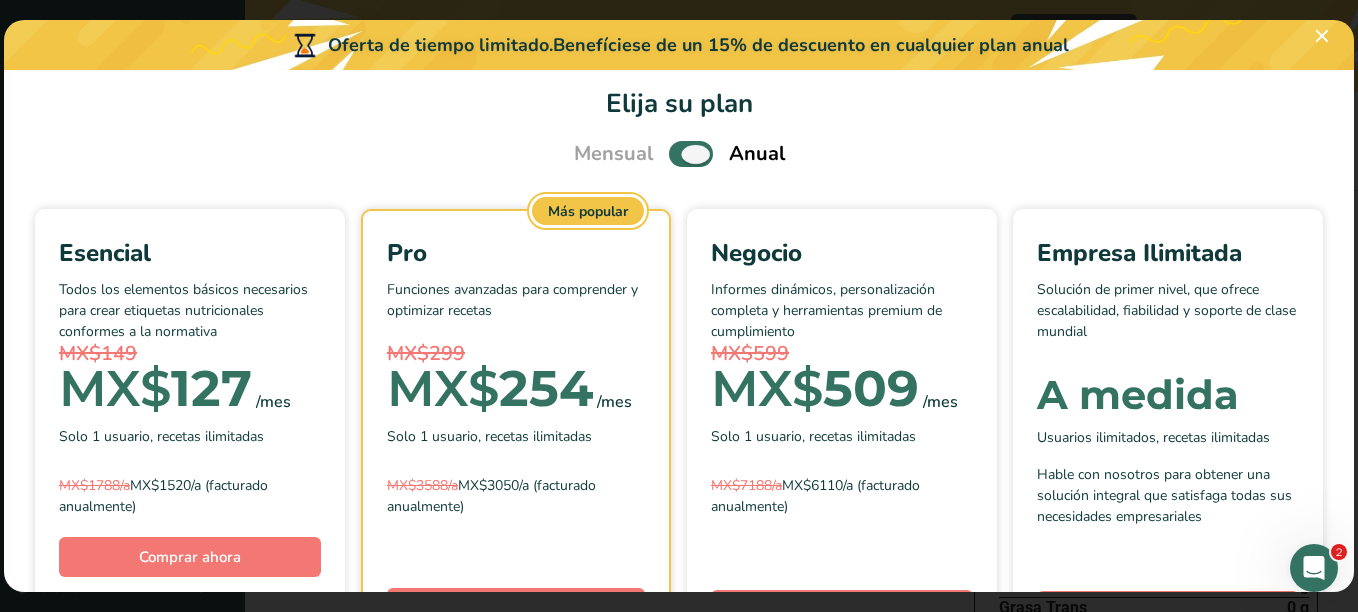 click at bounding box center [691, 153] 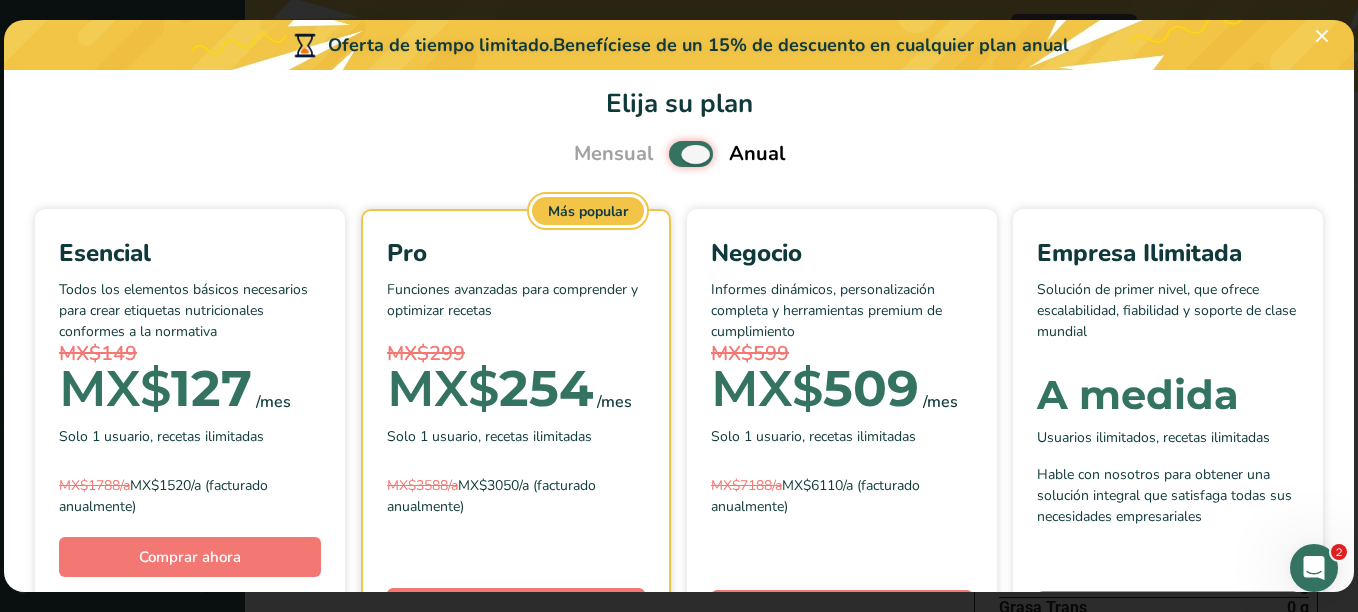 click at bounding box center (675, 154) 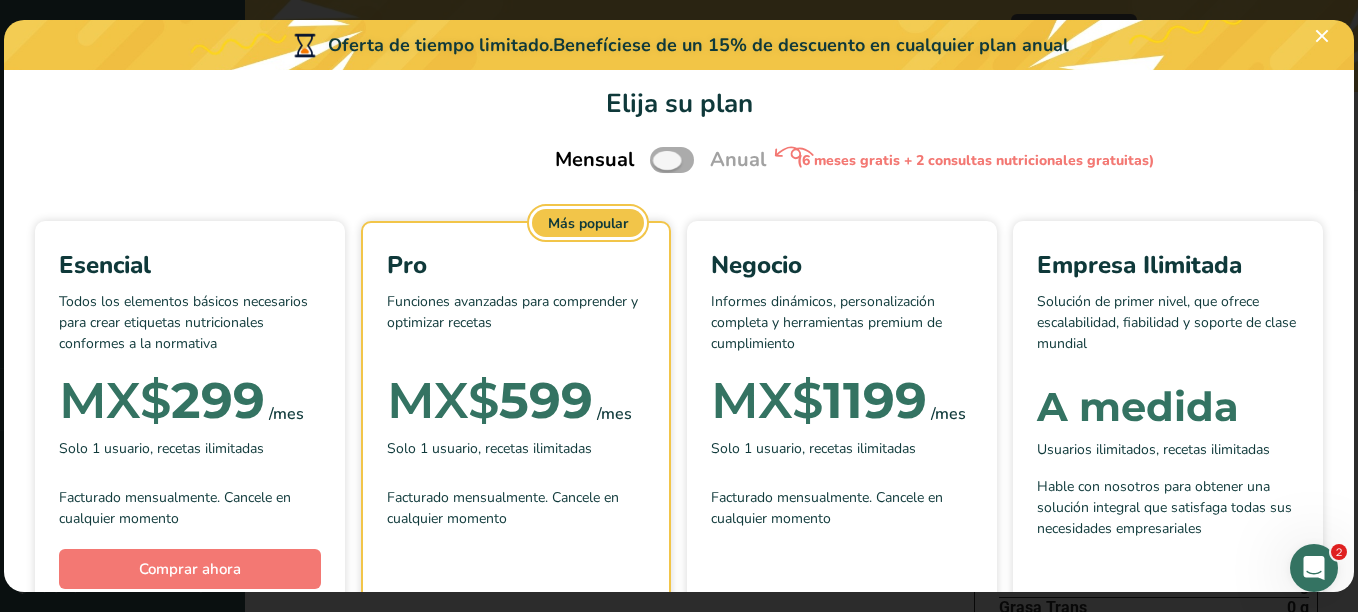 click at bounding box center [672, 159] 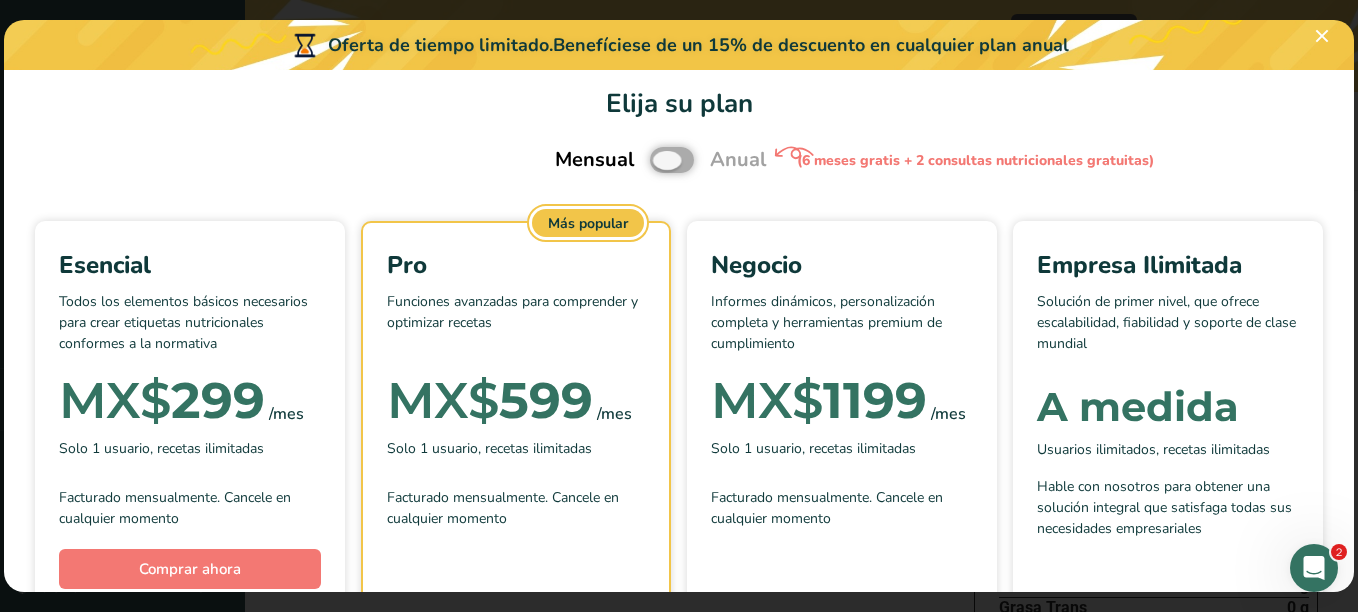 click at bounding box center (656, 160) 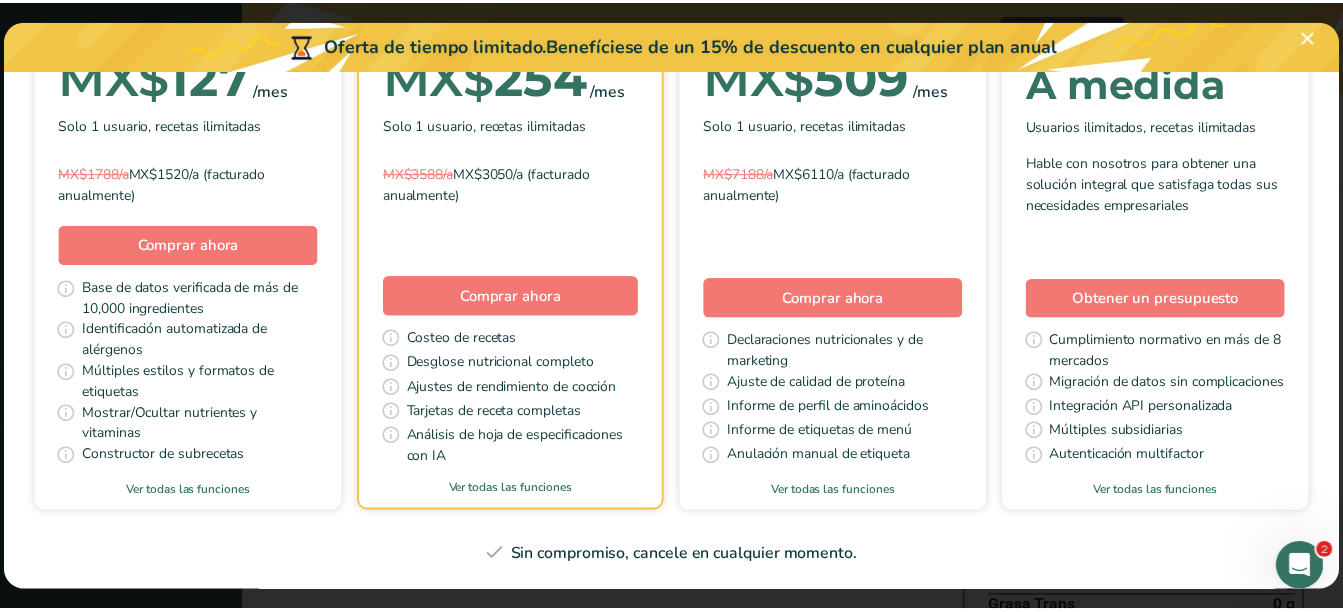scroll, scrollTop: 429, scrollLeft: 0, axis: vertical 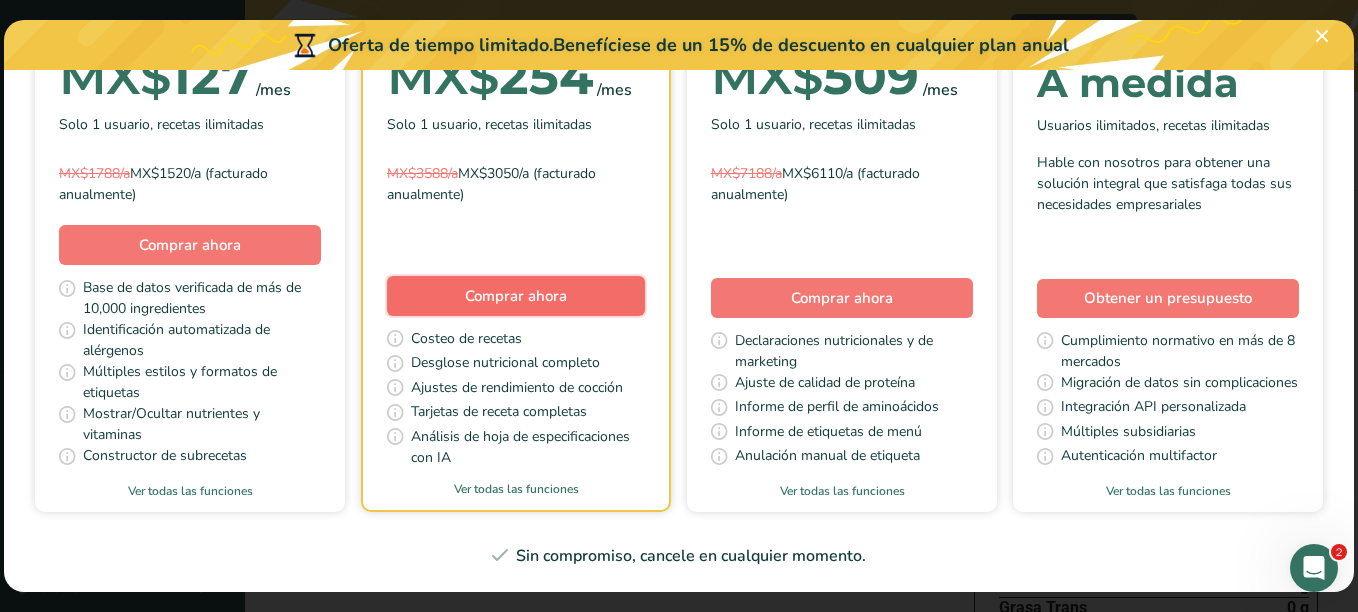click on "Comprar ahora" at bounding box center [516, 296] 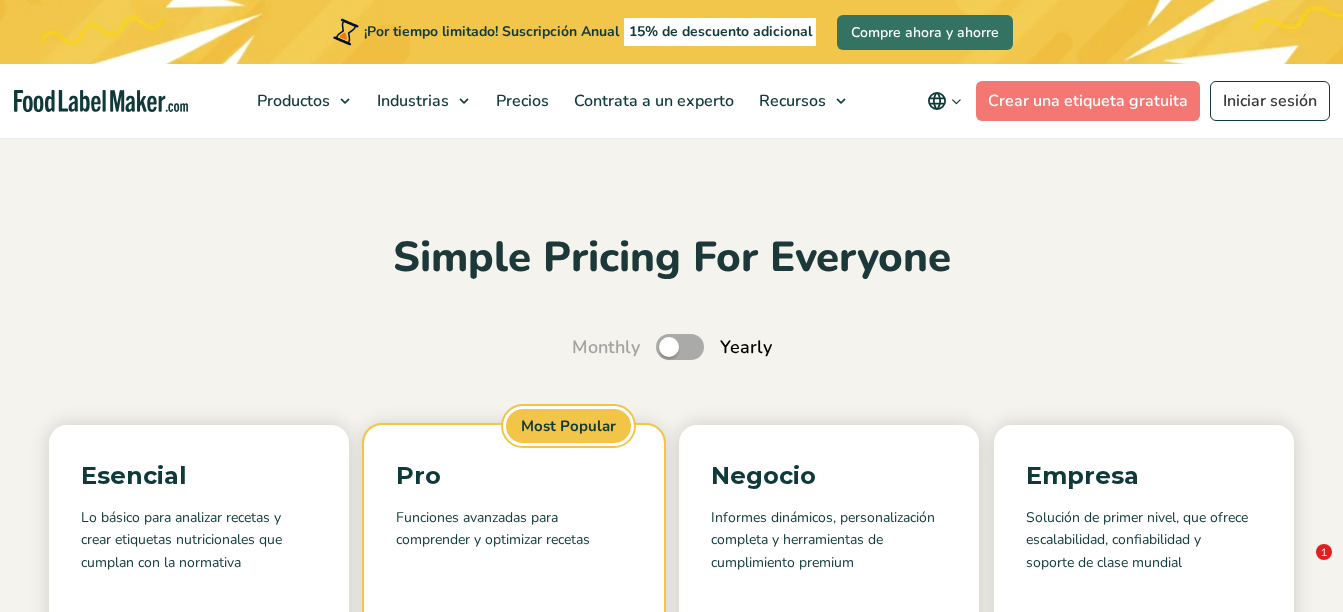 scroll, scrollTop: 456, scrollLeft: 0, axis: vertical 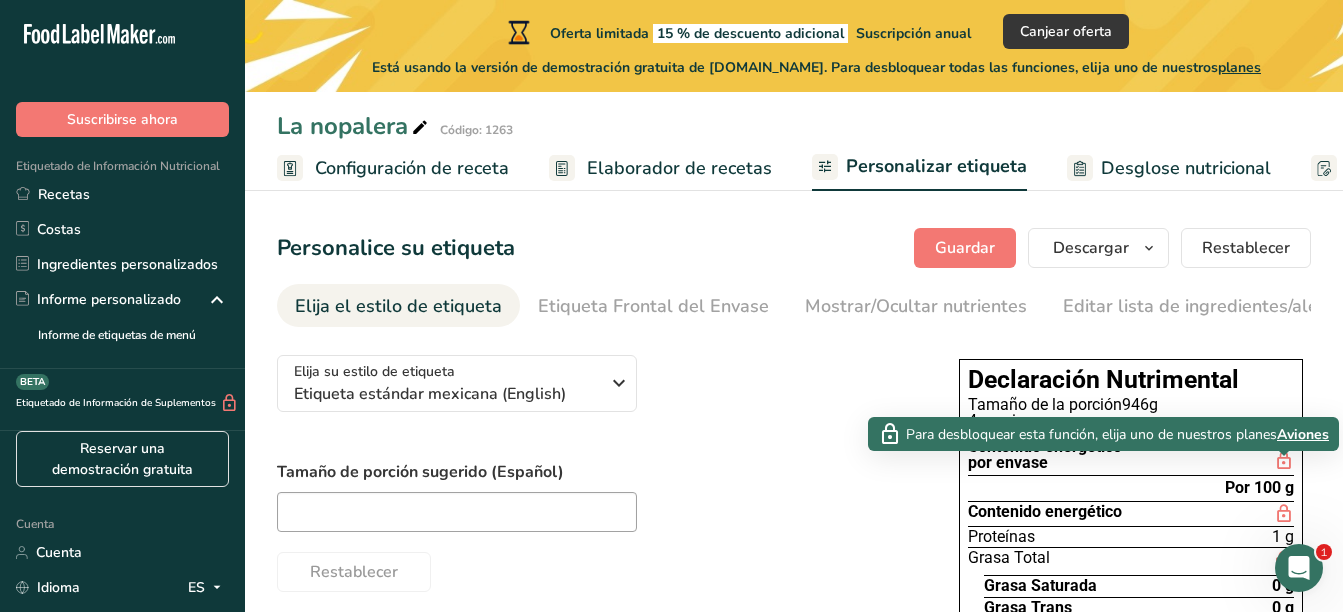 click at bounding box center (1284, 461) 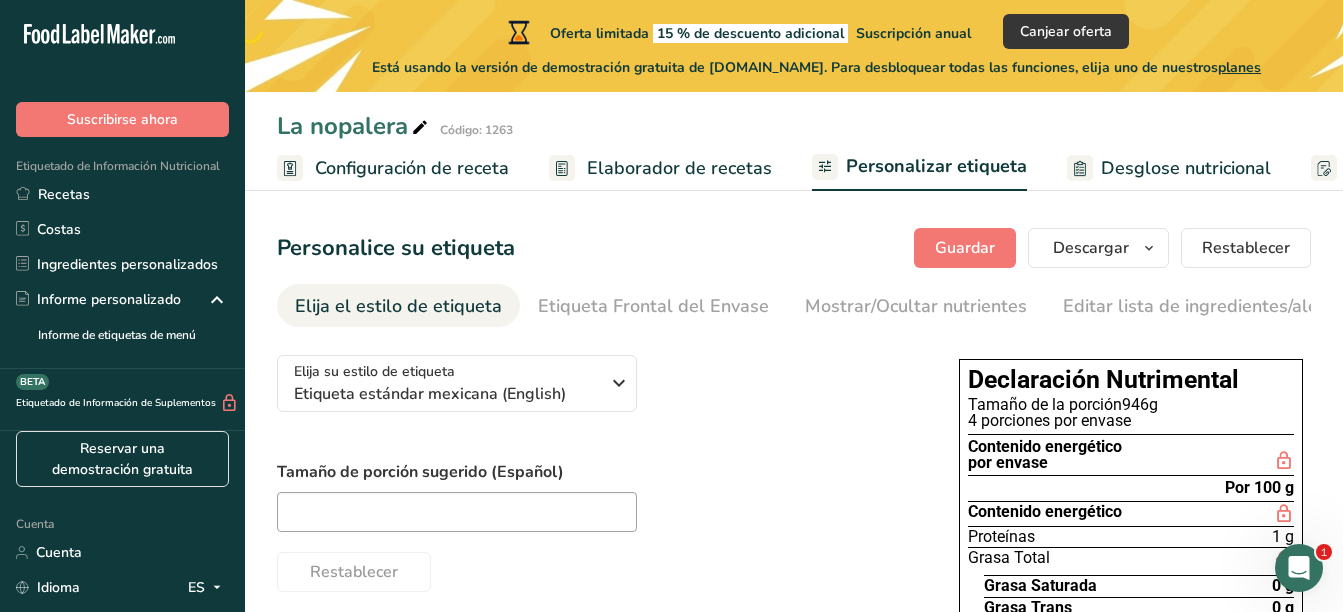 click at bounding box center (1284, 461) 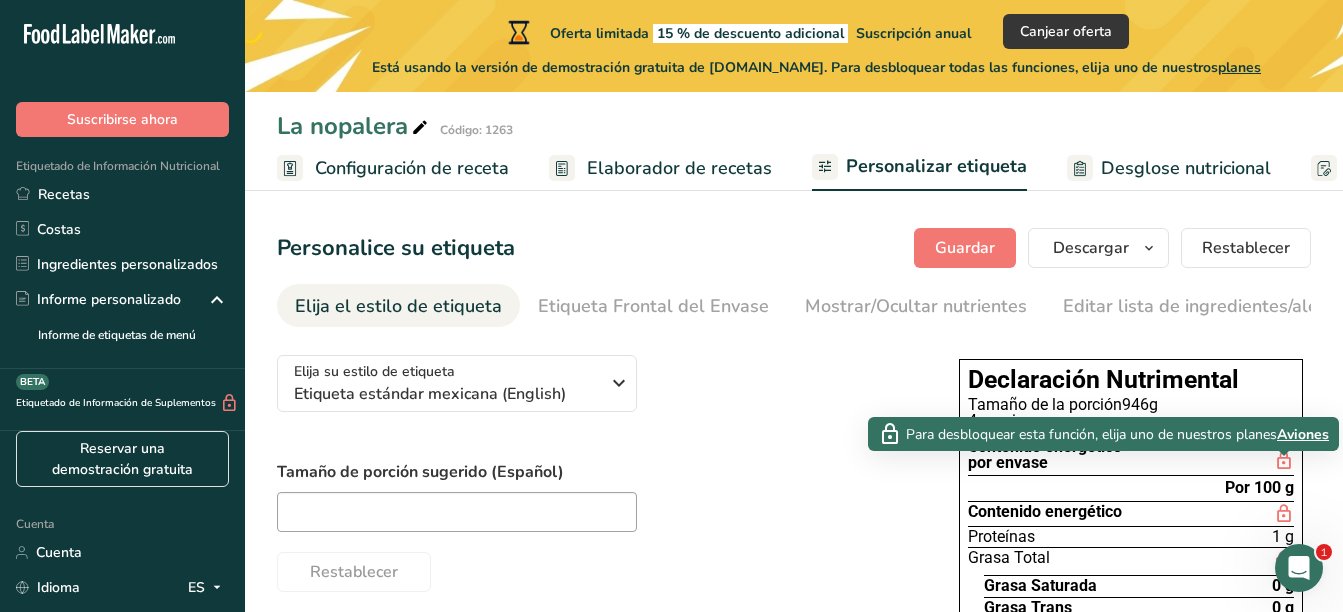 click on "Aviones" at bounding box center [1303, 434] 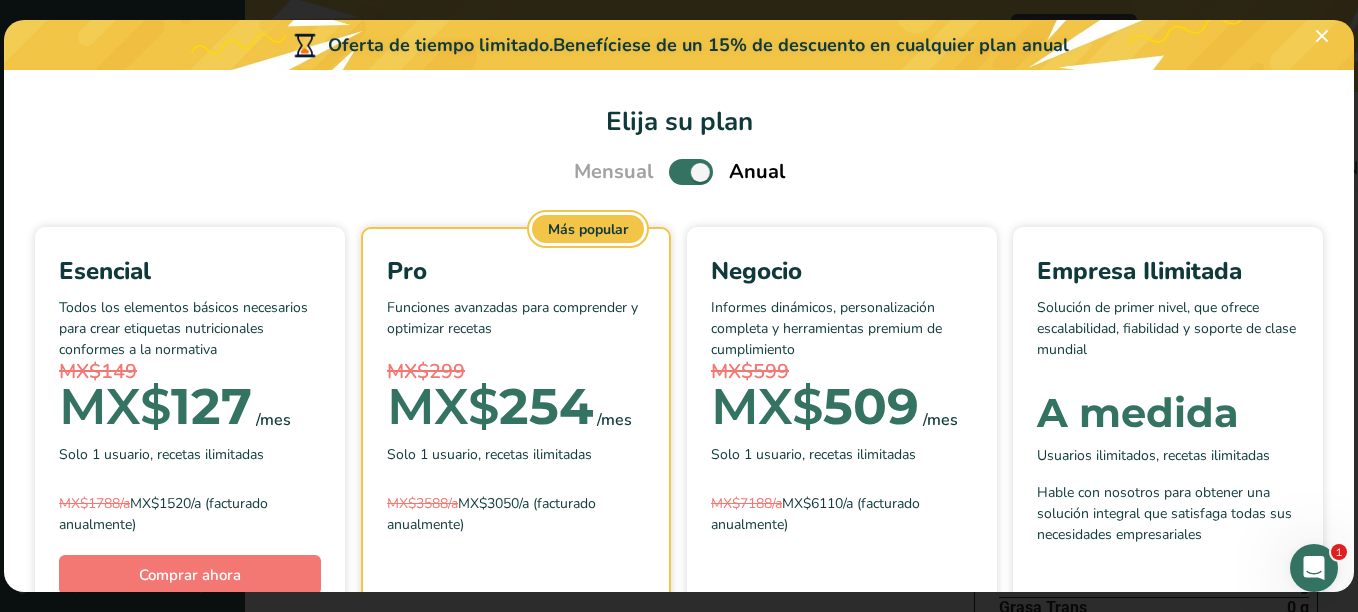 click at bounding box center [691, 171] 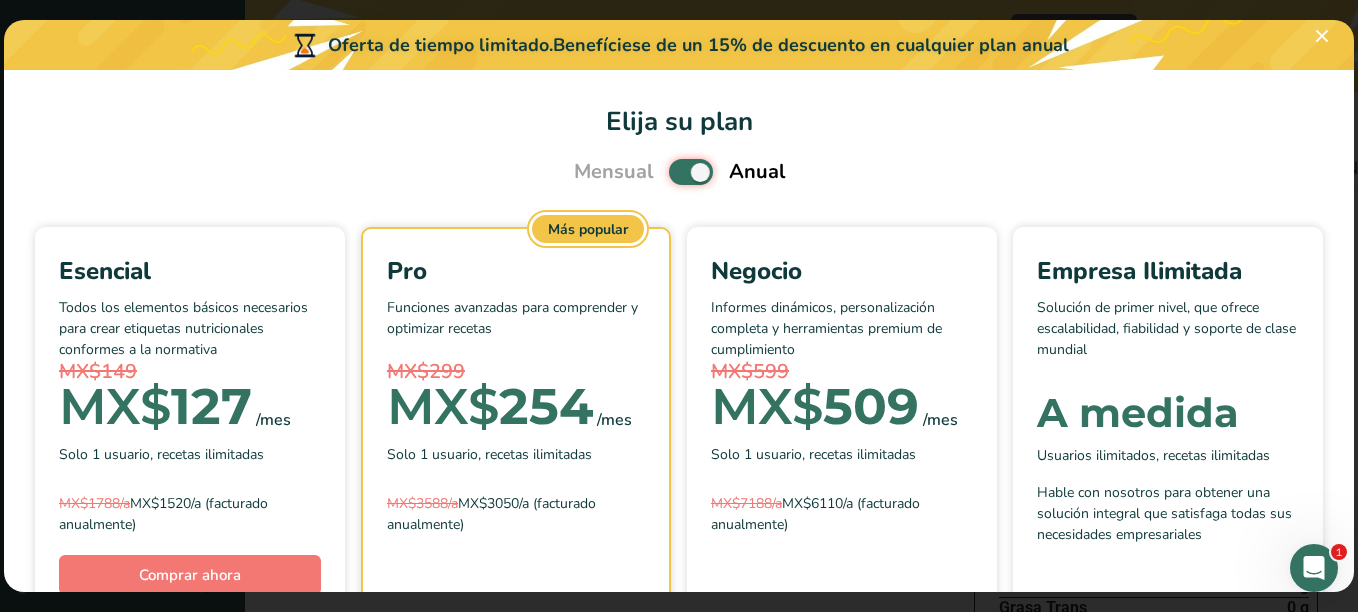 click at bounding box center [675, 172] 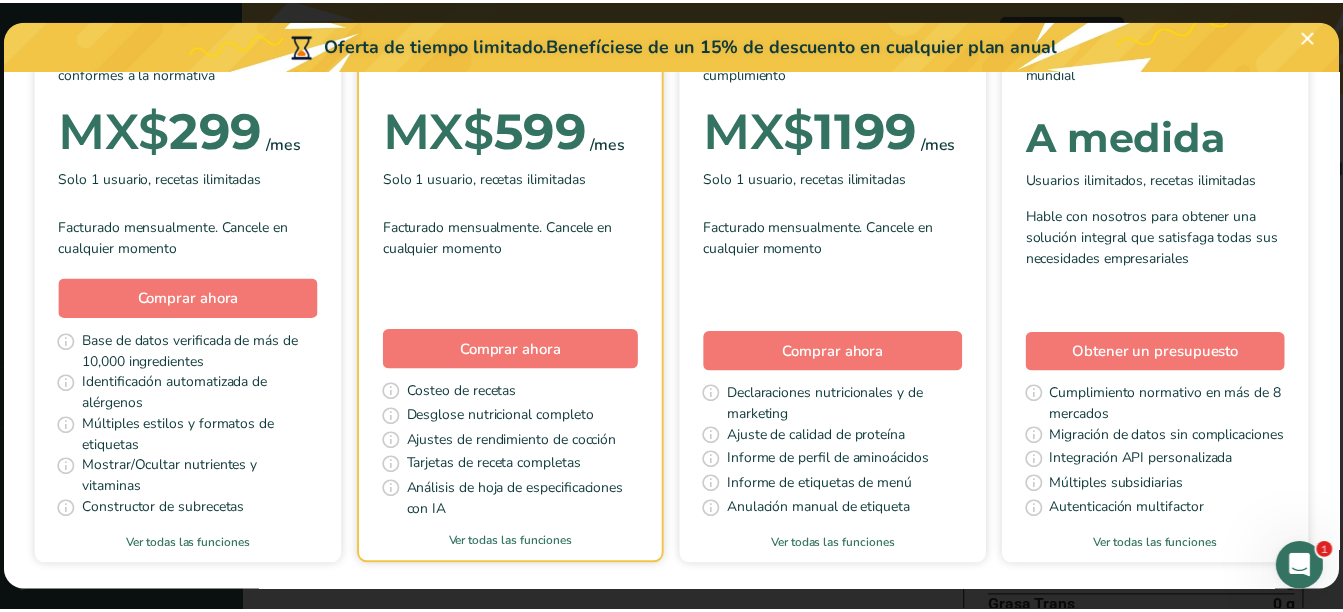scroll, scrollTop: 291, scrollLeft: 0, axis: vertical 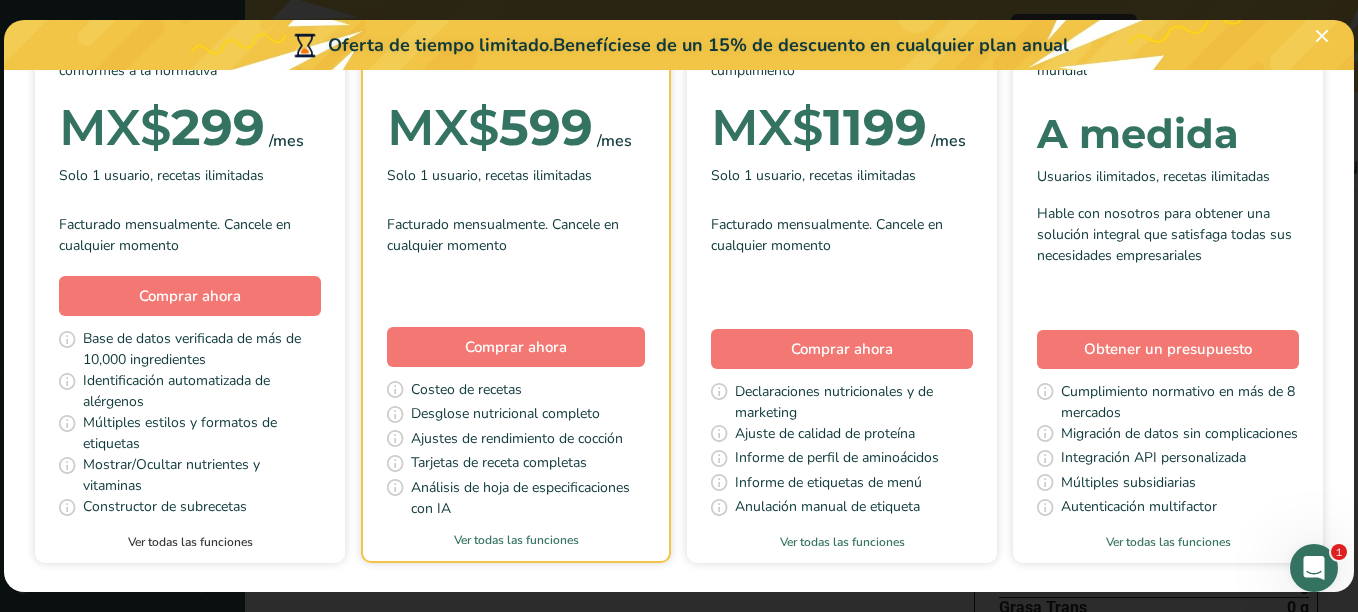 click on "Ver todas las funciones" at bounding box center (190, 542) 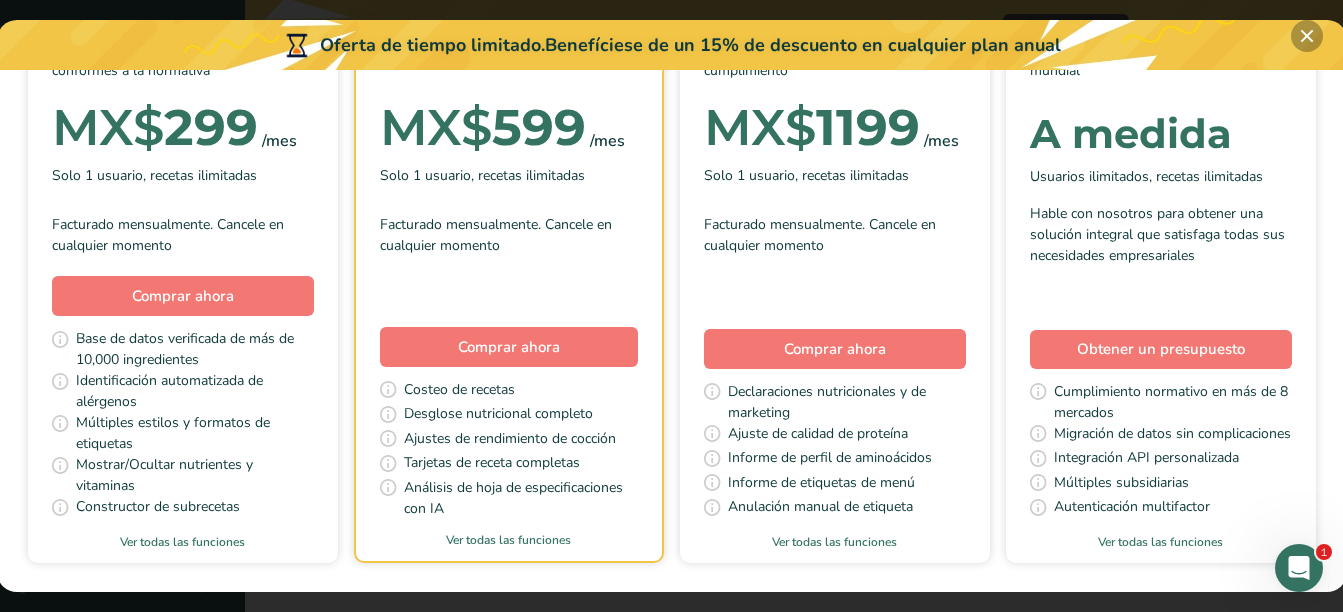 click at bounding box center [1307, 36] 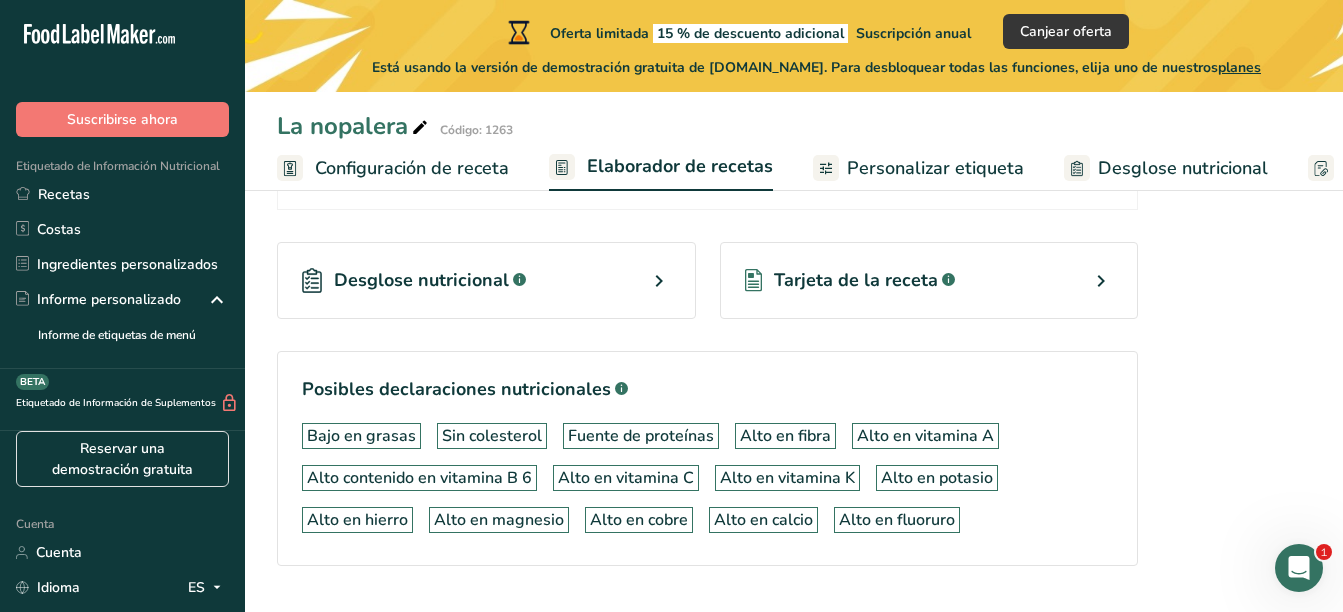 scroll, scrollTop: 1358, scrollLeft: 0, axis: vertical 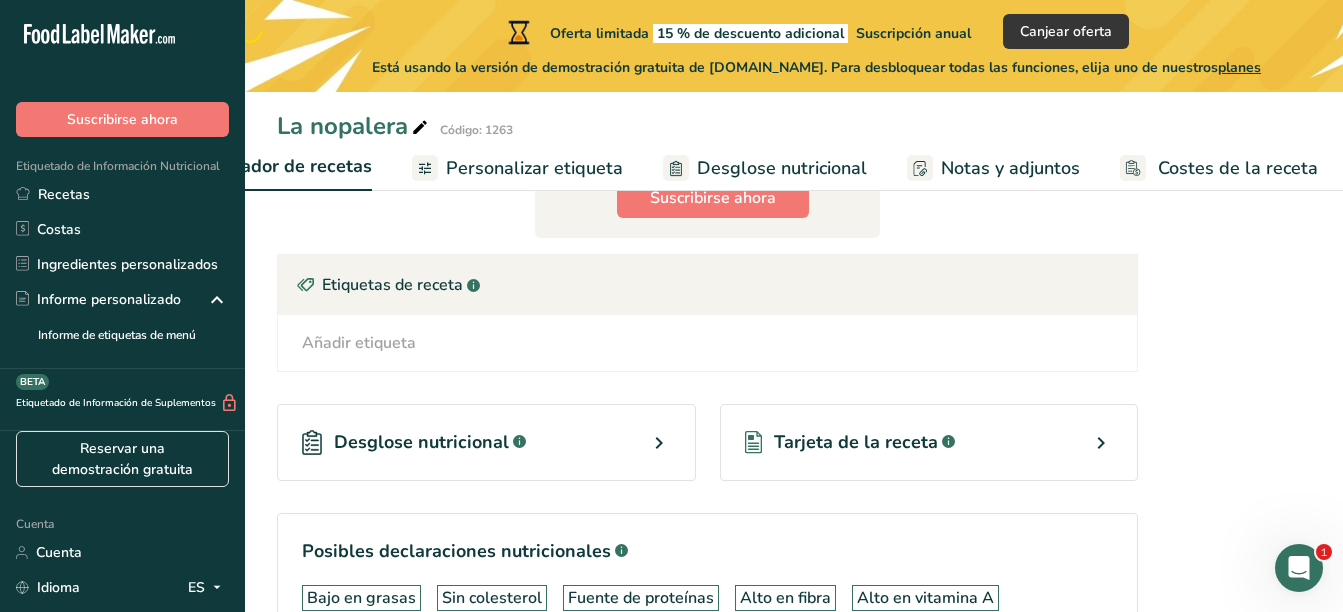click on "Notas y adjuntos" at bounding box center (1010, 168) 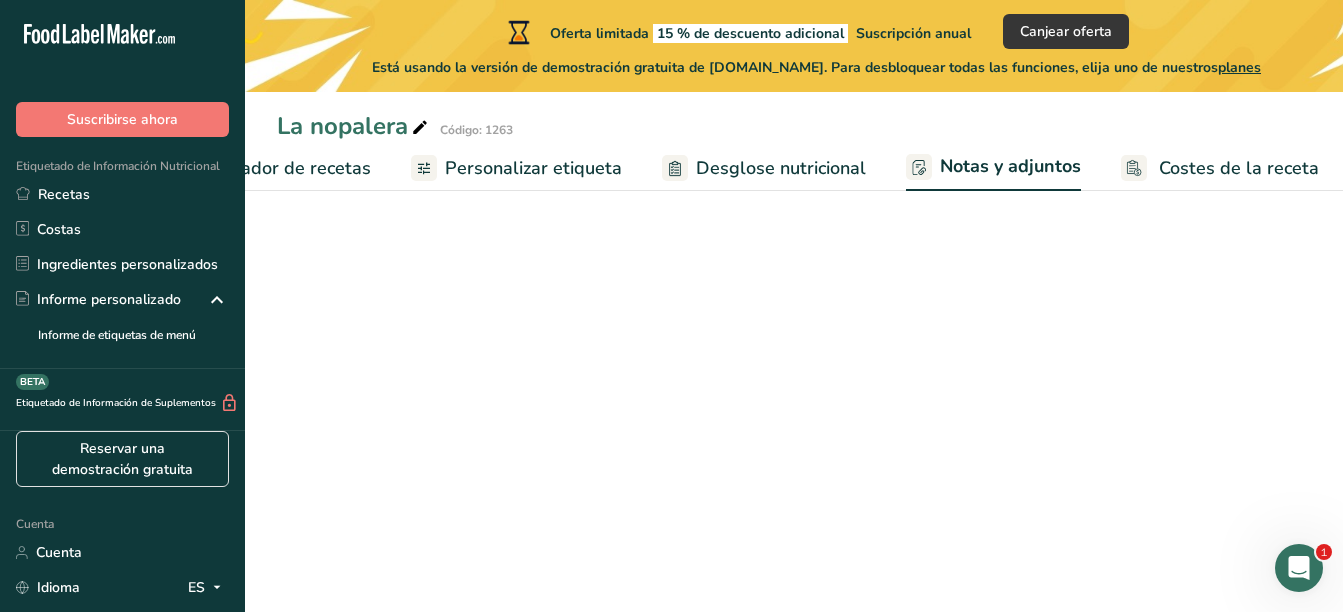 scroll, scrollTop: 0, scrollLeft: 400, axis: horizontal 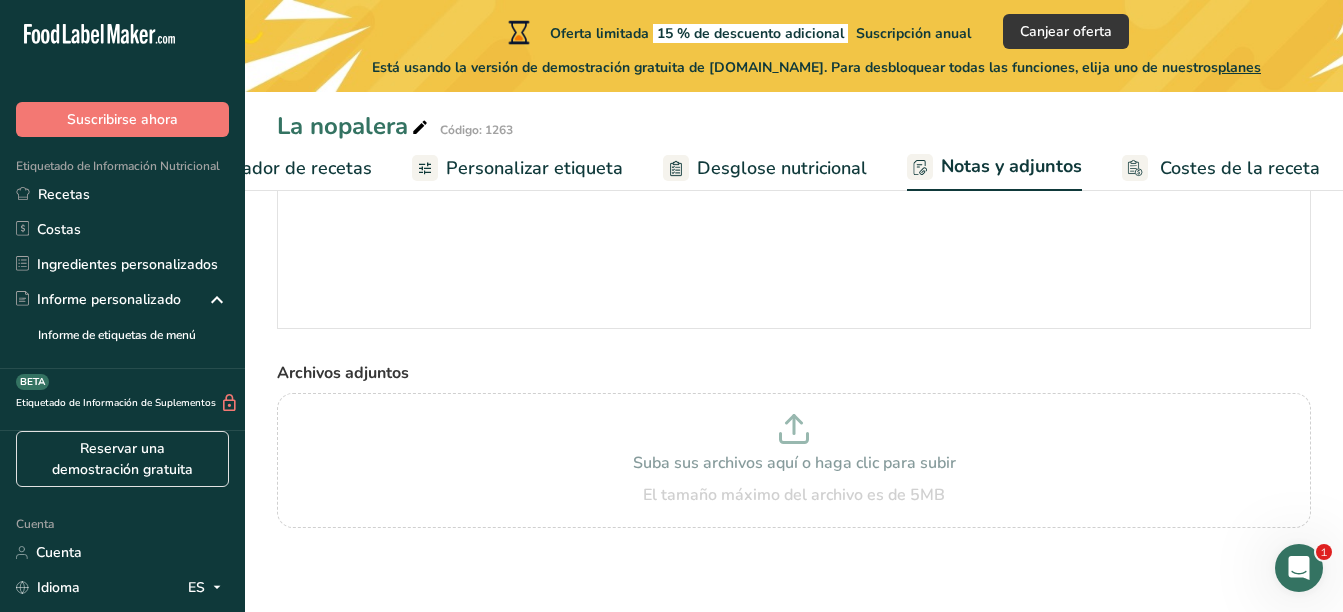 click on "Costes de la receta" at bounding box center [1240, 168] 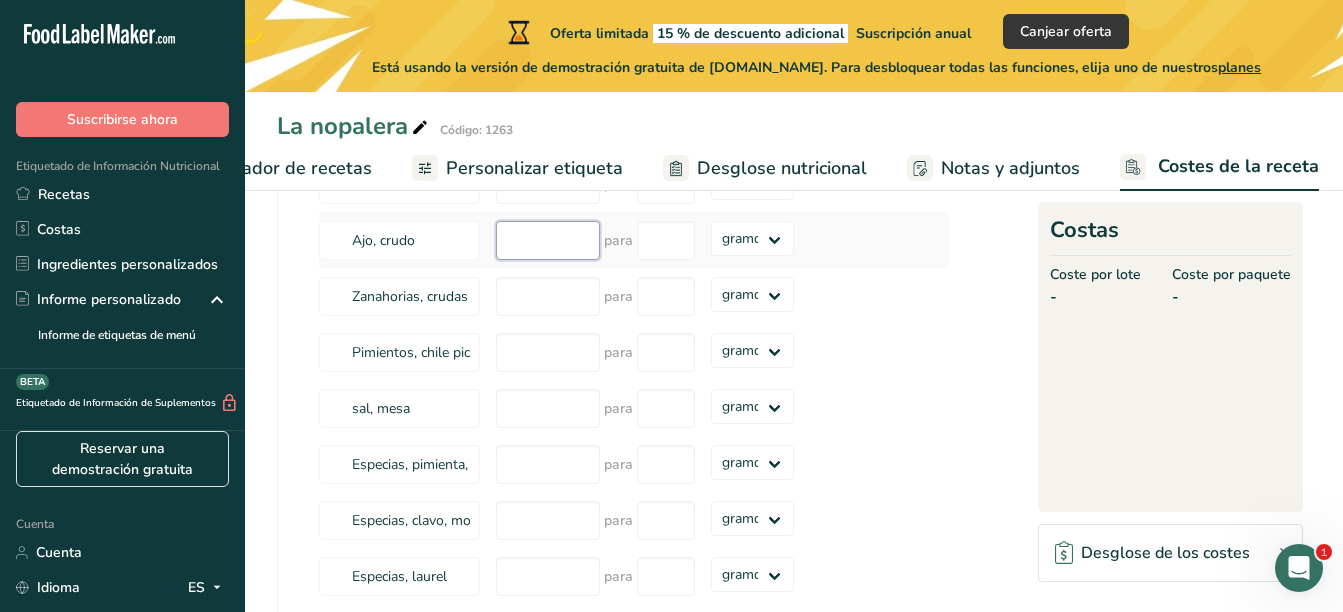 click at bounding box center [548, 240] 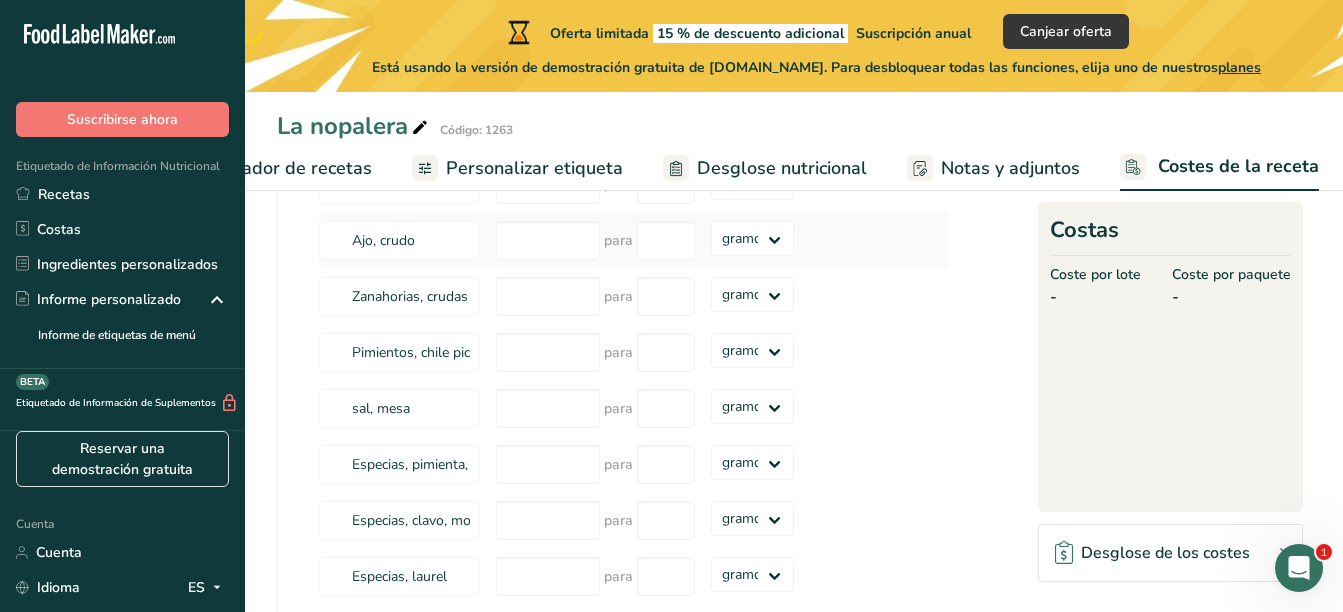 click at bounding box center (863, 240) 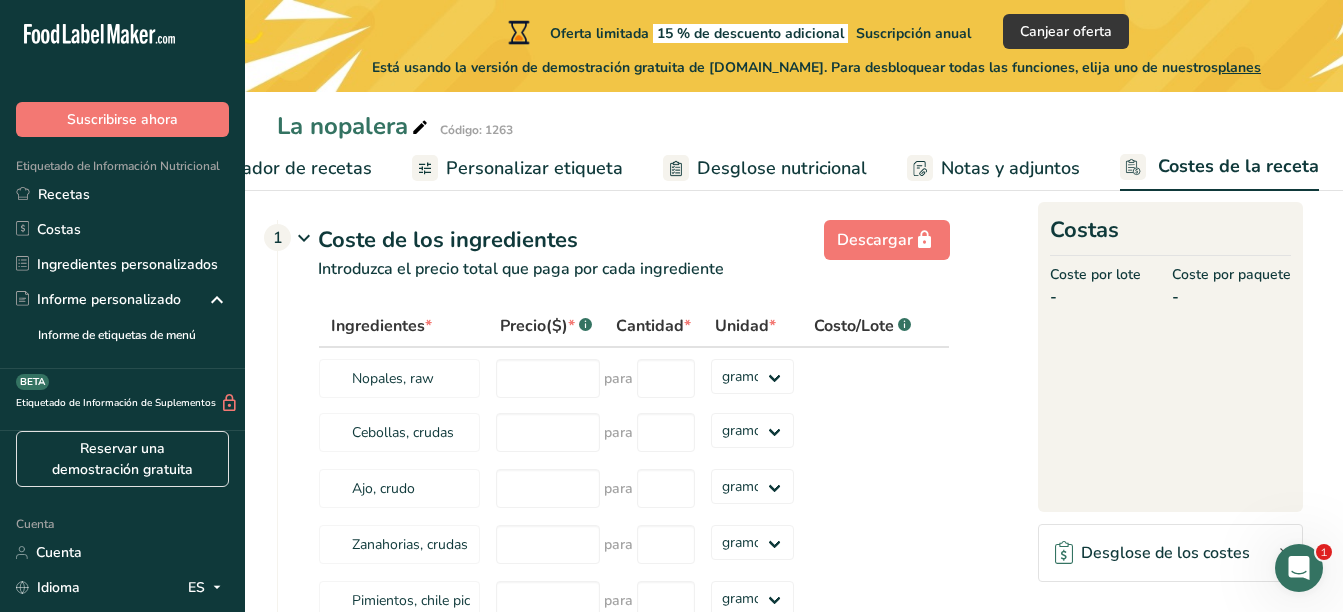 scroll, scrollTop: 9, scrollLeft: 0, axis: vertical 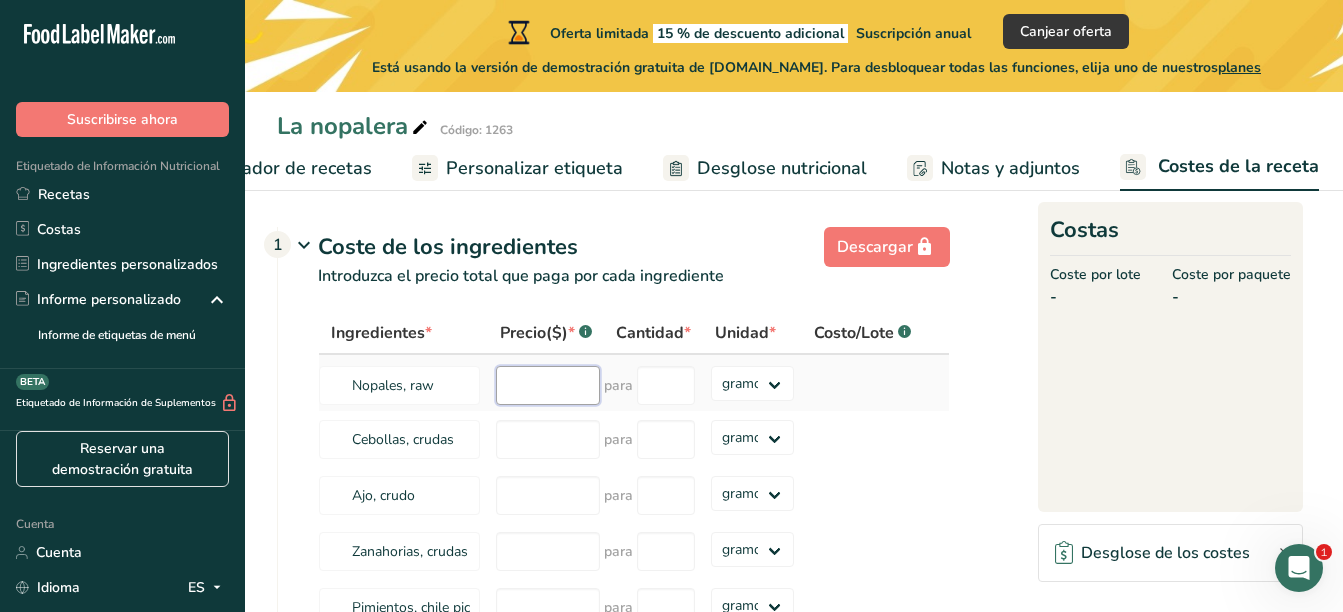 click at bounding box center (548, 385) 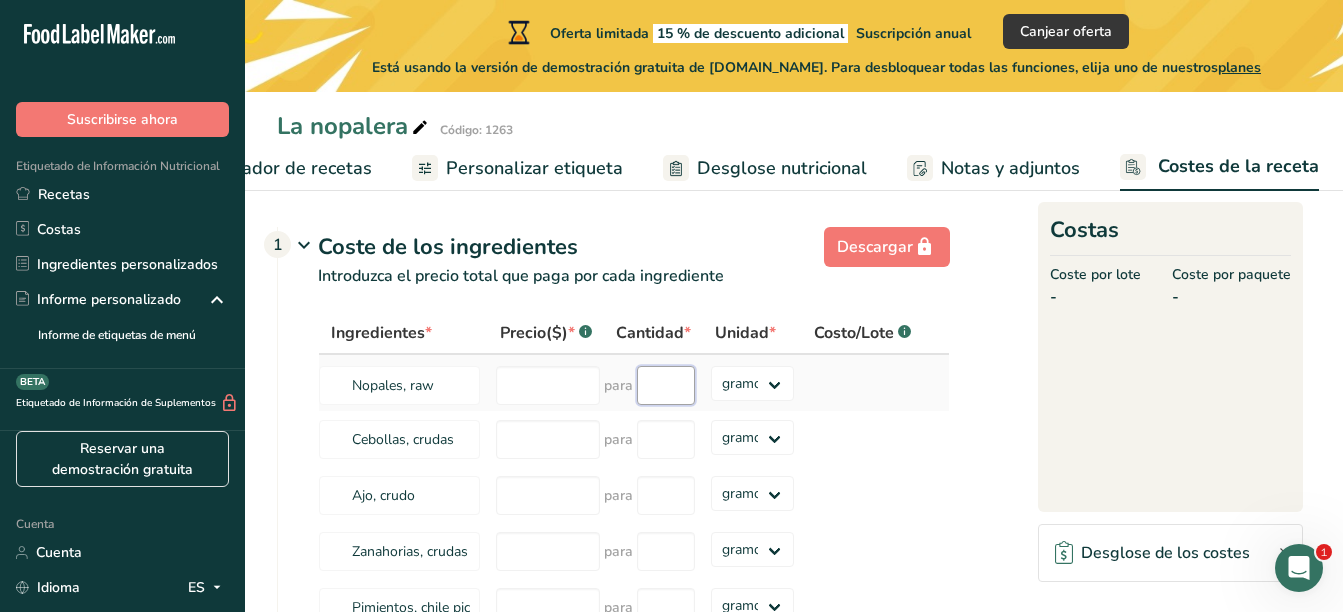 click at bounding box center (666, 385) 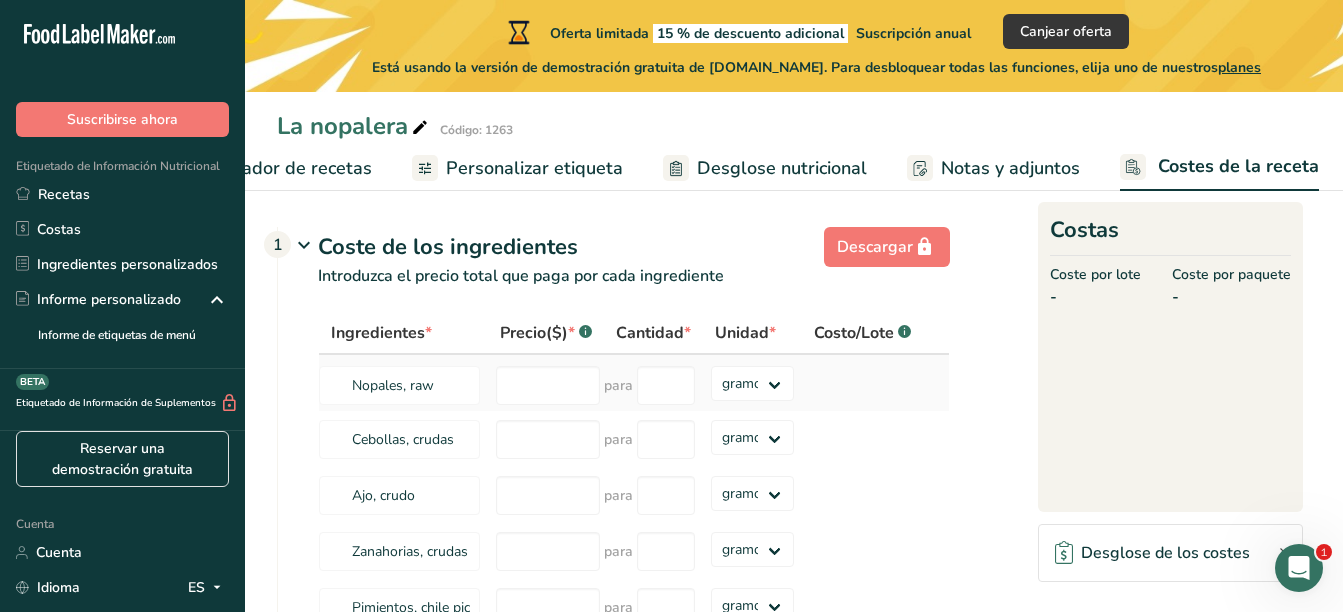 click at bounding box center [863, 383] 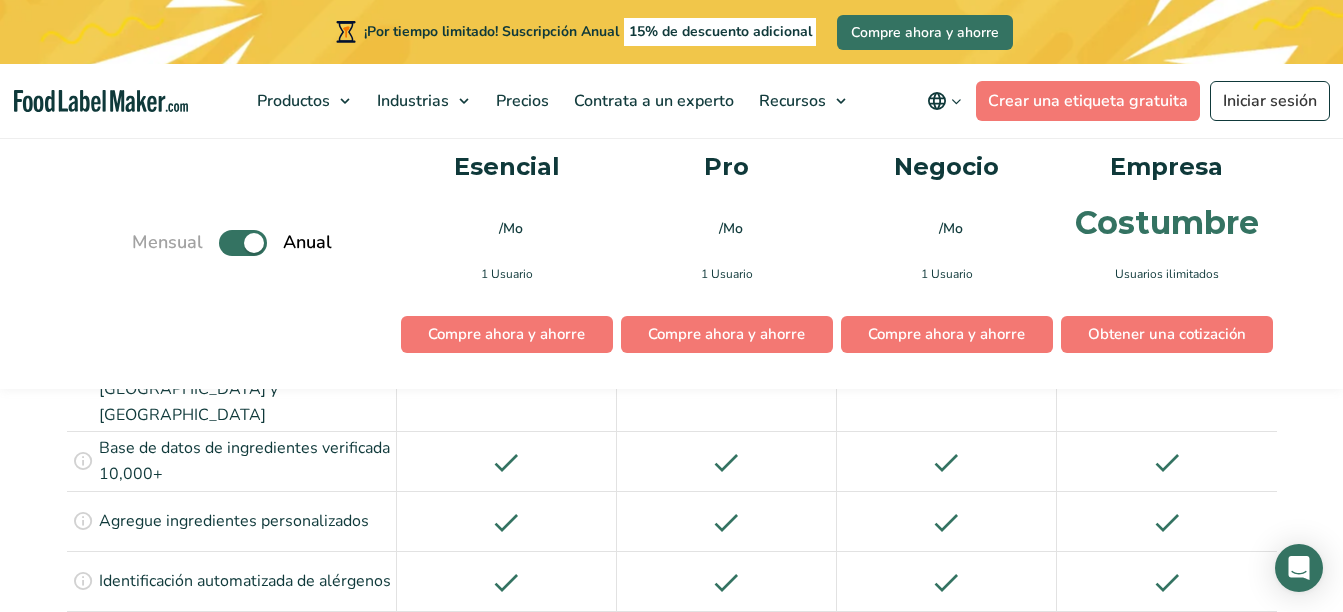scroll, scrollTop: 1772, scrollLeft: 0, axis: vertical 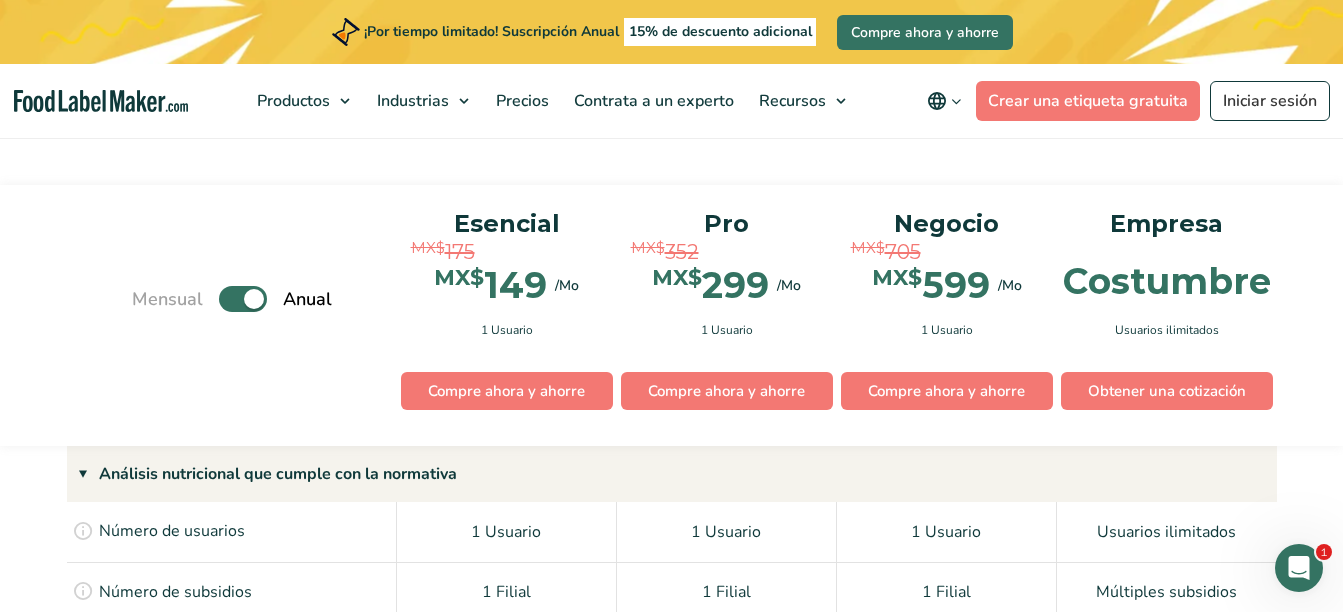click on "Alternar" at bounding box center [243, 299] 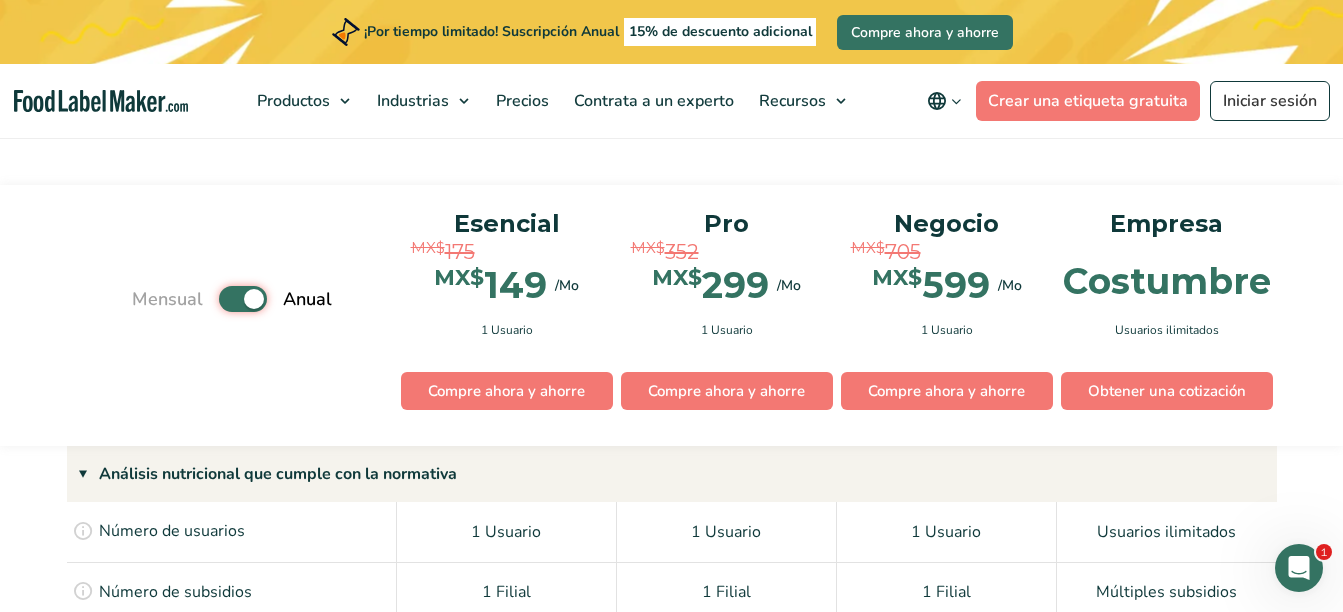 click on "Alternar" at bounding box center (142, 299) 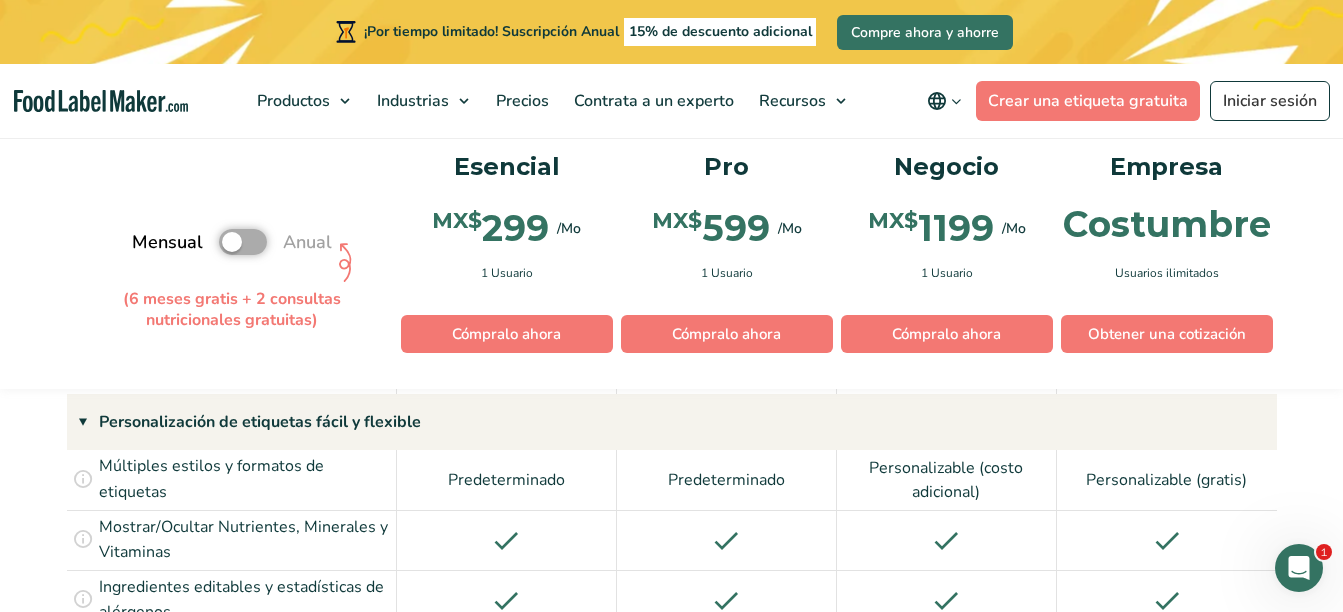 scroll, scrollTop: 2552, scrollLeft: 0, axis: vertical 